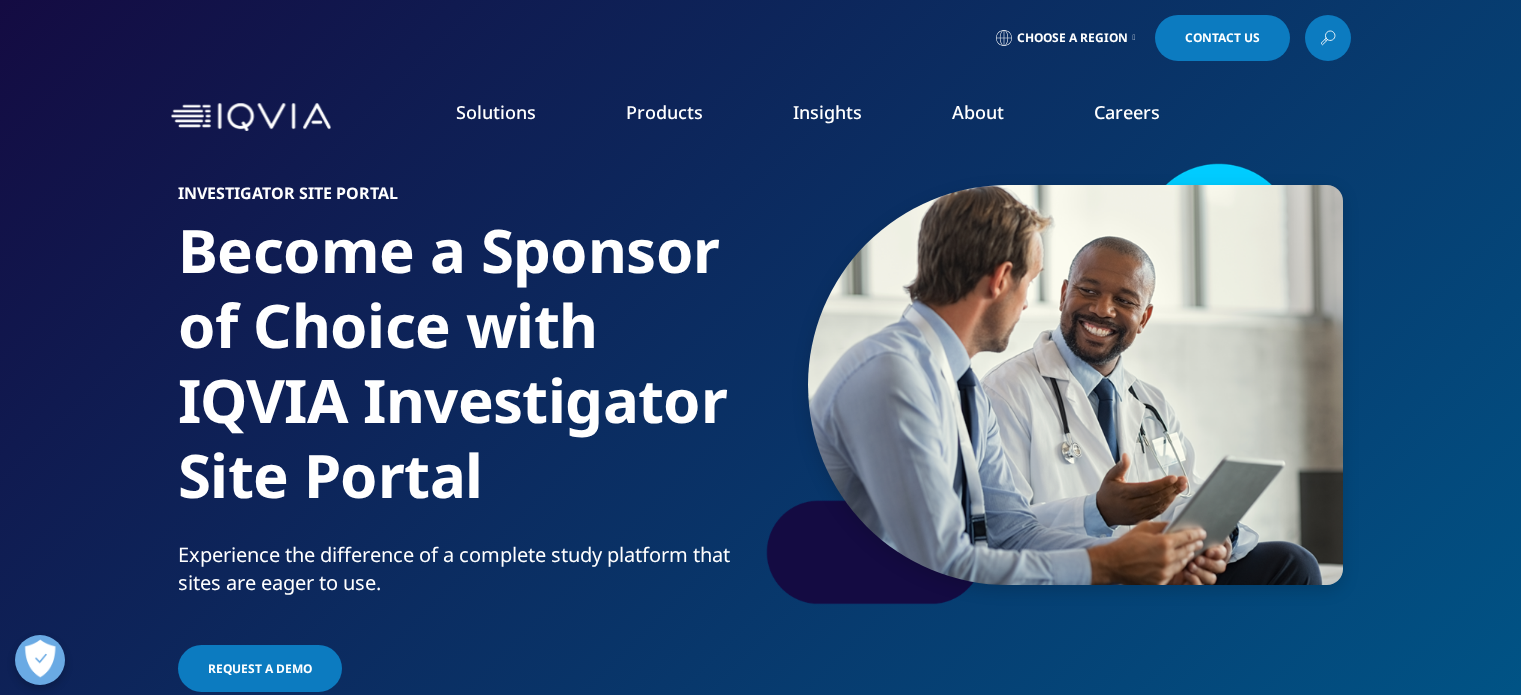 scroll, scrollTop: 0, scrollLeft: 0, axis: both 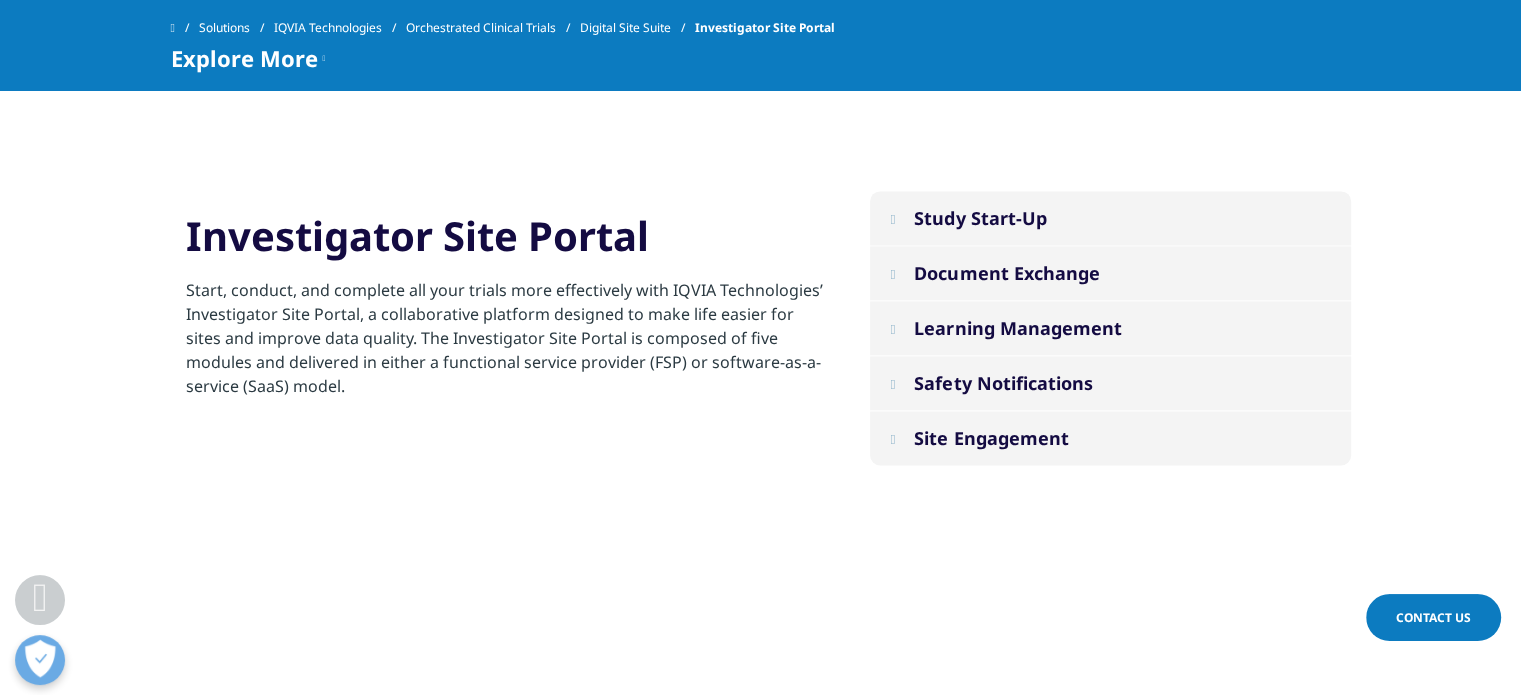 click on "Safety Notifications" at bounding box center [1003, 383] 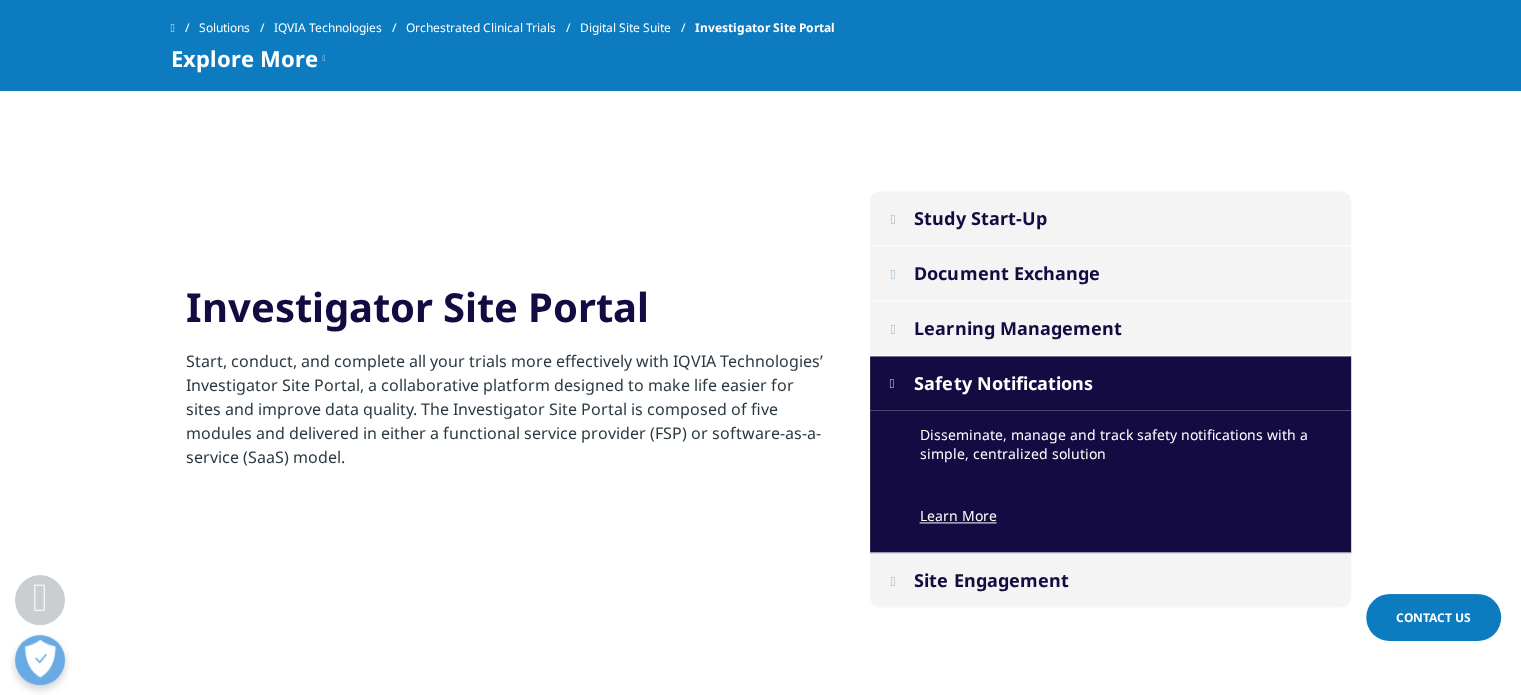 click on "Safety Notifications" at bounding box center [1003, 383] 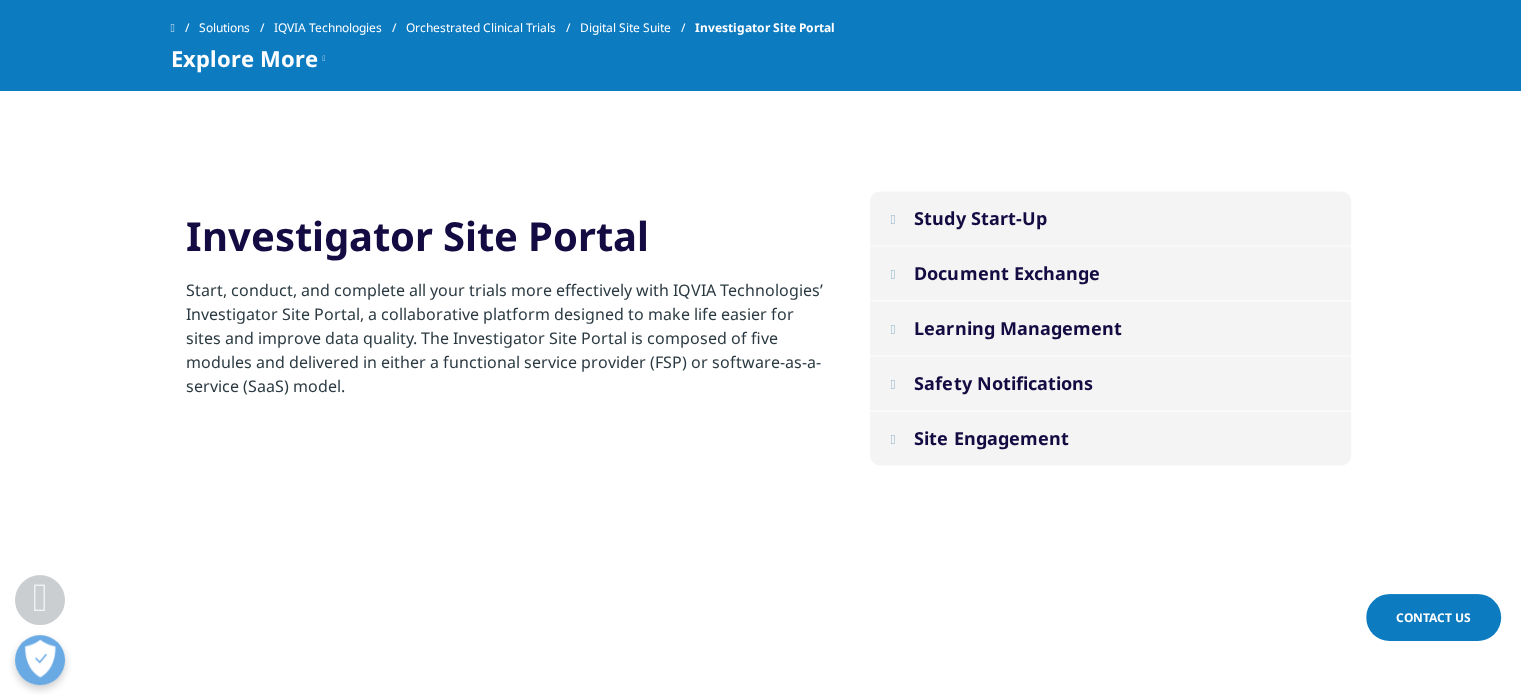 click on "Safety Notifications" at bounding box center (1003, 383) 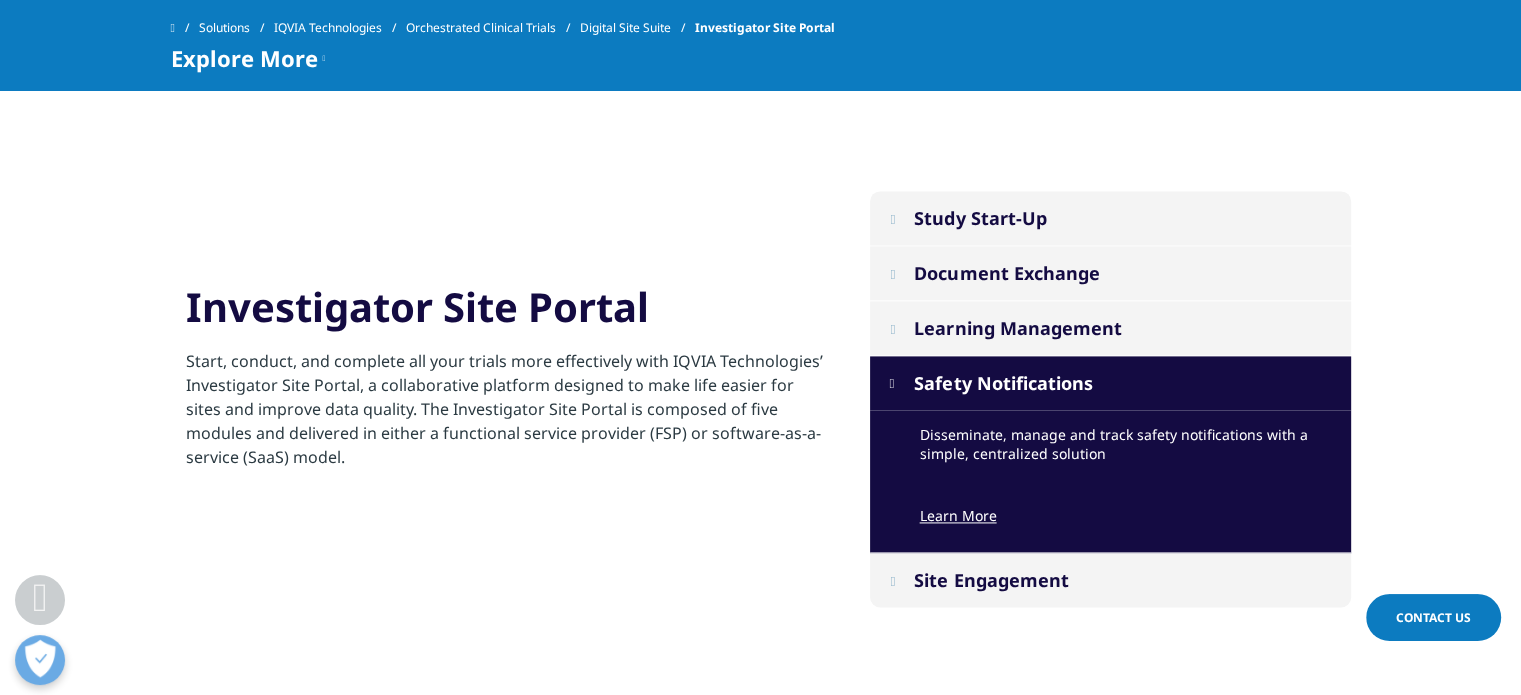 click on "Learn More" at bounding box center [958, 515] 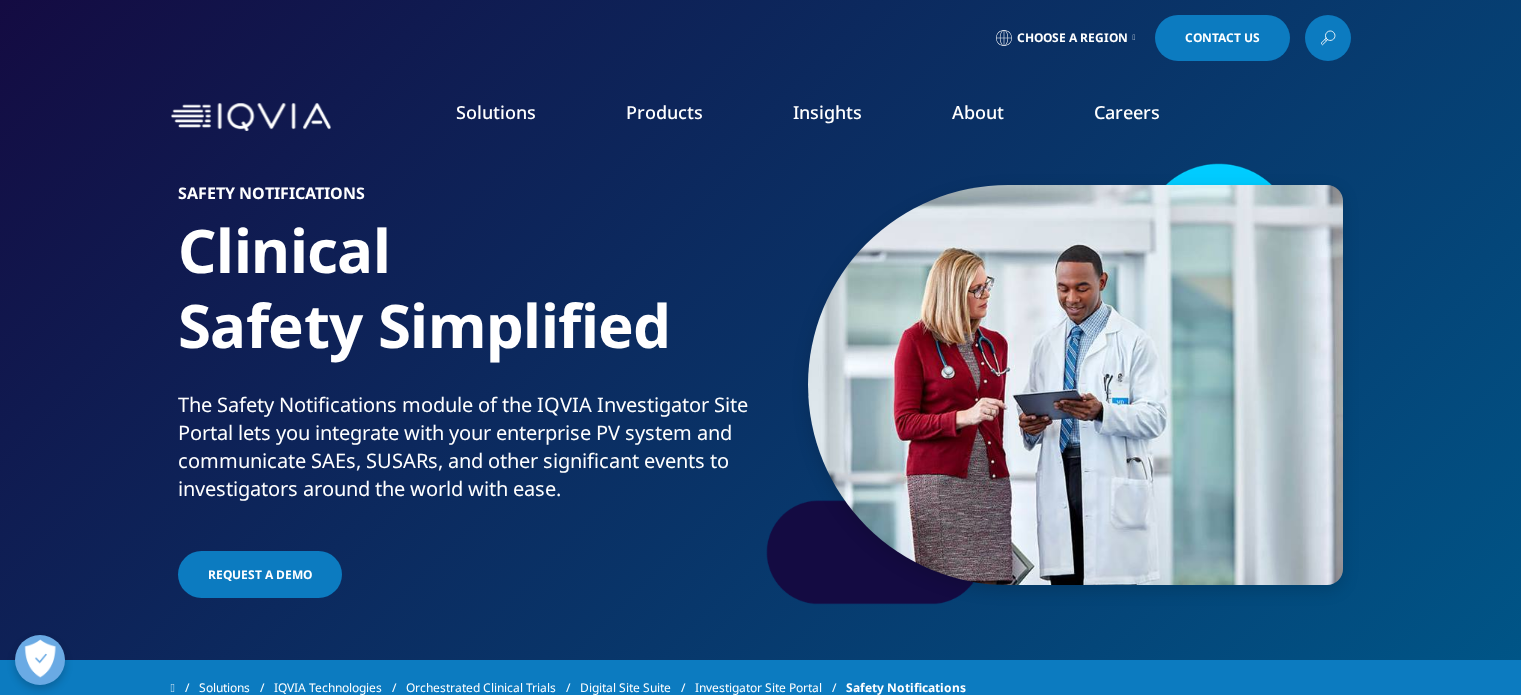 scroll, scrollTop: 0, scrollLeft: 0, axis: both 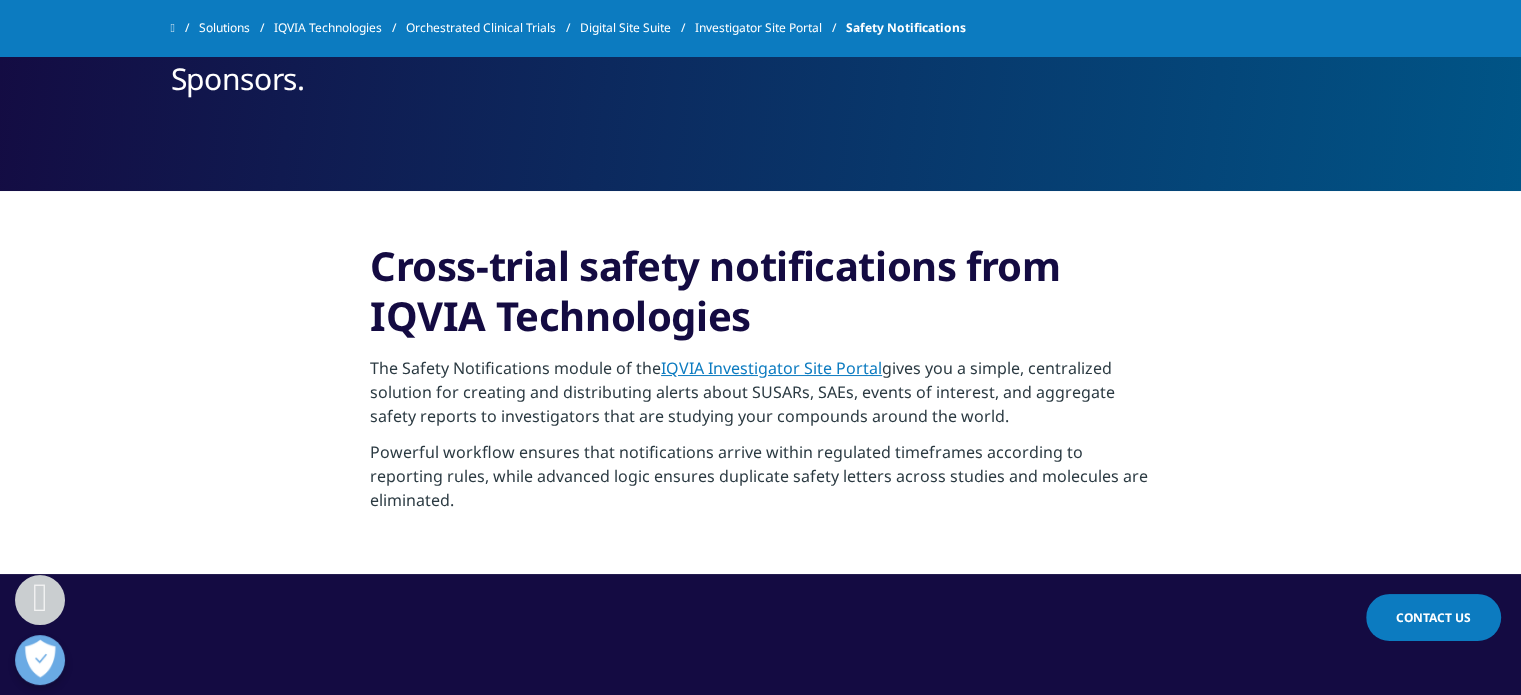 click on "IQVIA Investigator Site Portal" at bounding box center (771, 368) 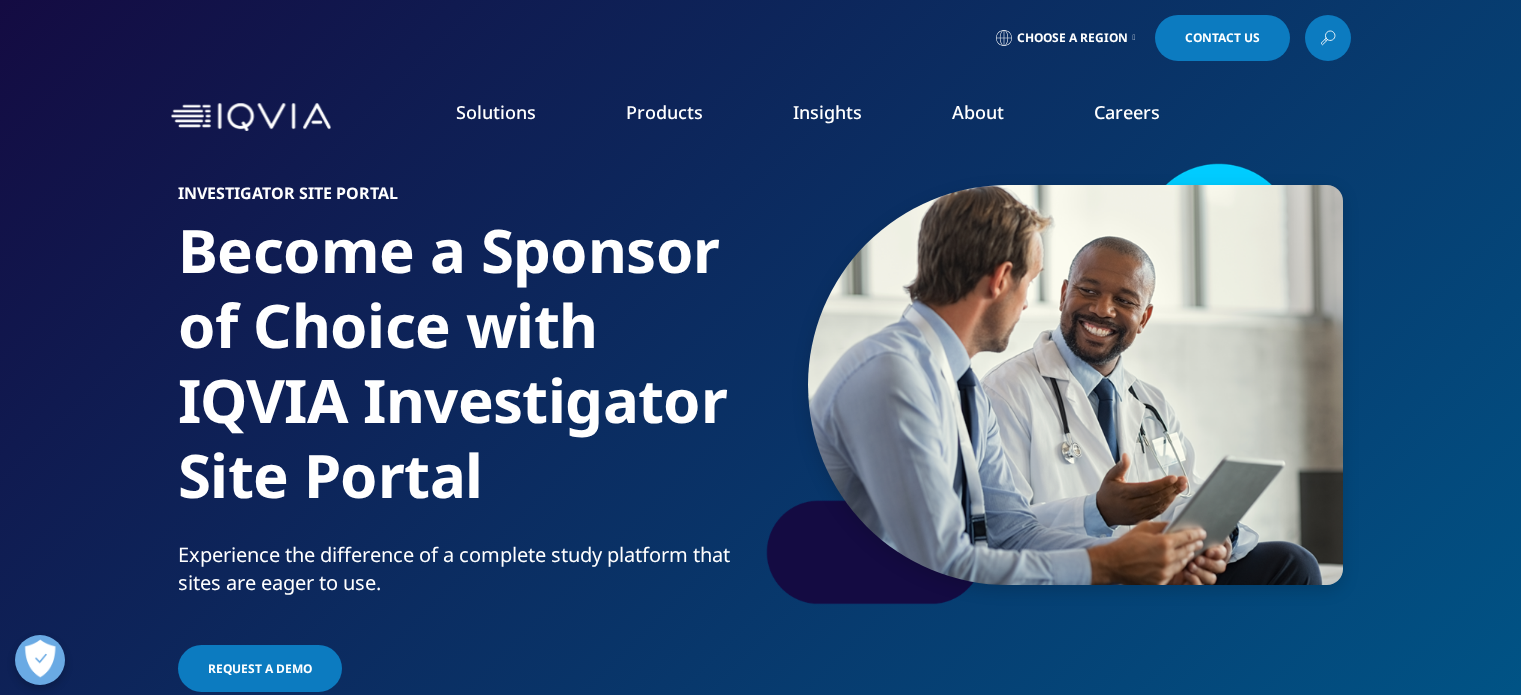 scroll, scrollTop: 0, scrollLeft: 0, axis: both 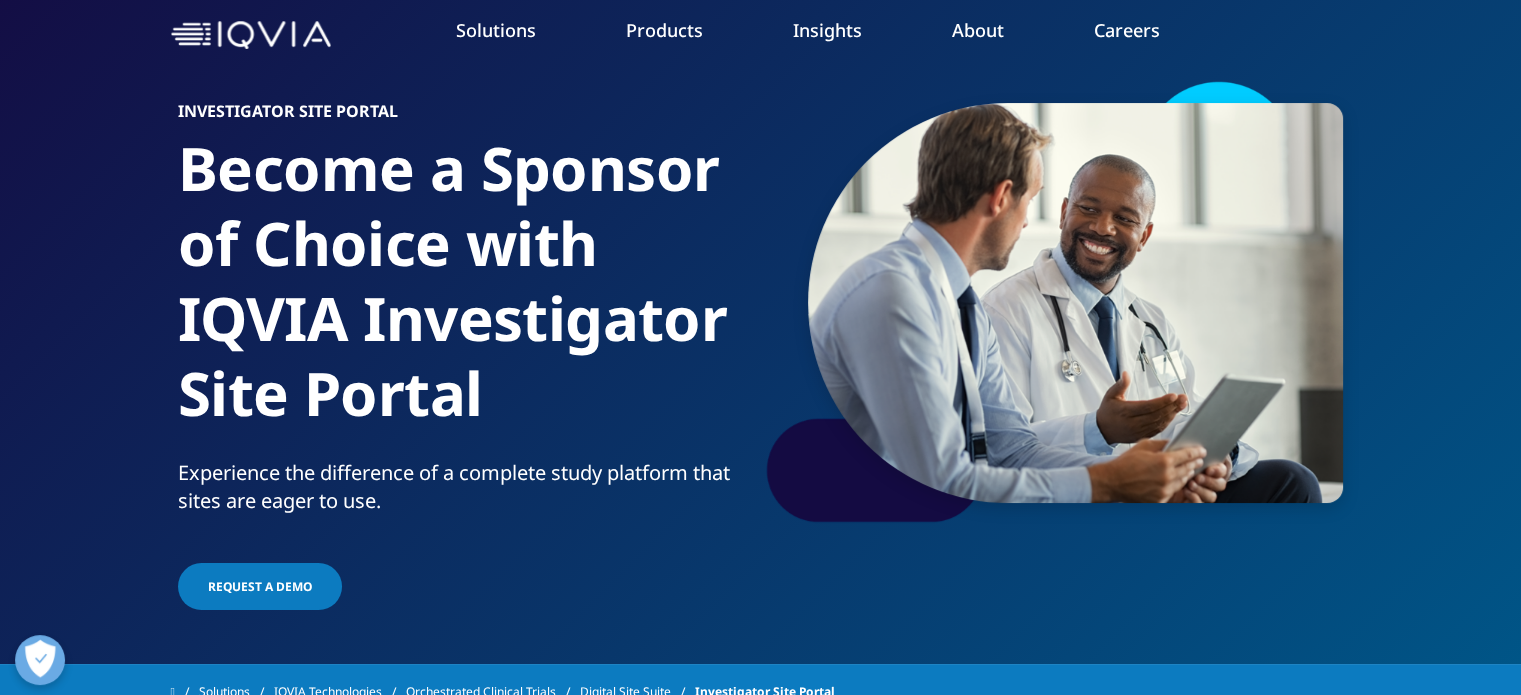click at bounding box center (251, 35) 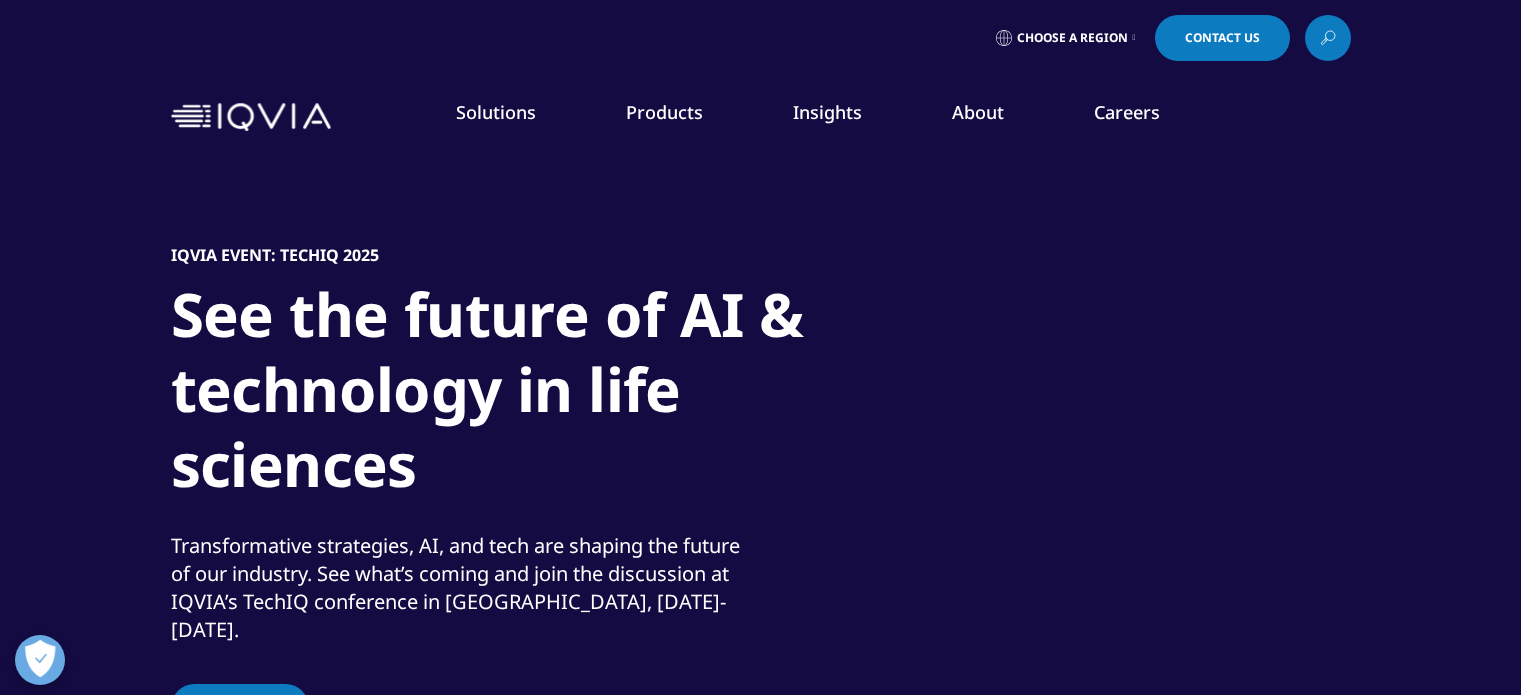 scroll, scrollTop: 0, scrollLeft: 0, axis: both 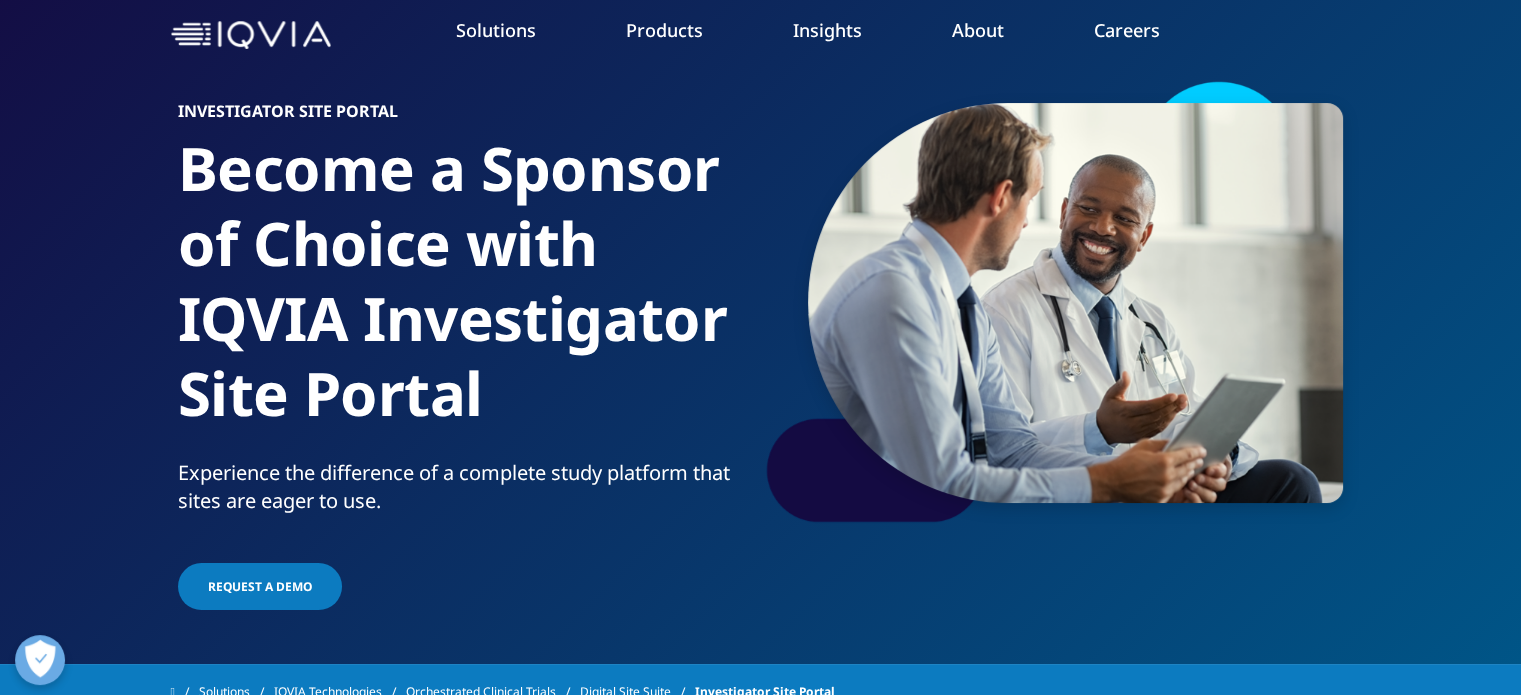click on "Safety & Regulatory Compliance" at bounding box center [160, 355] 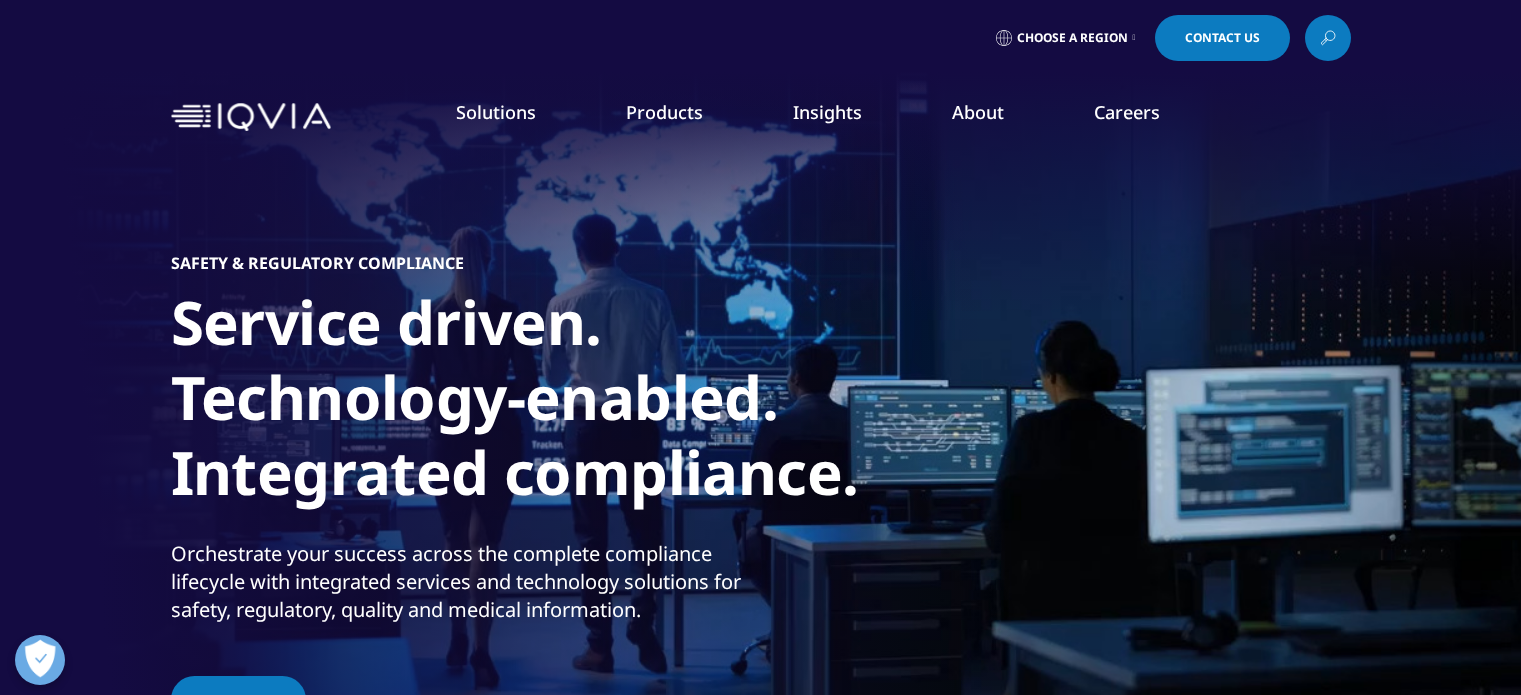 scroll, scrollTop: 0, scrollLeft: 0, axis: both 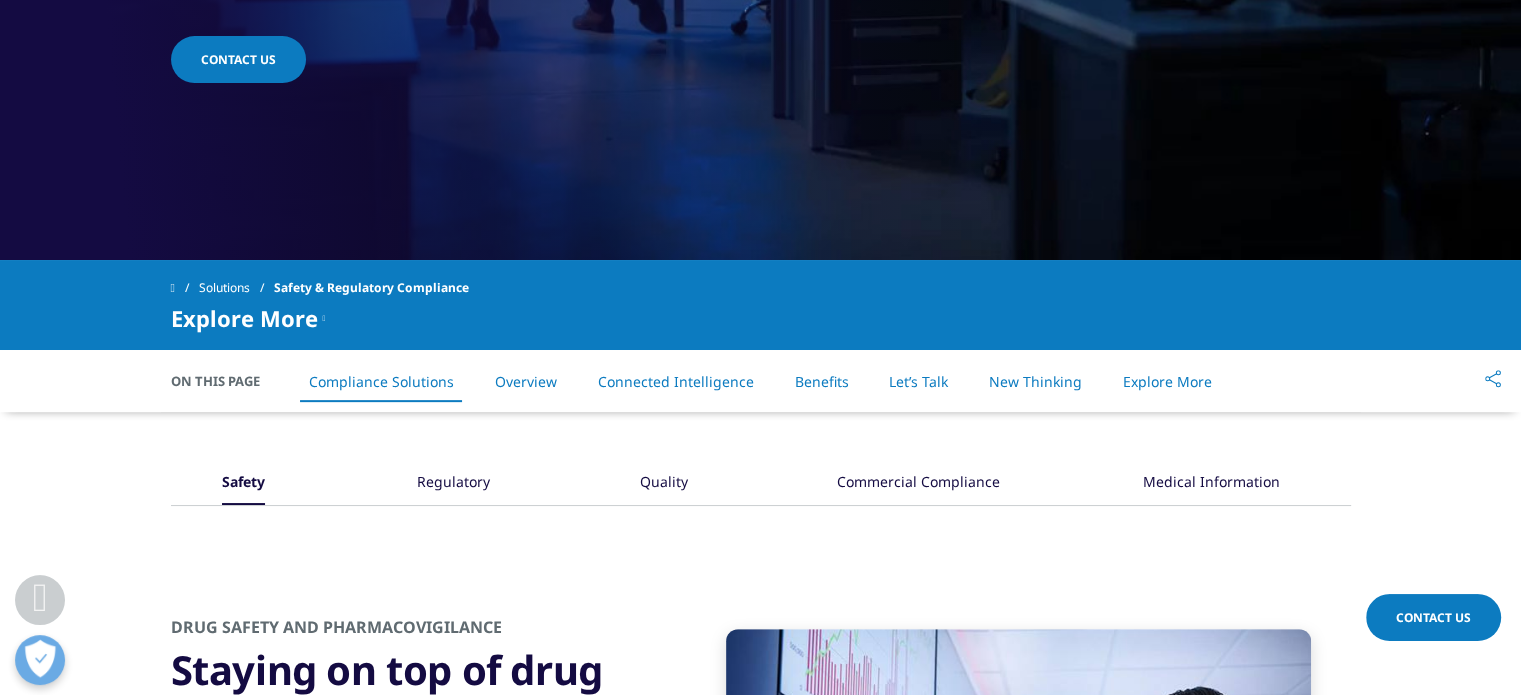 click on "Safety" at bounding box center (243, 483) 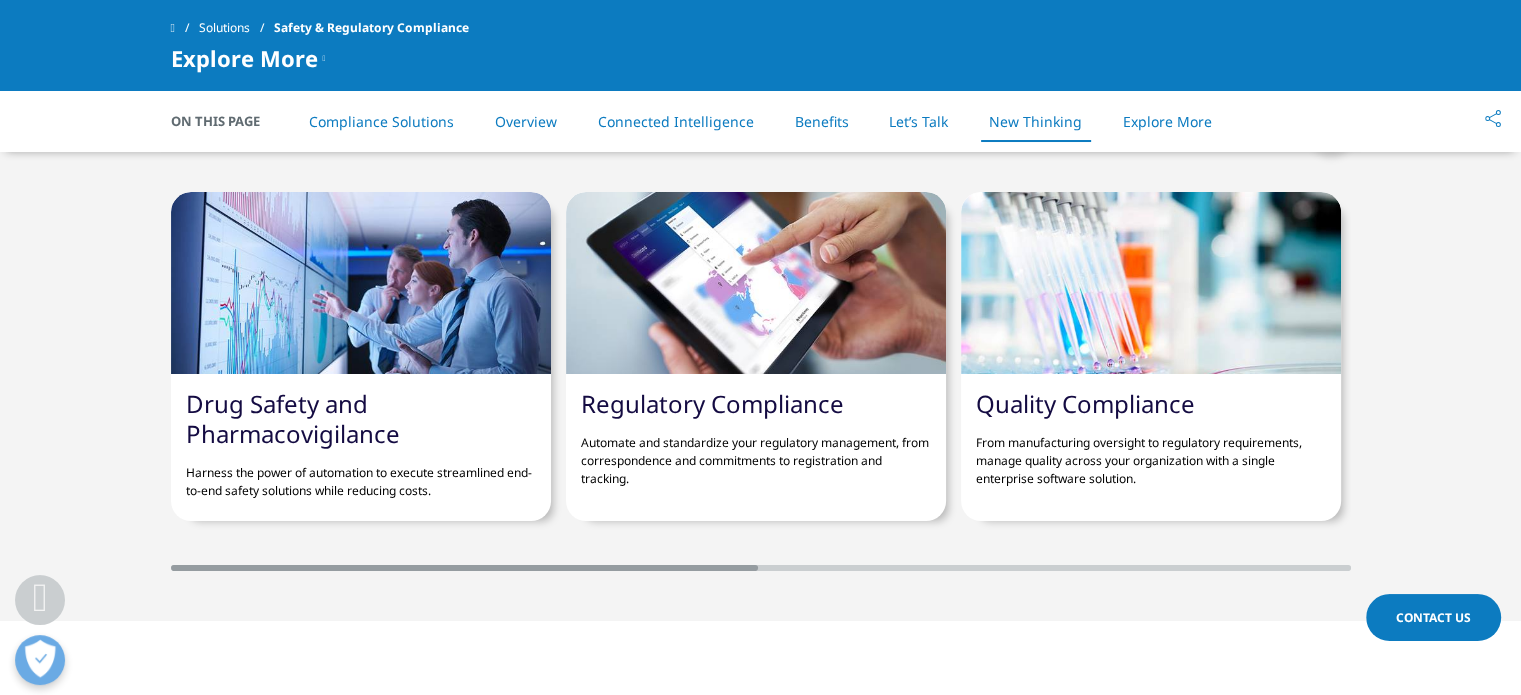 scroll, scrollTop: 4813, scrollLeft: 0, axis: vertical 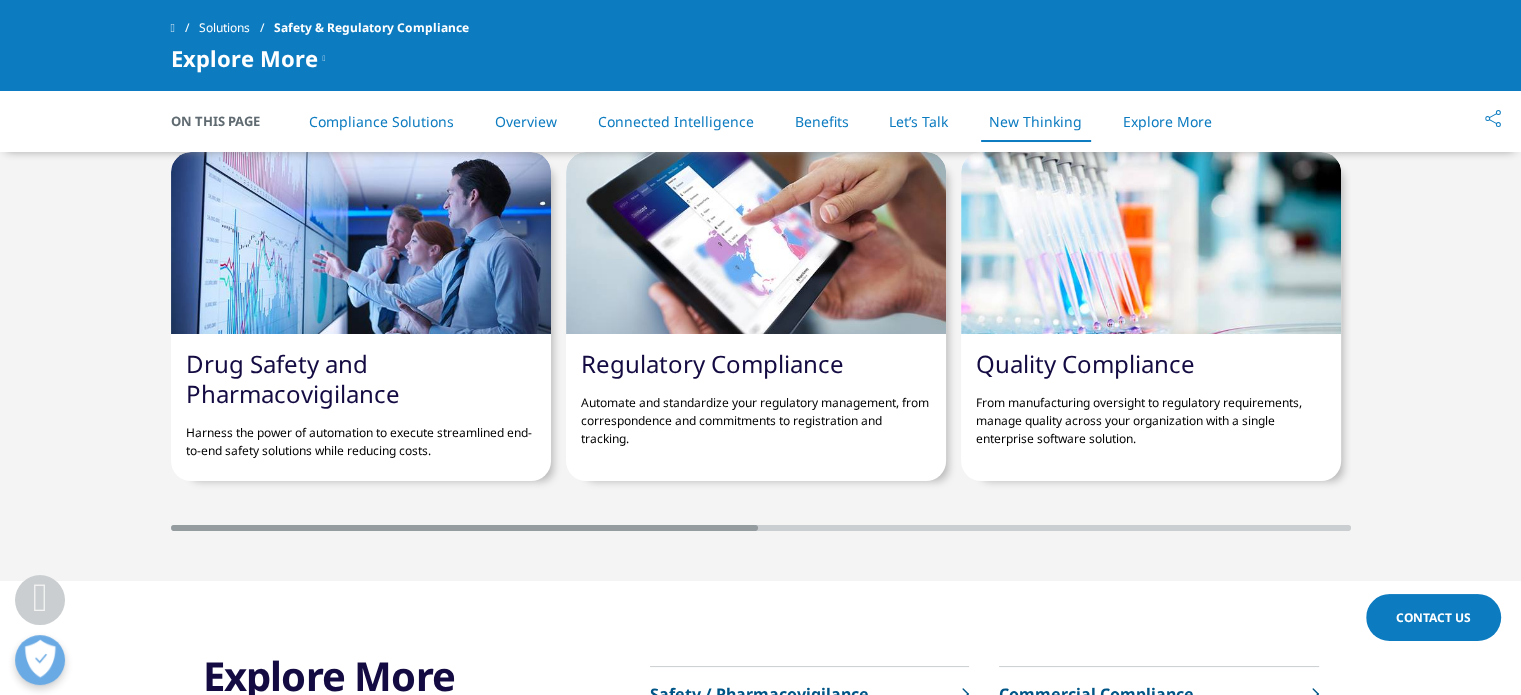 click at bounding box center [361, 243] 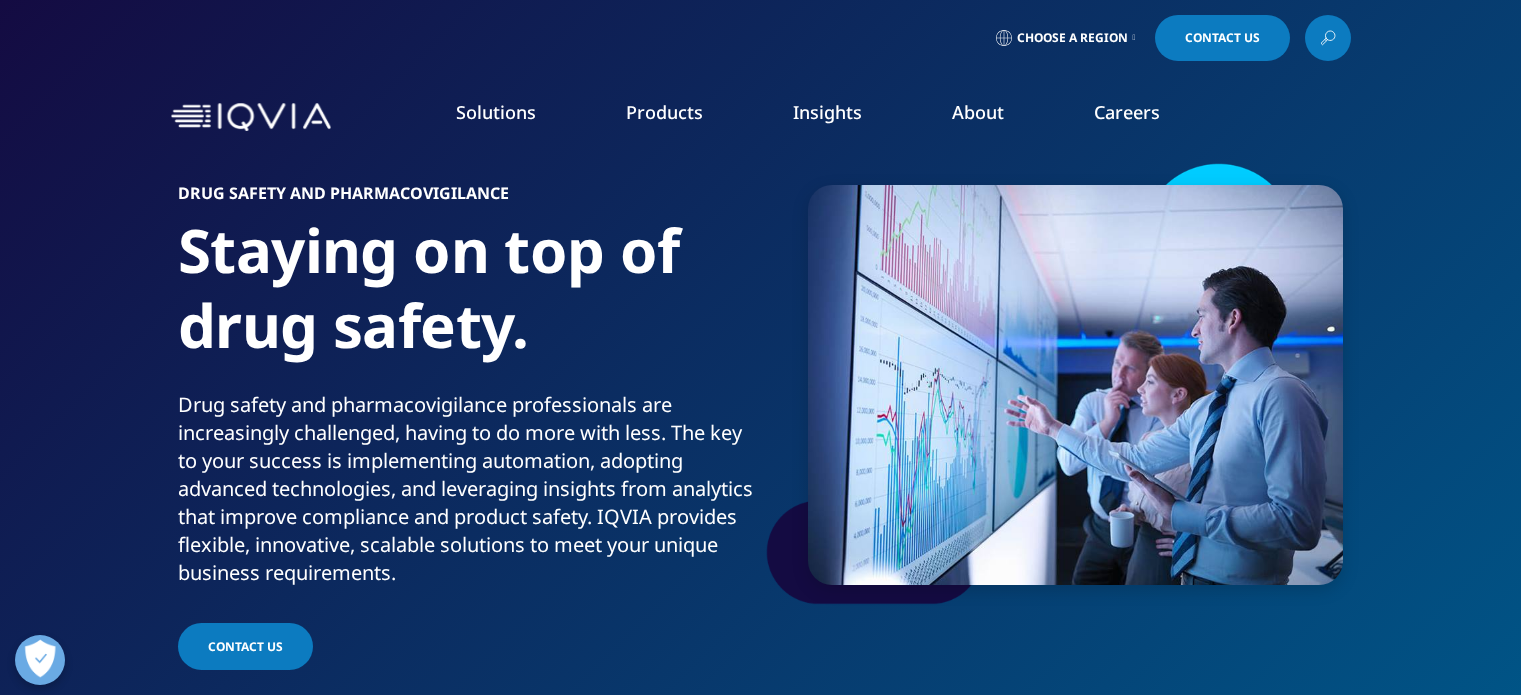scroll, scrollTop: 0, scrollLeft: 0, axis: both 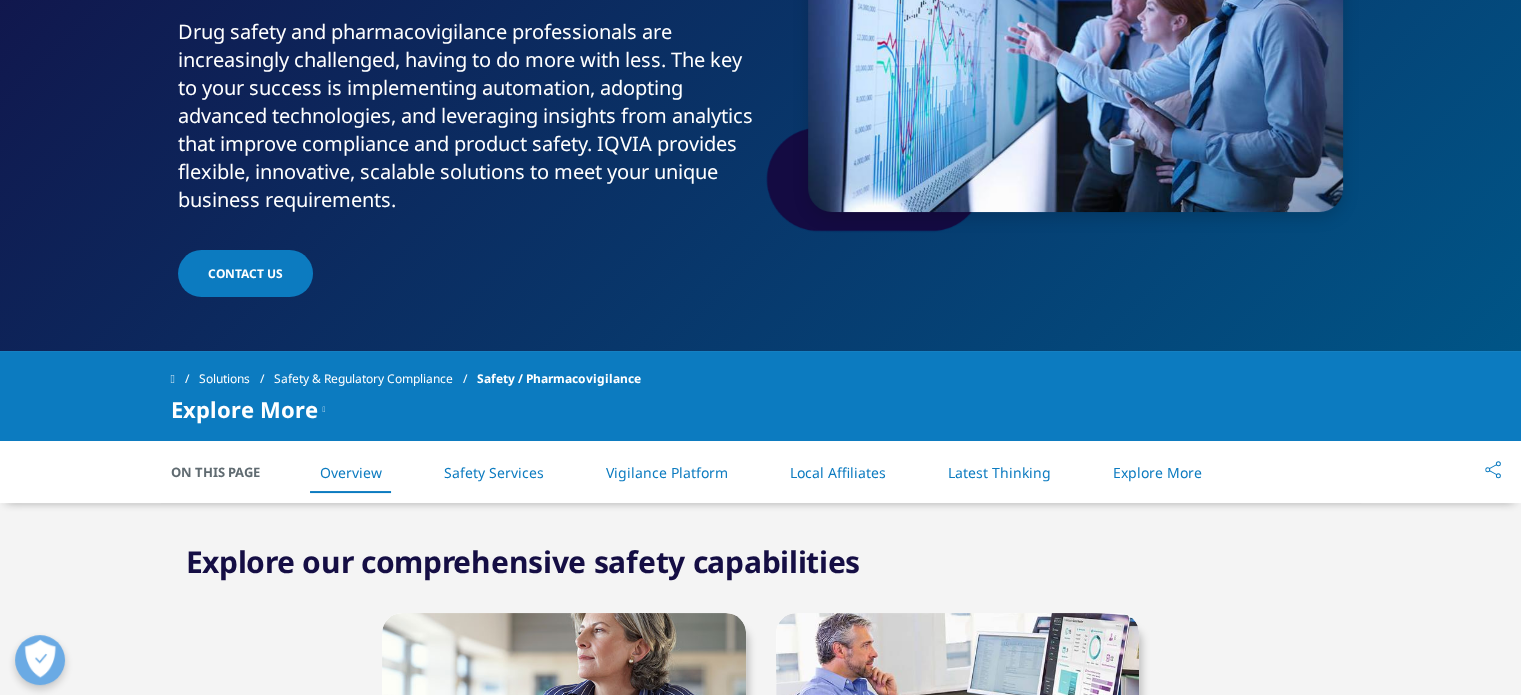click on "Clear Search Loading
Choose a Region
Contact Us" at bounding box center [760, 2883] 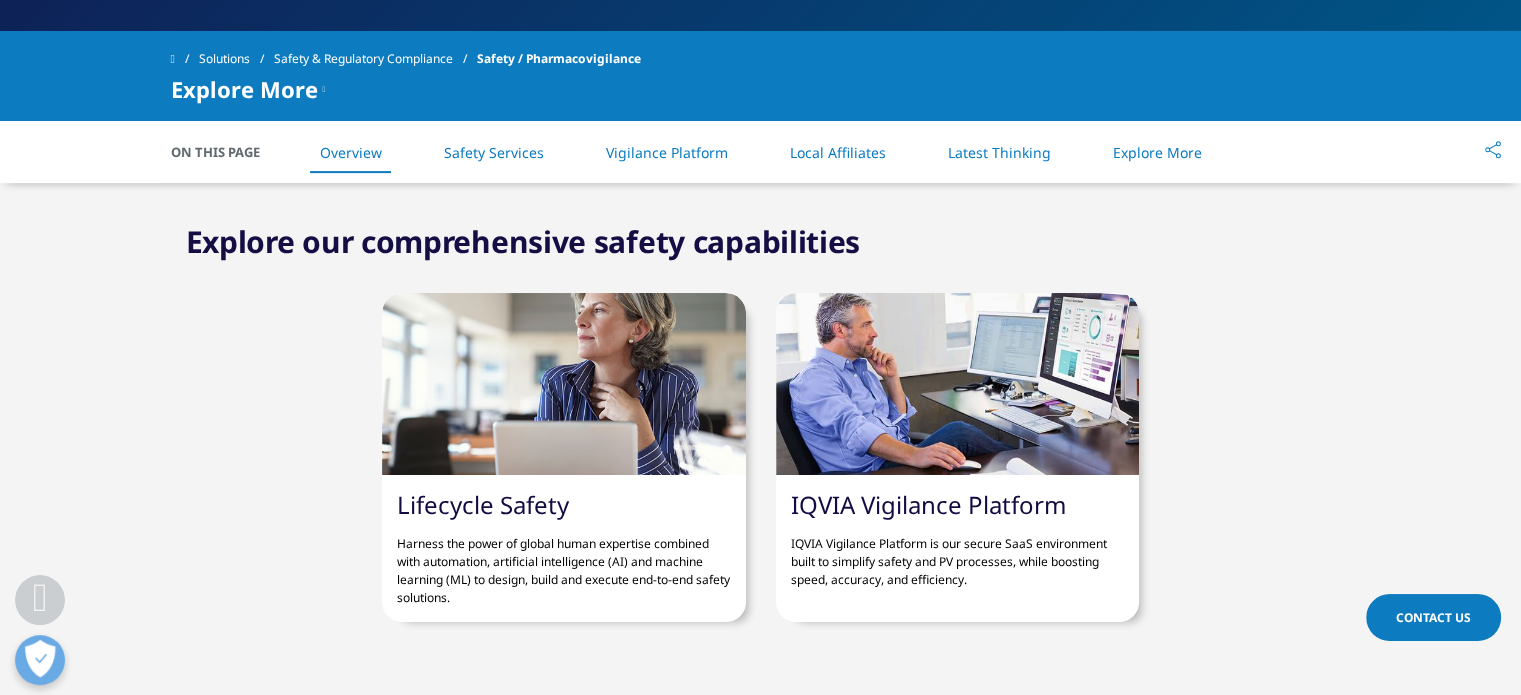 scroll, scrollTop: 773, scrollLeft: 0, axis: vertical 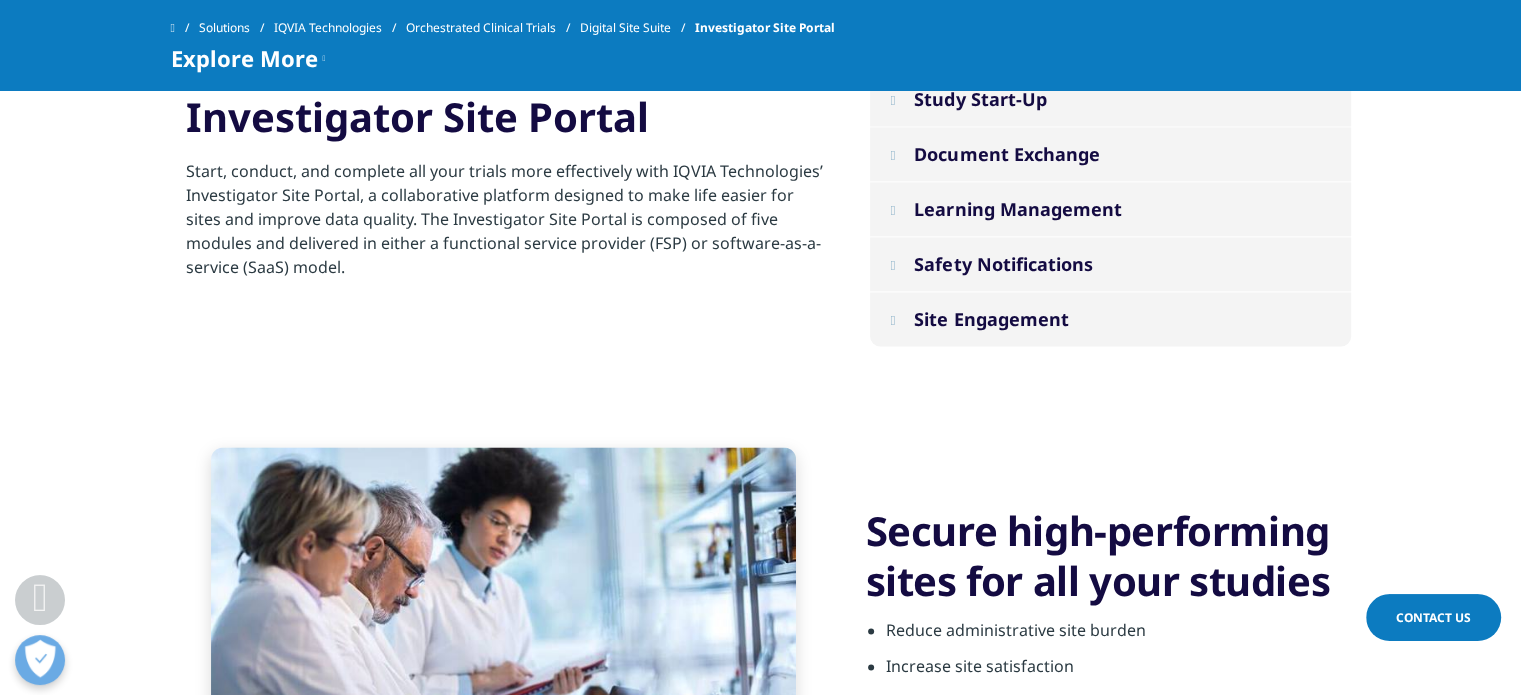click on "Safety Notifications" at bounding box center (1003, 264) 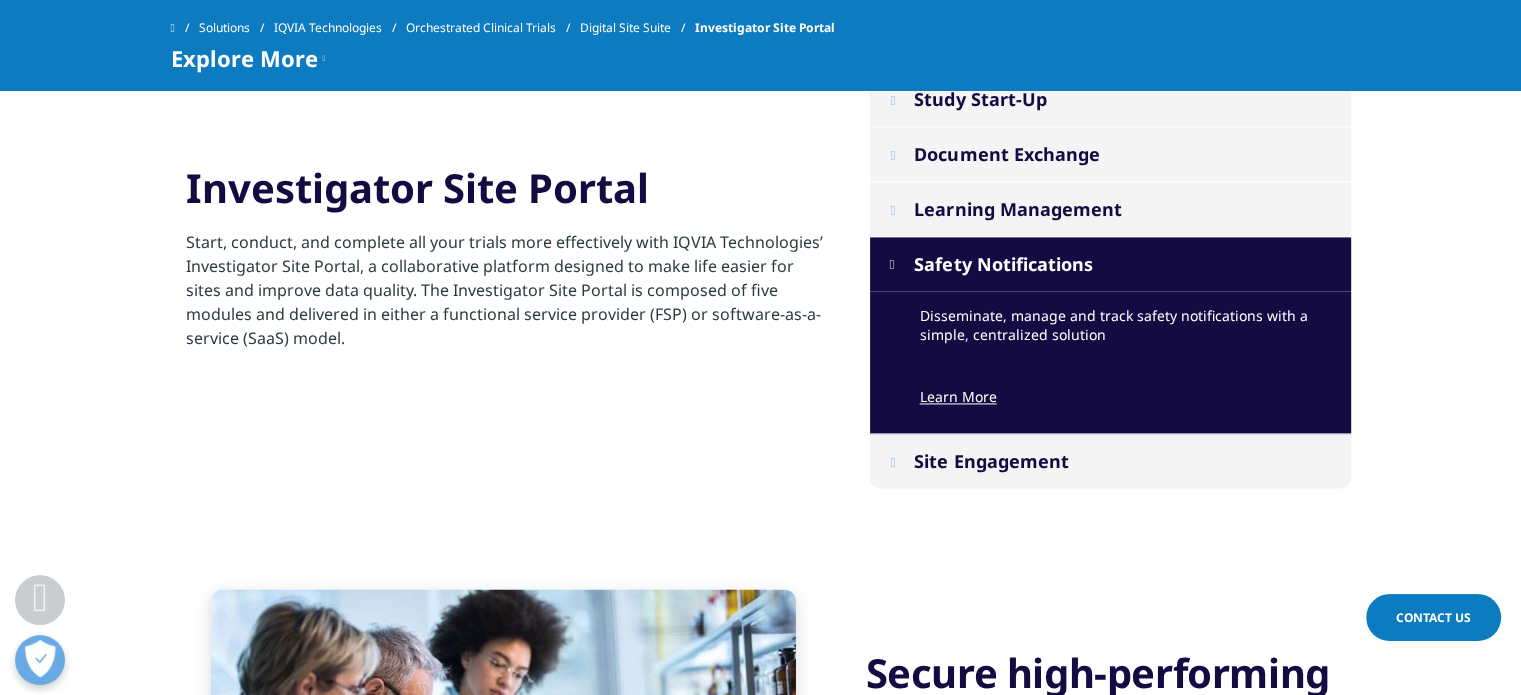 click on "Learn More" at bounding box center [958, 396] 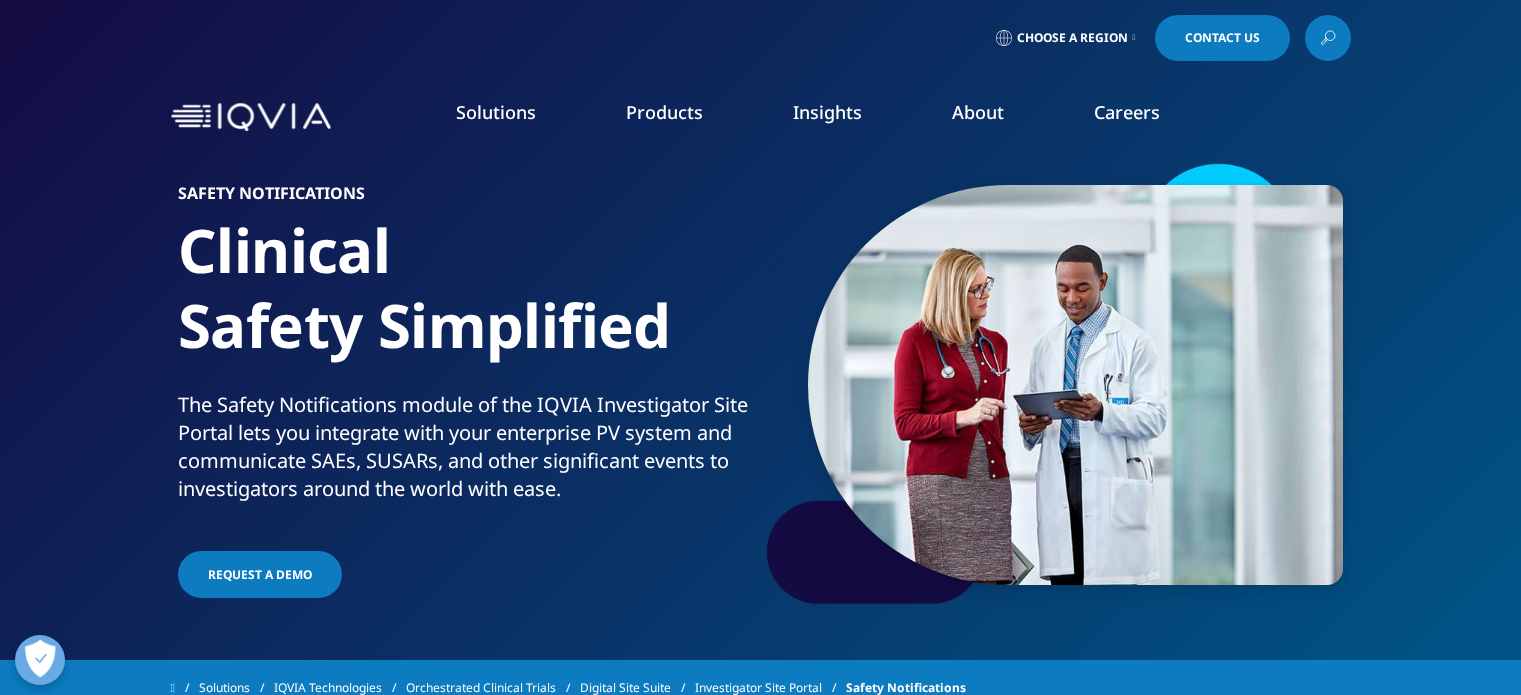 scroll, scrollTop: 0, scrollLeft: 0, axis: both 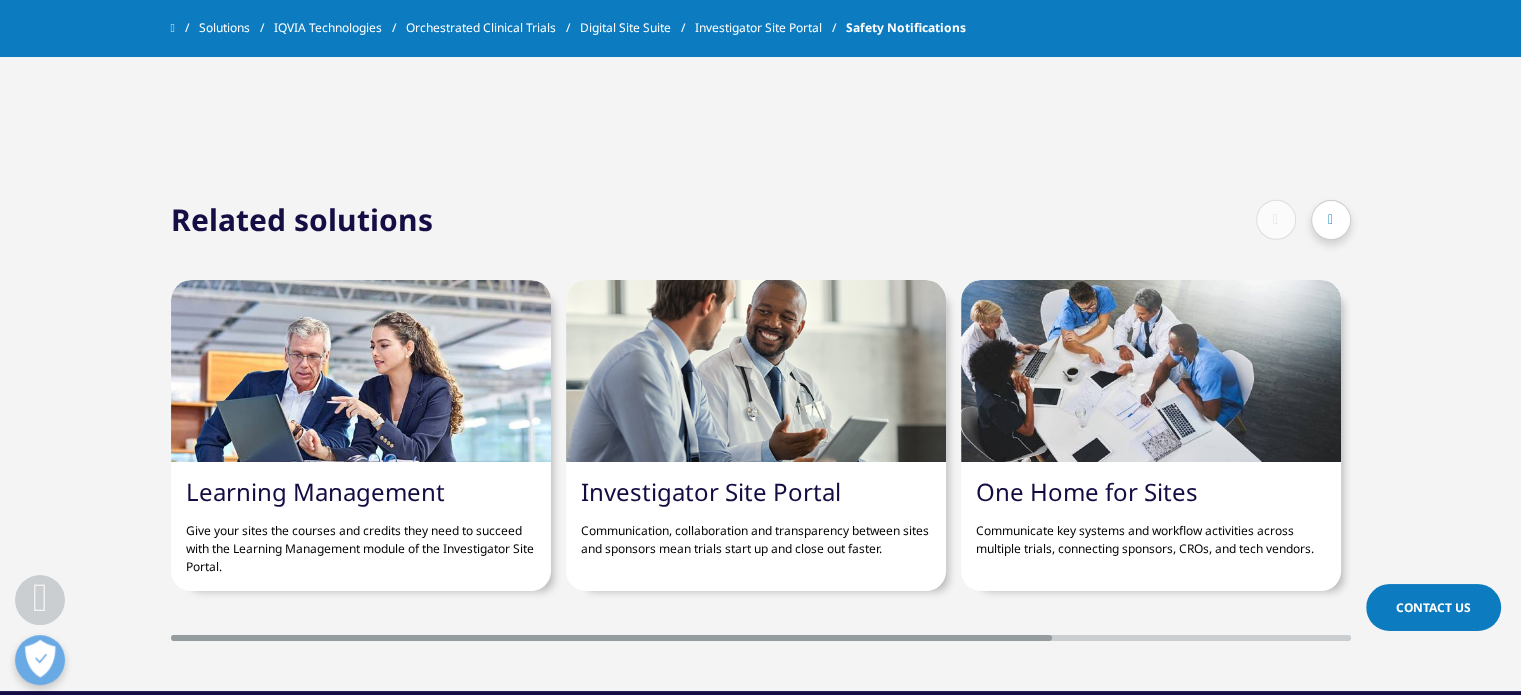 click at bounding box center (756, 371) 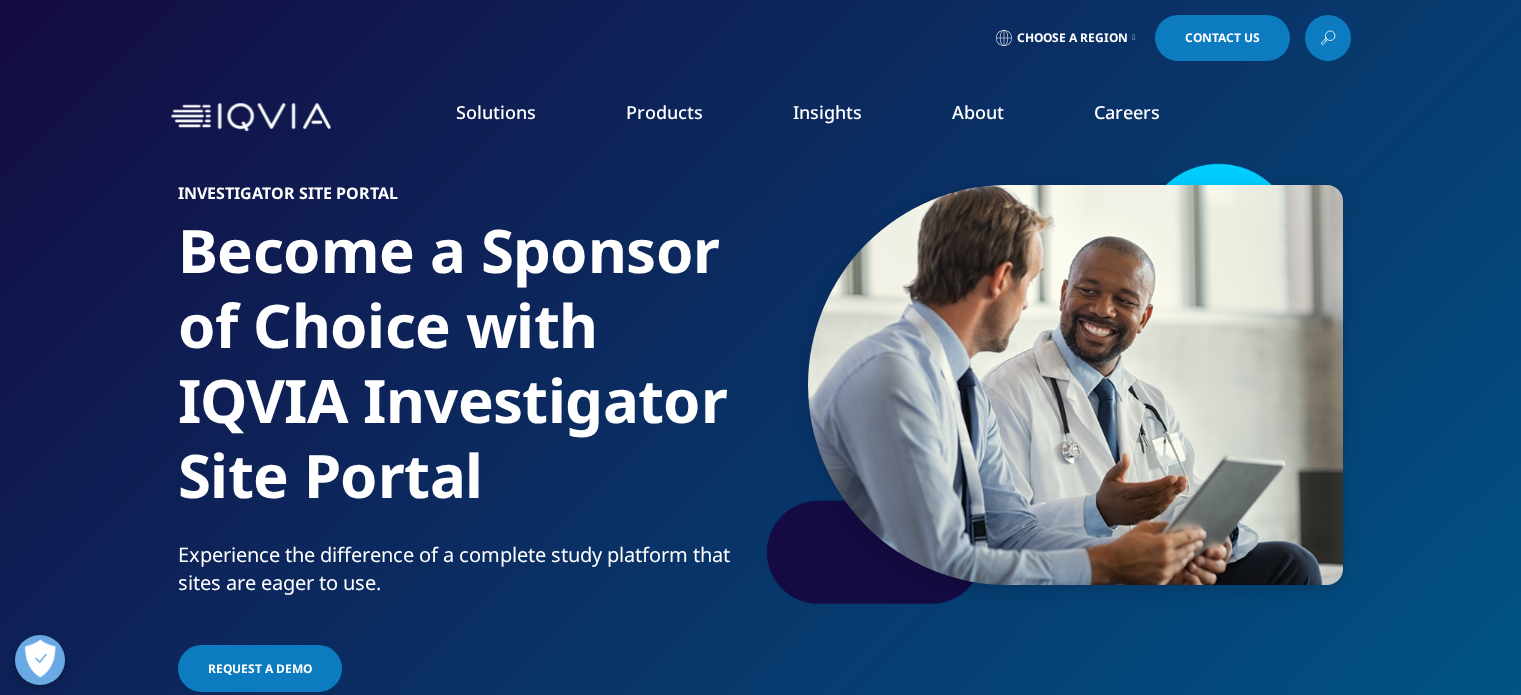 scroll, scrollTop: 0, scrollLeft: 0, axis: both 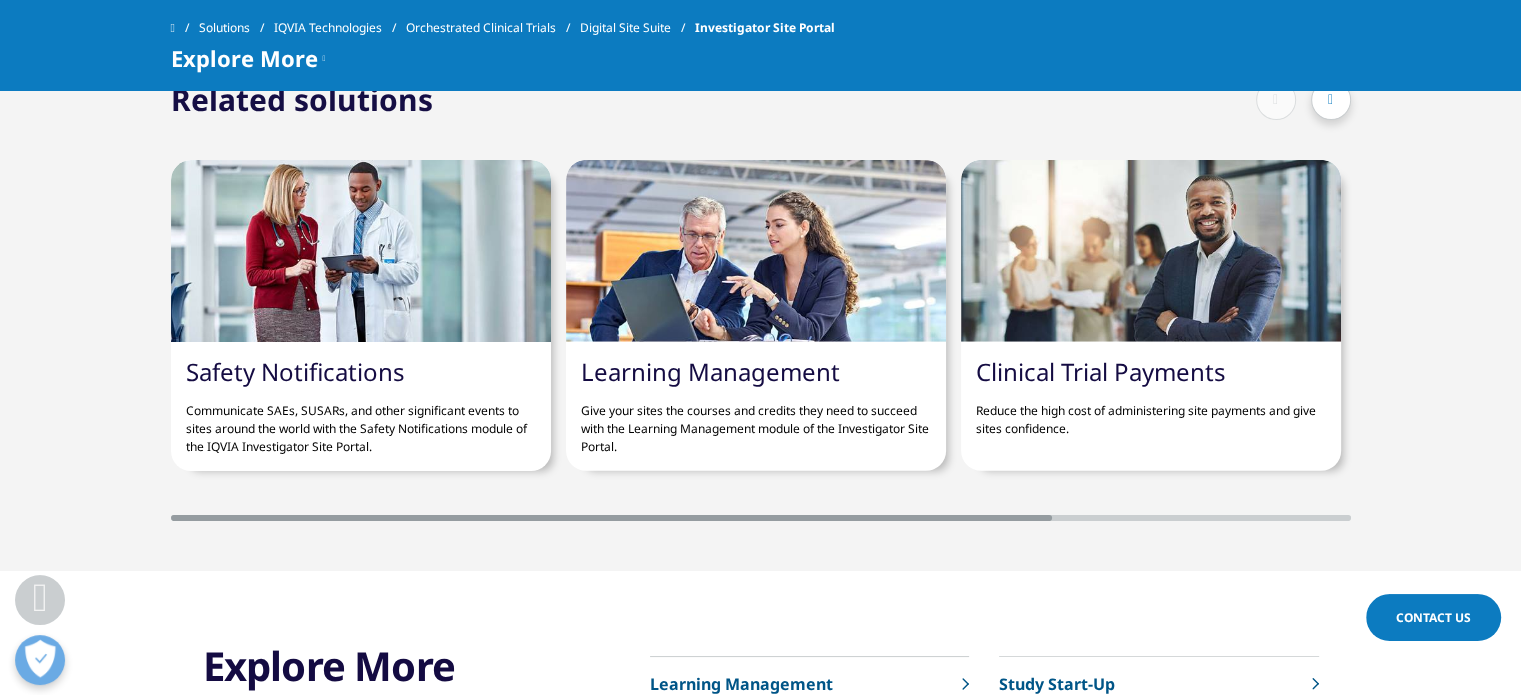 click at bounding box center (361, 251) 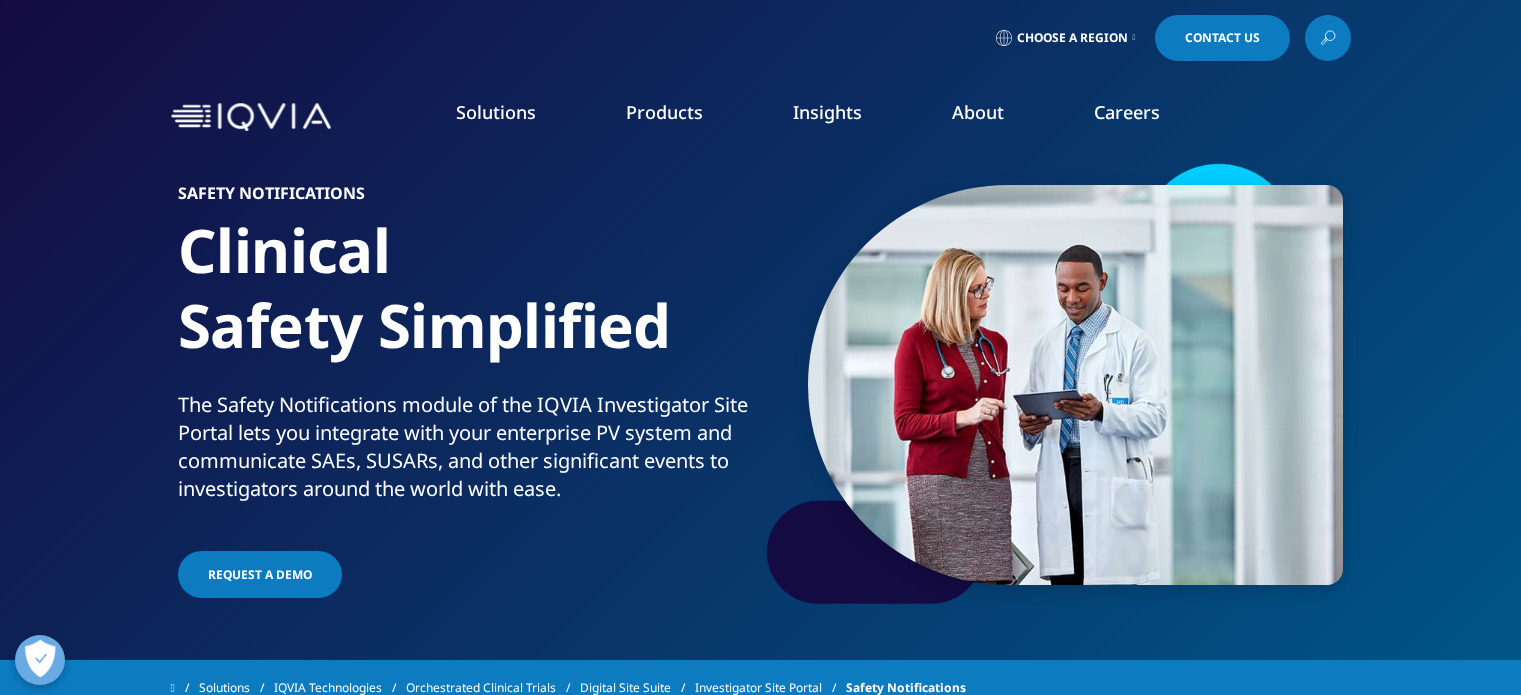 scroll, scrollTop: 0, scrollLeft: 0, axis: both 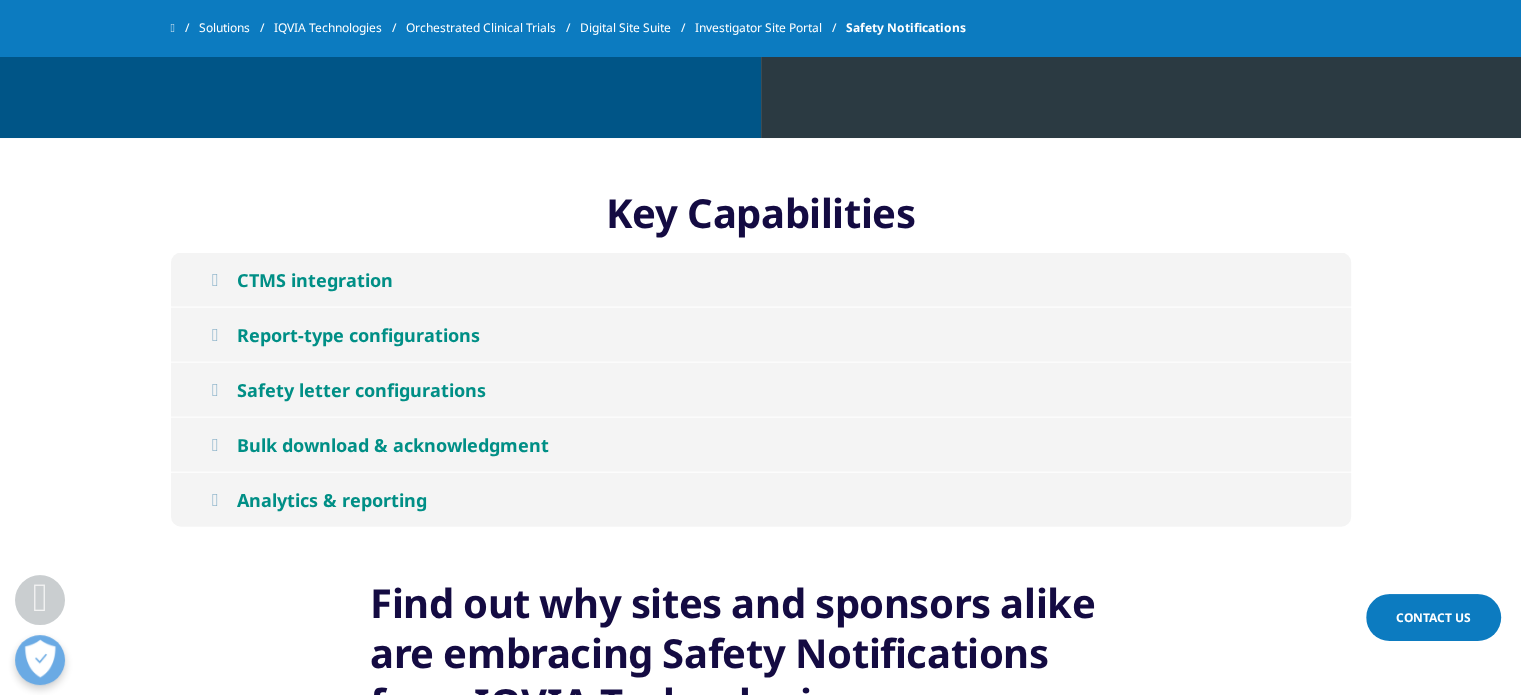click on "Safety letter configurations" at bounding box center (361, 390) 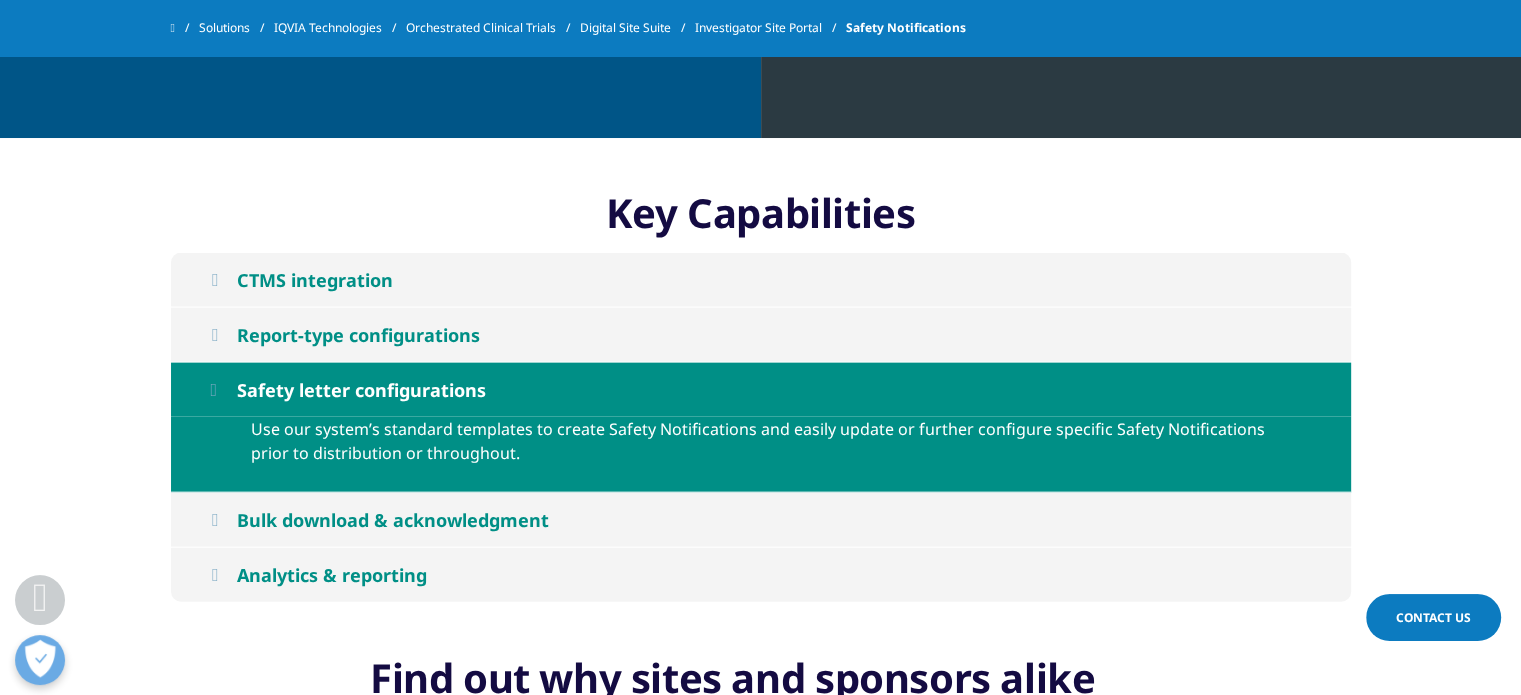 click on "Analytics & reporting" at bounding box center [761, 575] 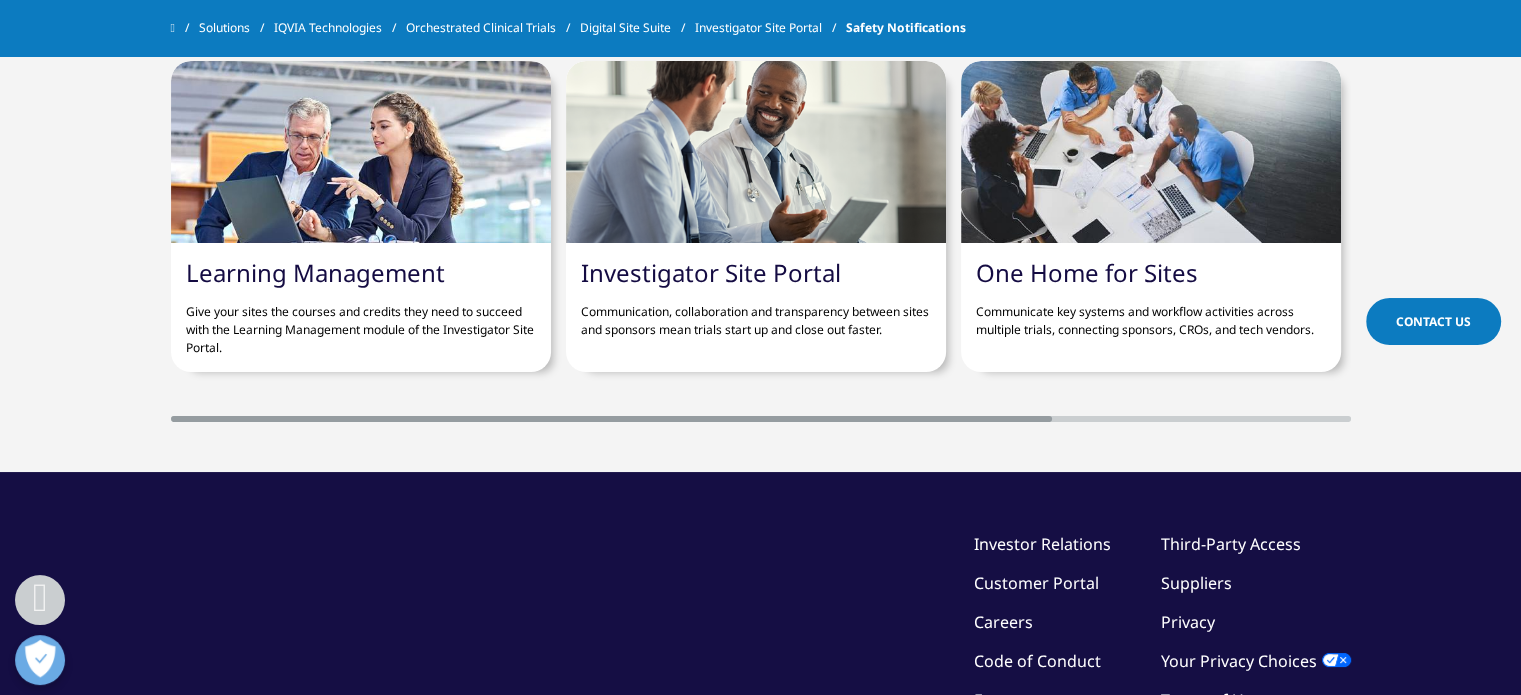 scroll, scrollTop: 6279, scrollLeft: 0, axis: vertical 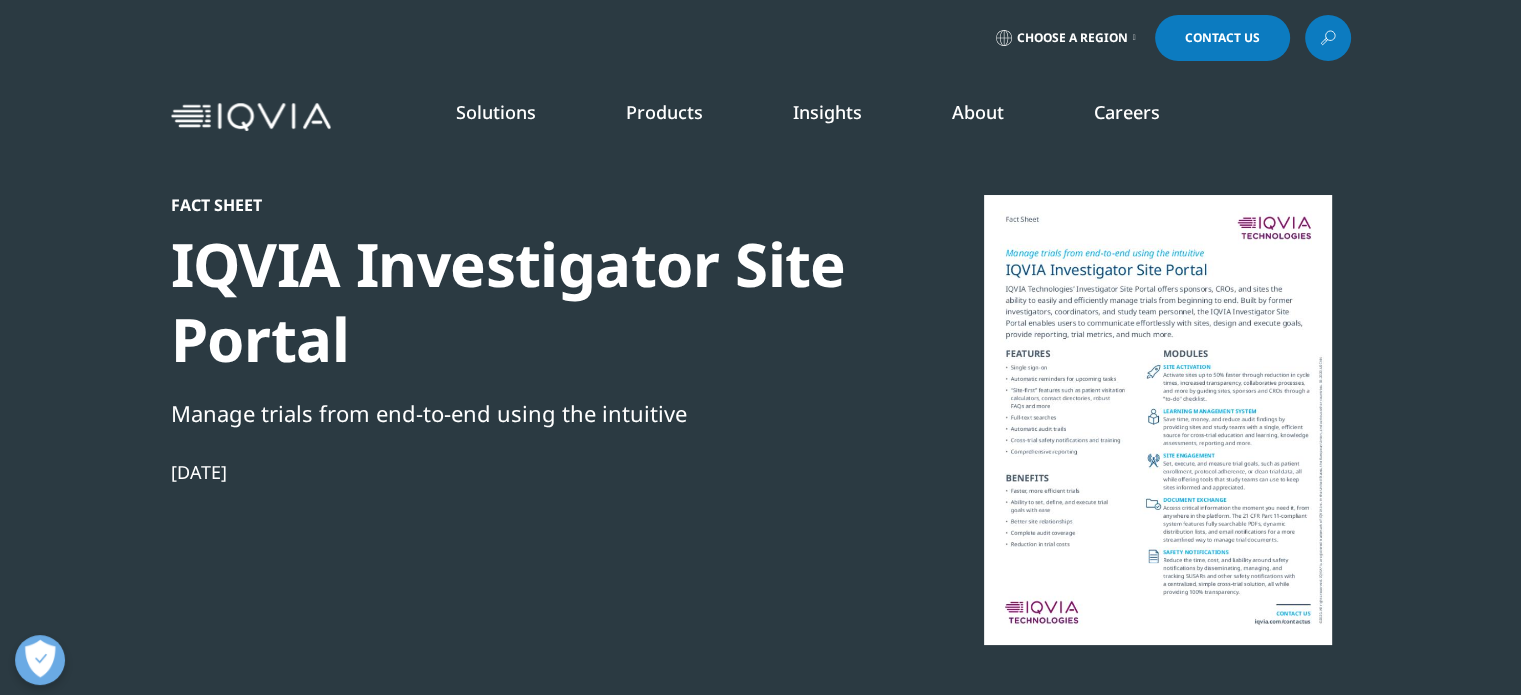 drag, startPoint x: 0, startPoint y: 0, endPoint x: 470, endPoint y: 336, distance: 577.7508 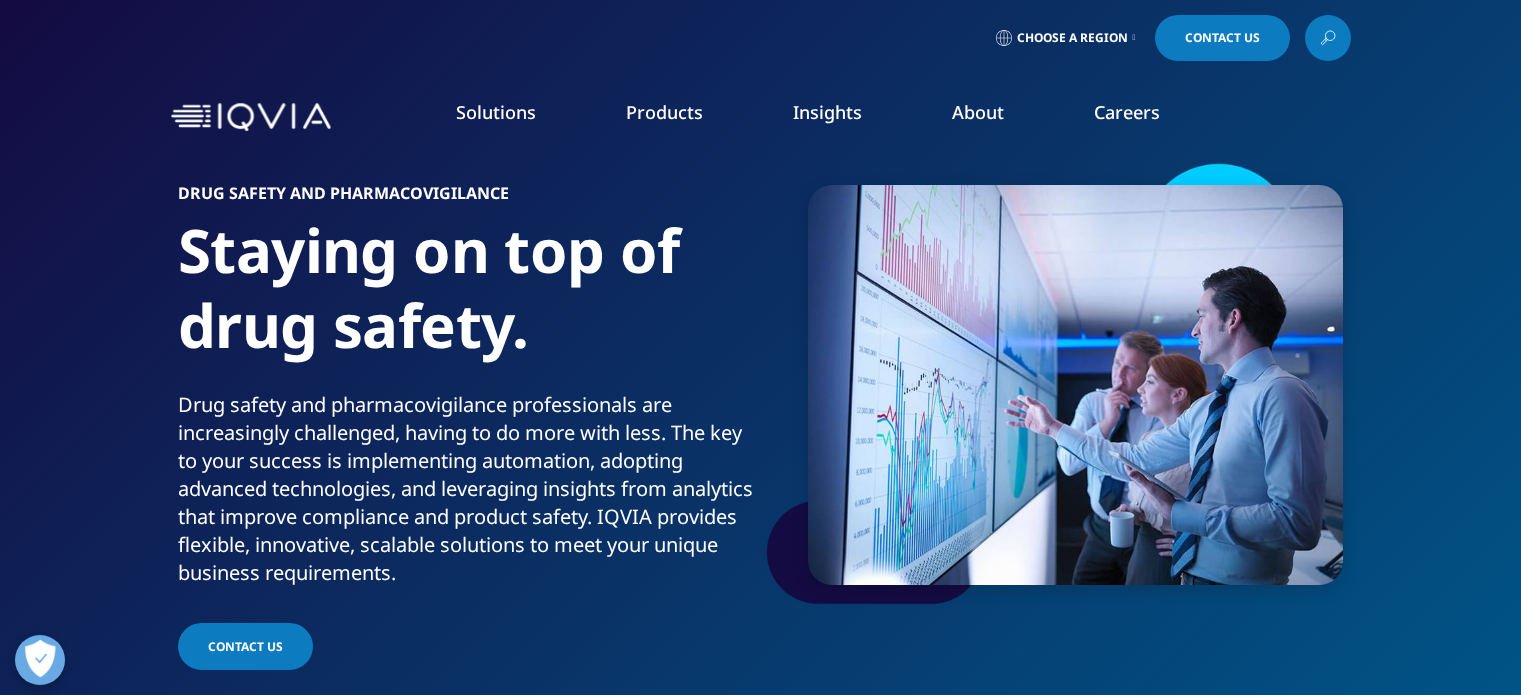 scroll, scrollTop: 0, scrollLeft: 0, axis: both 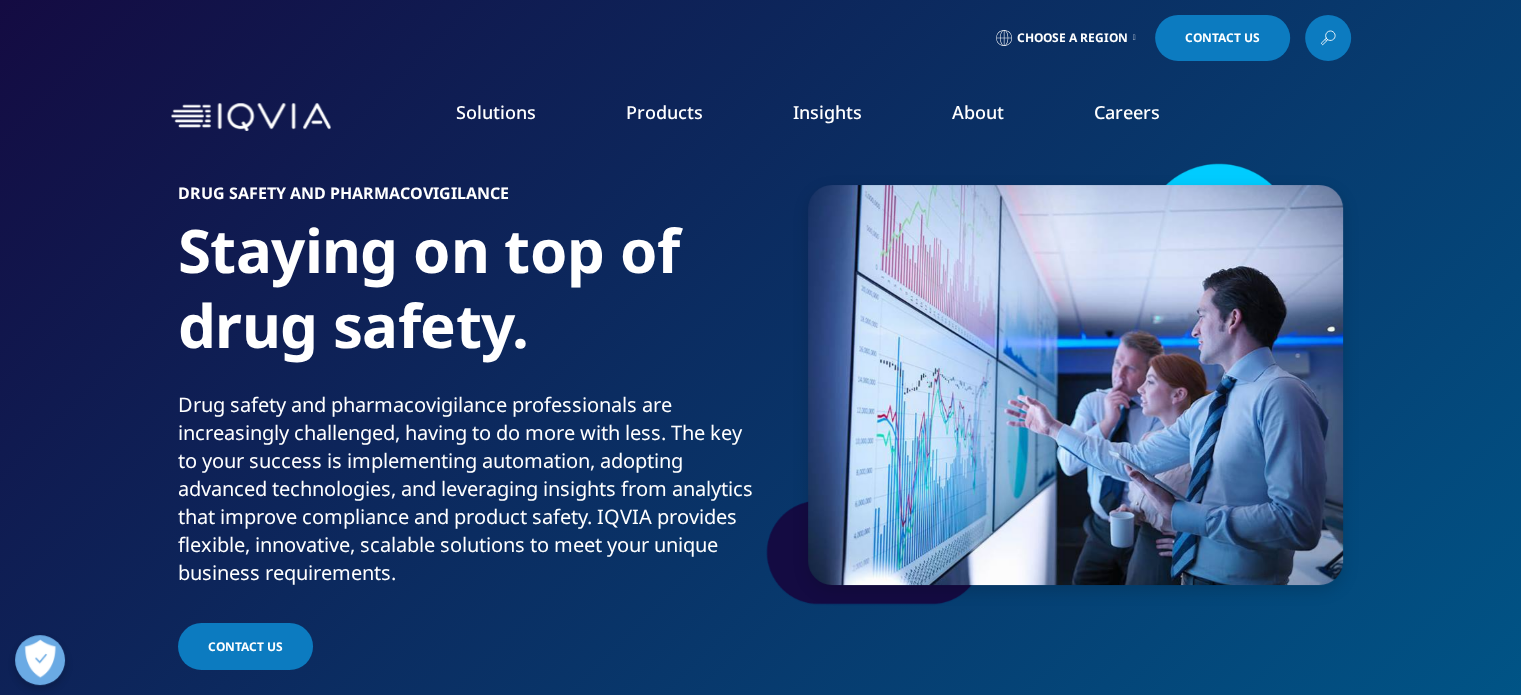 click on "Products
CLINICAL PRODUCTS
Planning Suite
Grant Plan
Site Suite
Clinical Trial Payments
Investigator Site Portal
One Home for Sites
Patient Engagement Suite
Electronic Clinical Outcome Assessment (eCOA)
Interactive Response Technology (IRT)
Clinical Data Analytics Solutions
COMMERCIAL PRODUCTS
Information Management
Launch Strategy & Management
Pricing & Market Access
Brand Strategy & Management
Promotional Engagement
Performance Management & Insights
Orchestrated Analytics Next Best Action" at bounding box center [664, 132] 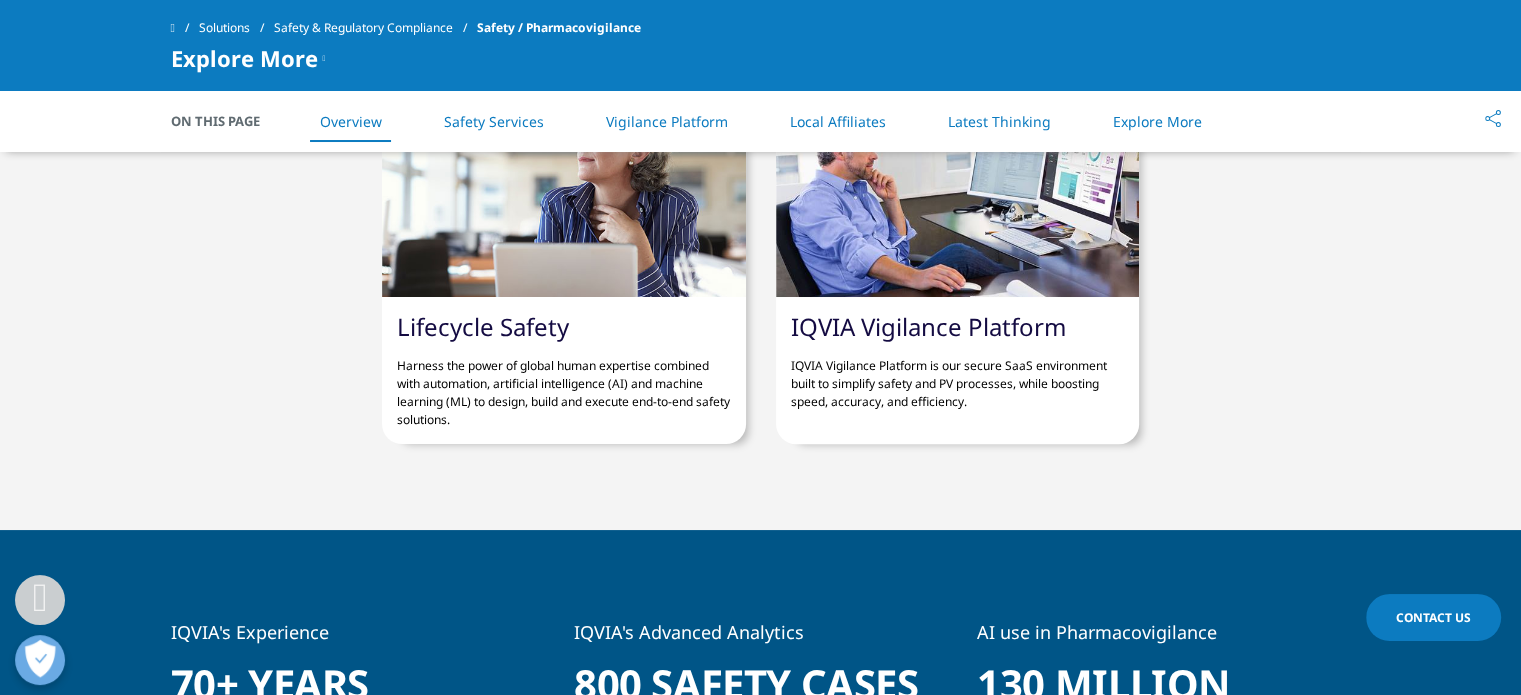scroll, scrollTop: 746, scrollLeft: 0, axis: vertical 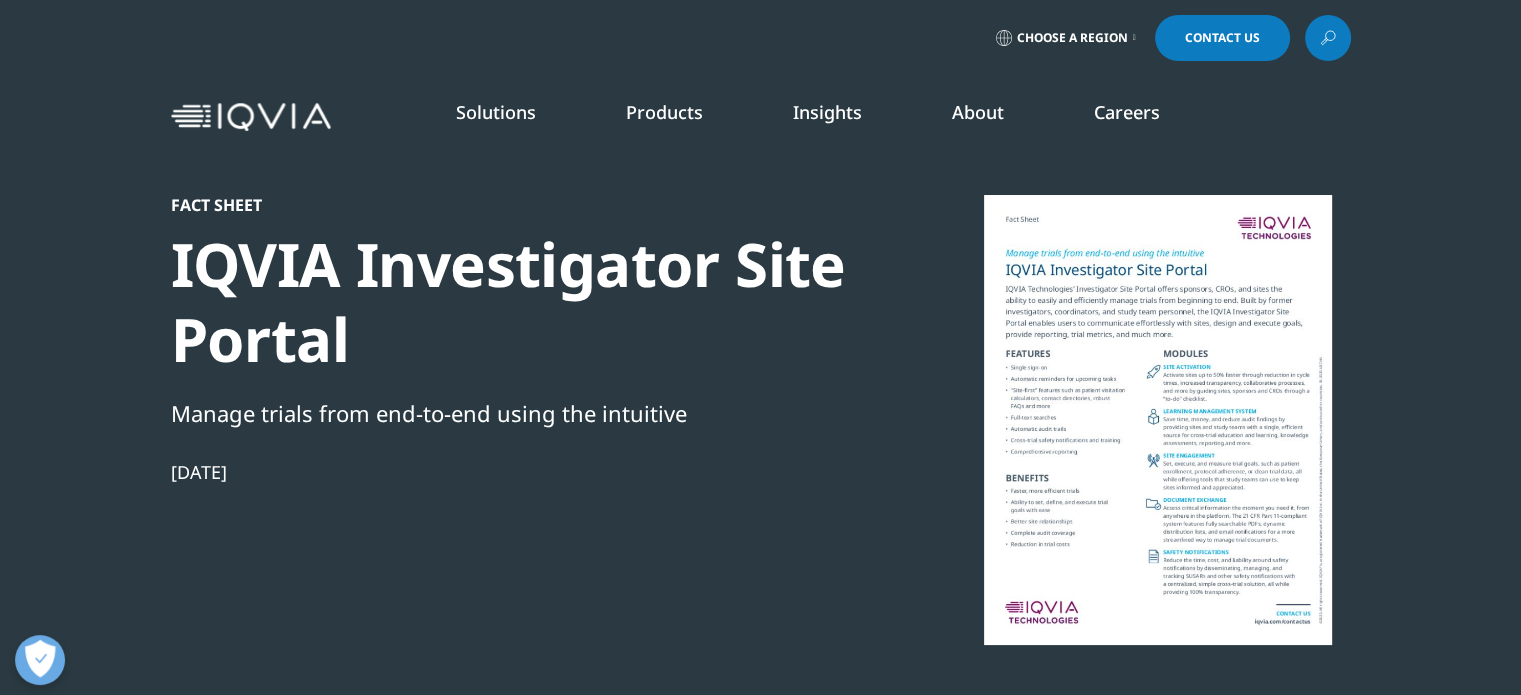 click at bounding box center [1134, 38] 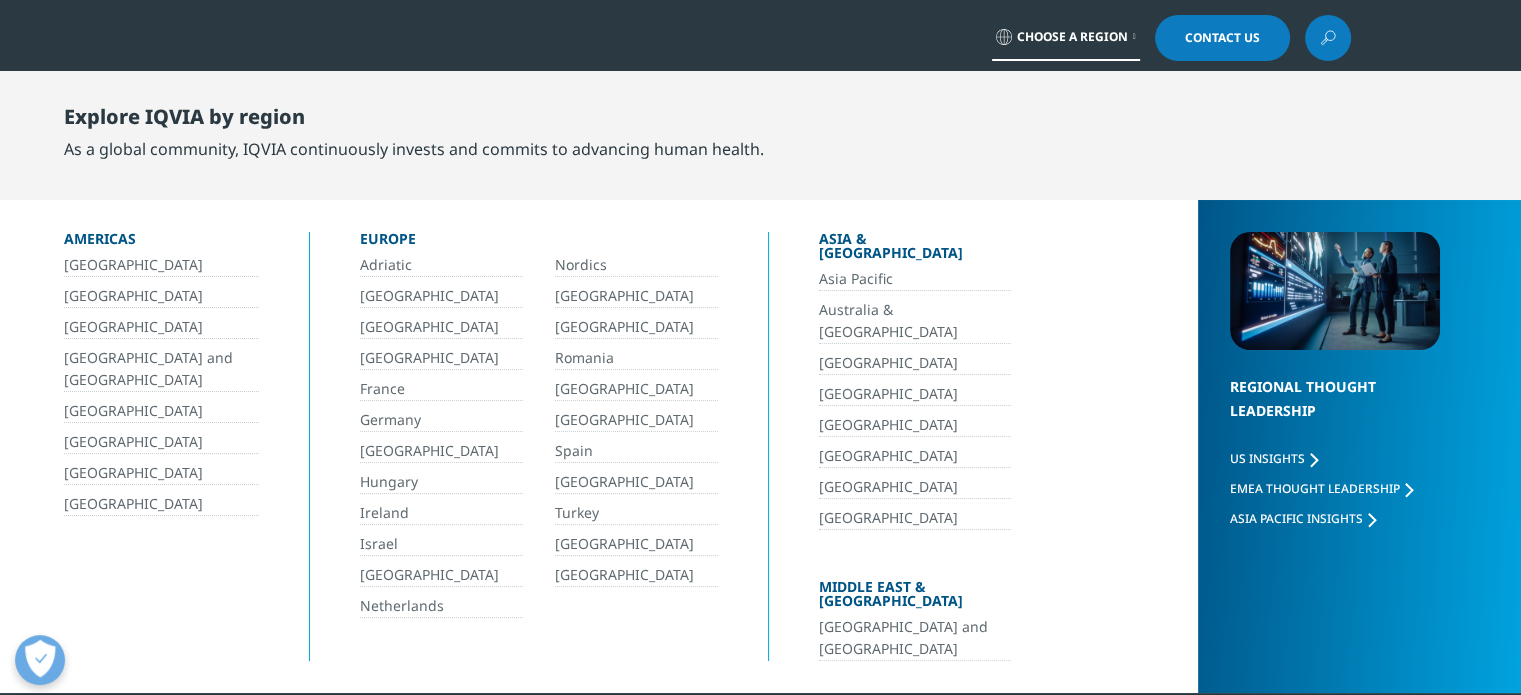 click on "[GEOGRAPHIC_DATA]" at bounding box center (161, 265) 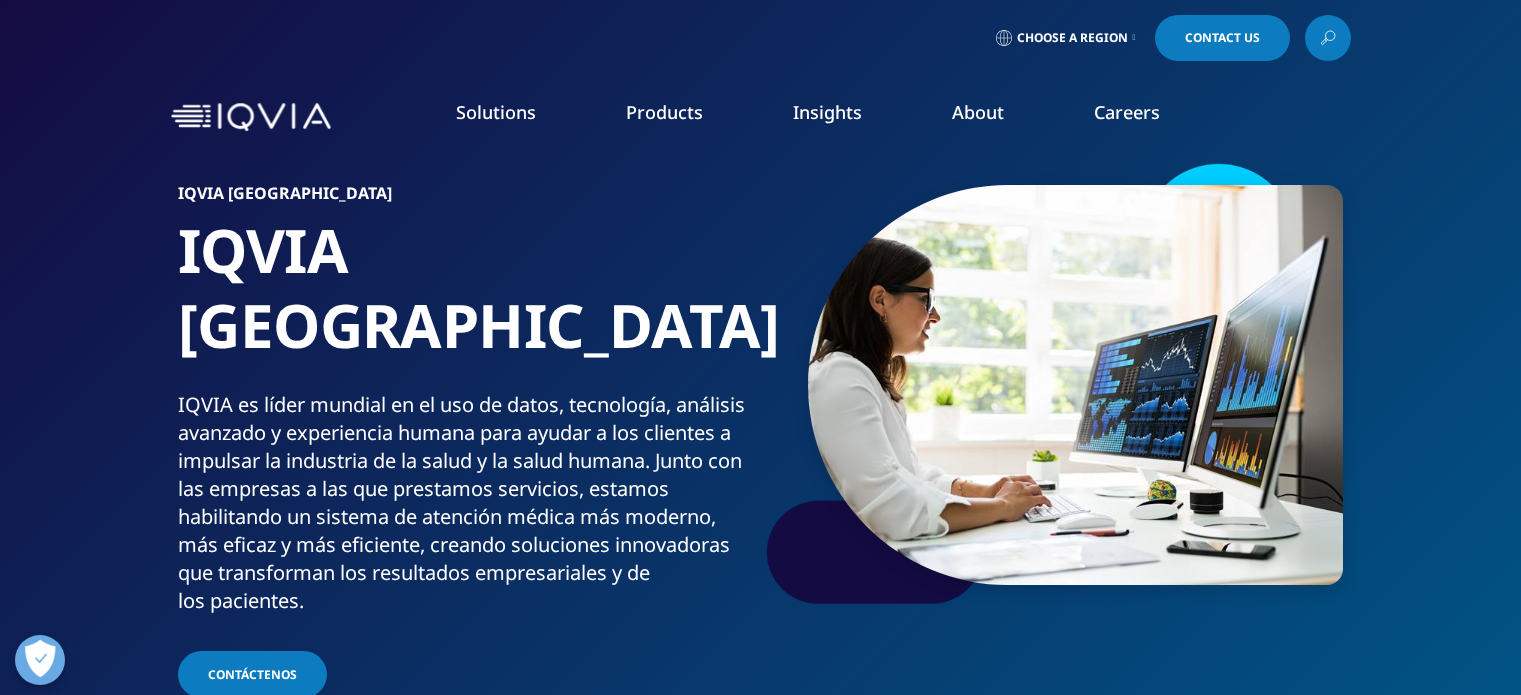 scroll, scrollTop: 0, scrollLeft: 0, axis: both 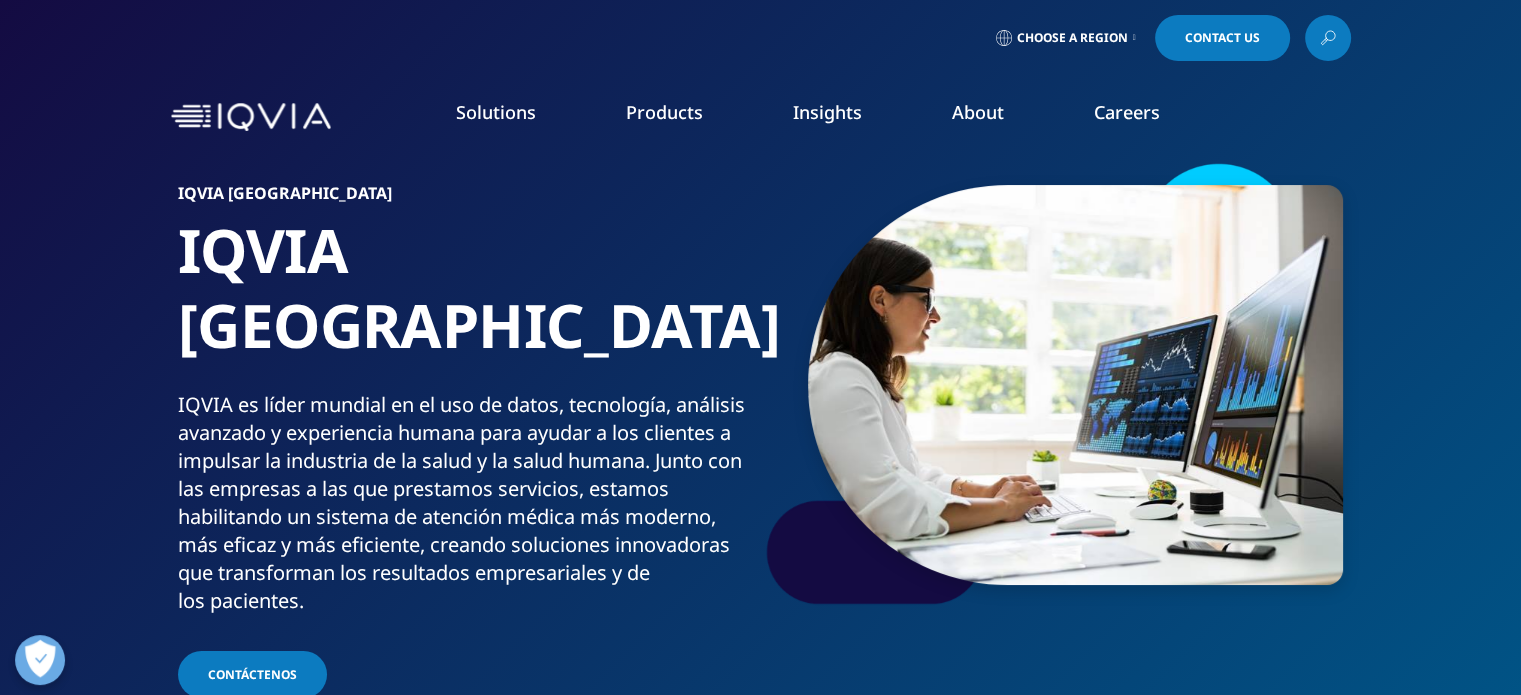 click on "Contáctenos" at bounding box center [252, 674] 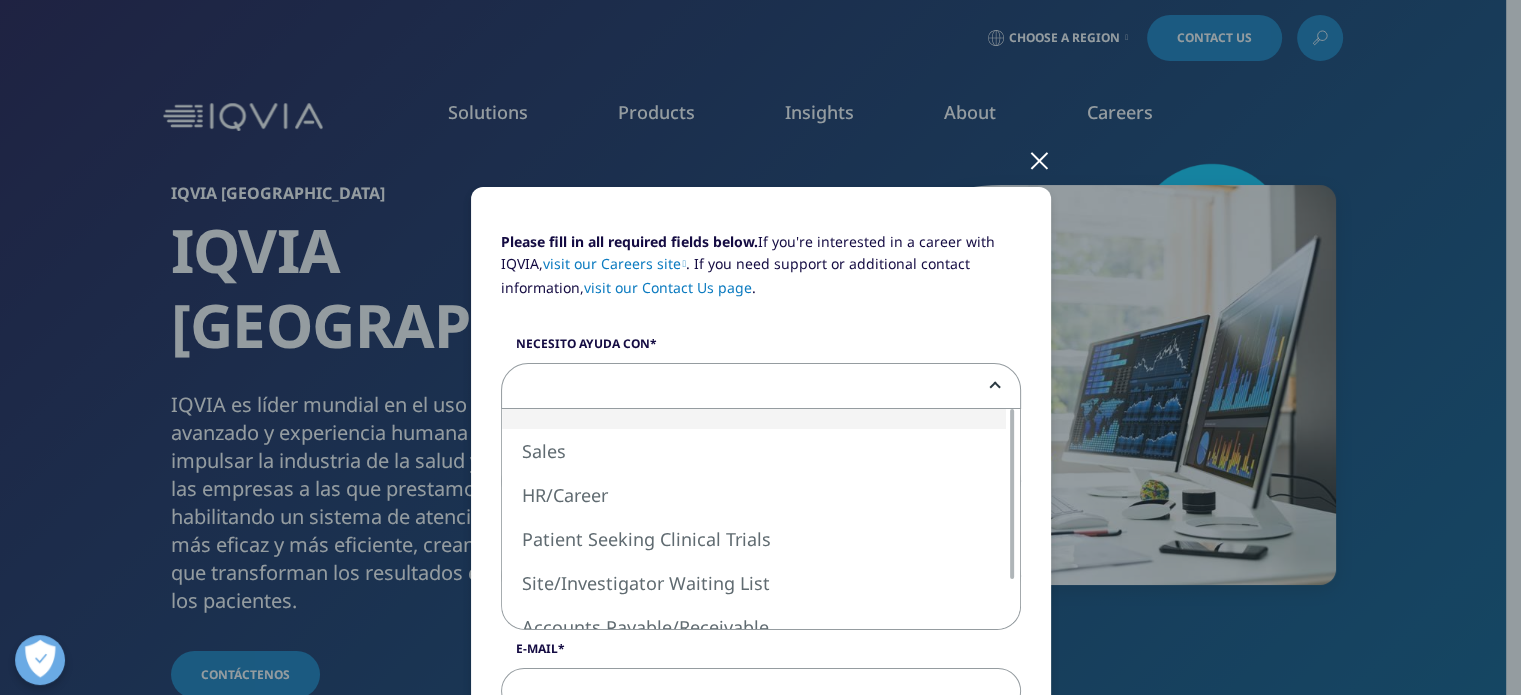 click at bounding box center (761, 387) 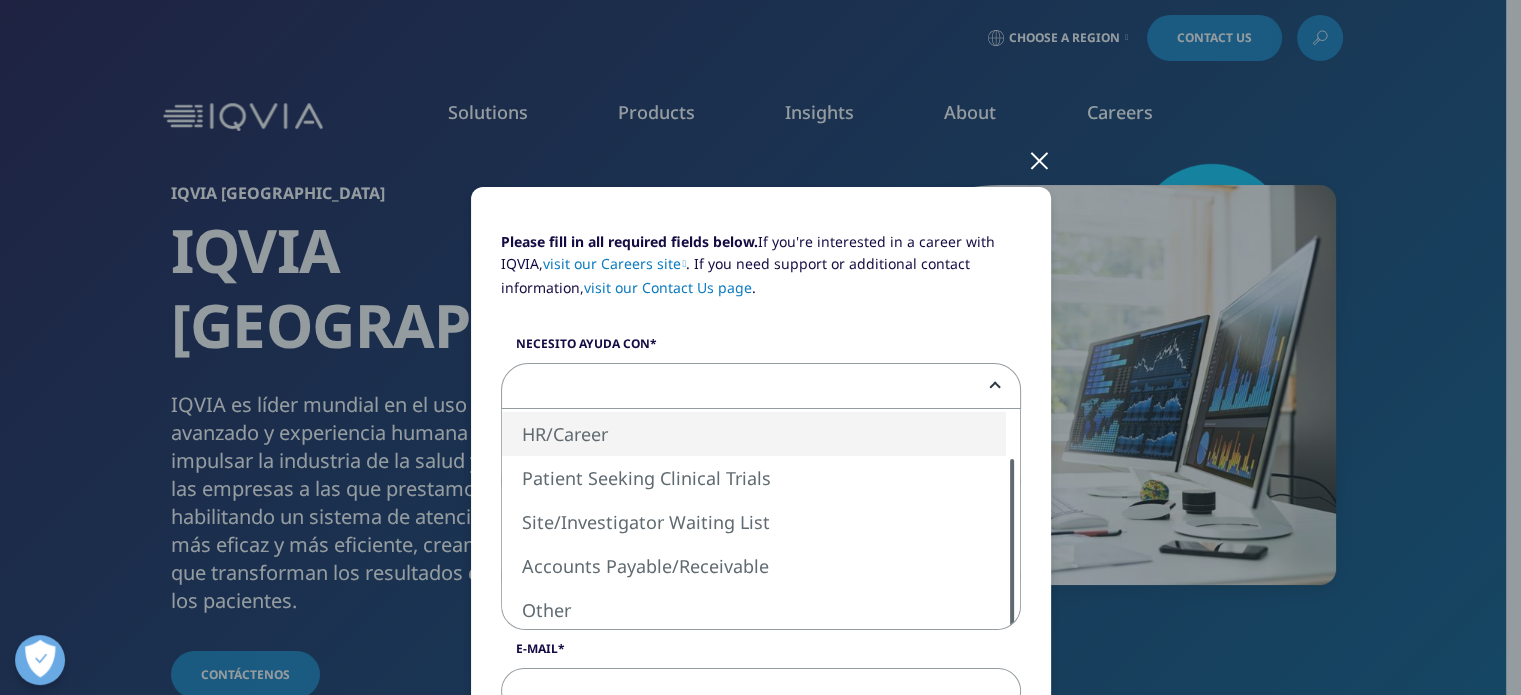 click on "Please fill in all required fields below.  If you're interested in a career with IQVIA,  visit our Careers site . If you need support or additional contact information,  visit our Contact Us page .
Necesito ayuda con
Sales
HR/Career
Patient Seeking Clinical Trials
Site/Investigator Waiting List
Accounts Payable/Receivable
Other
Nombre
Apellido
Cargo
Empresa
Intereses
Analytics Solutions
Global Services (consulting/outsourcing)
Contract Sales and Medical Solutions
Data and Insights
Real World Solutions
Research and Development Solutions
Technology Solutions
Commercialization
Safety, Regulatory, Quality, Commercial Compliance and Med Info
E-Mail
Teléfono
País/Región" at bounding box center [761, 851] 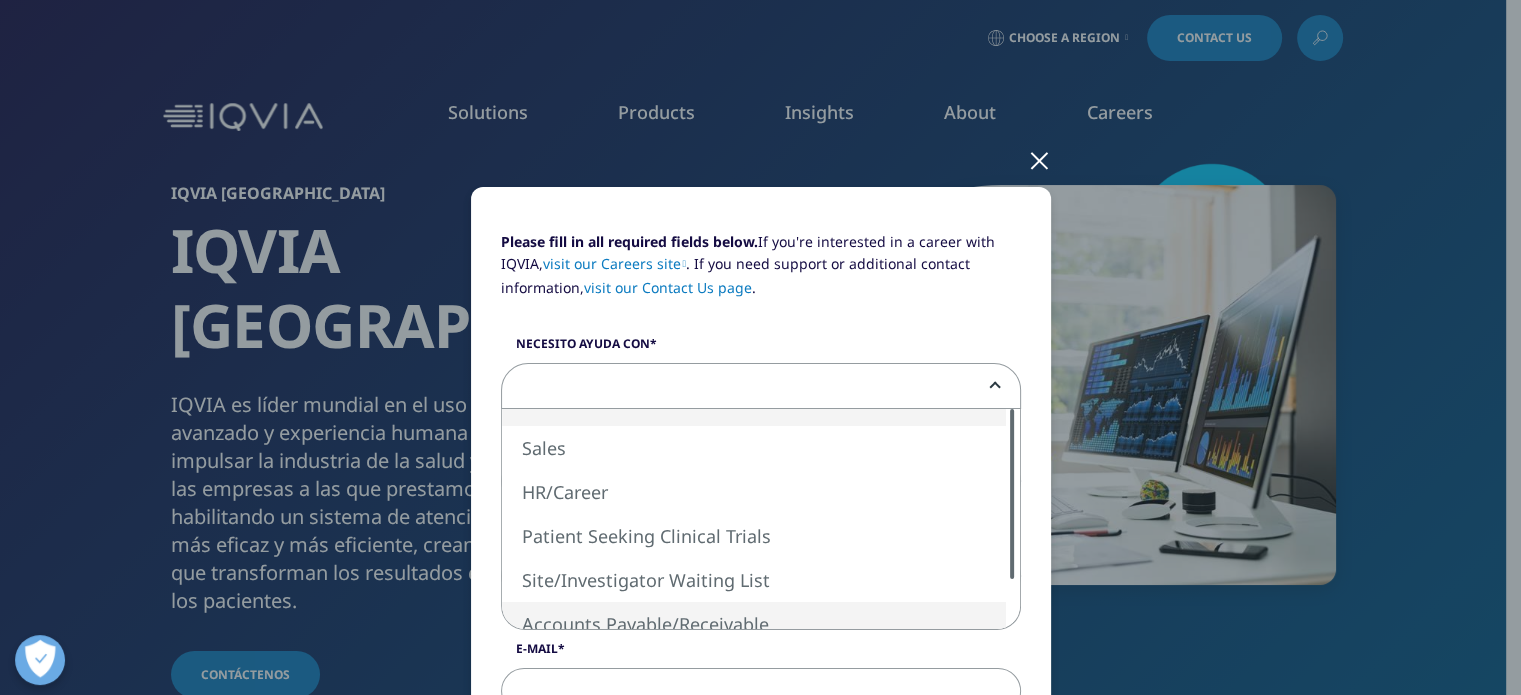 click on "Please fill in all required fields below.  If you're interested in a career with IQVIA,  visit our Careers site . If you need support or additional contact information,  visit our Contact Us page .
Necesito ayuda con
Sales
HR/Career
Patient Seeking Clinical Trials
Site/Investigator Waiting List
Accounts Payable/Receivable
Other
Nombre
Apellido
Cargo
Empresa
Intereses
Analytics Solutions
Global Services (consulting/outsourcing)
Contract Sales and Medical Solutions
Data and Insights
Real World Solutions
Research and Development Solutions
Technology Solutions
Commercialization
Safety, Regulatory, Quality, Commercial Compliance and Med Info
E-Mail
Teléfono
País/Región" at bounding box center [761, 858] 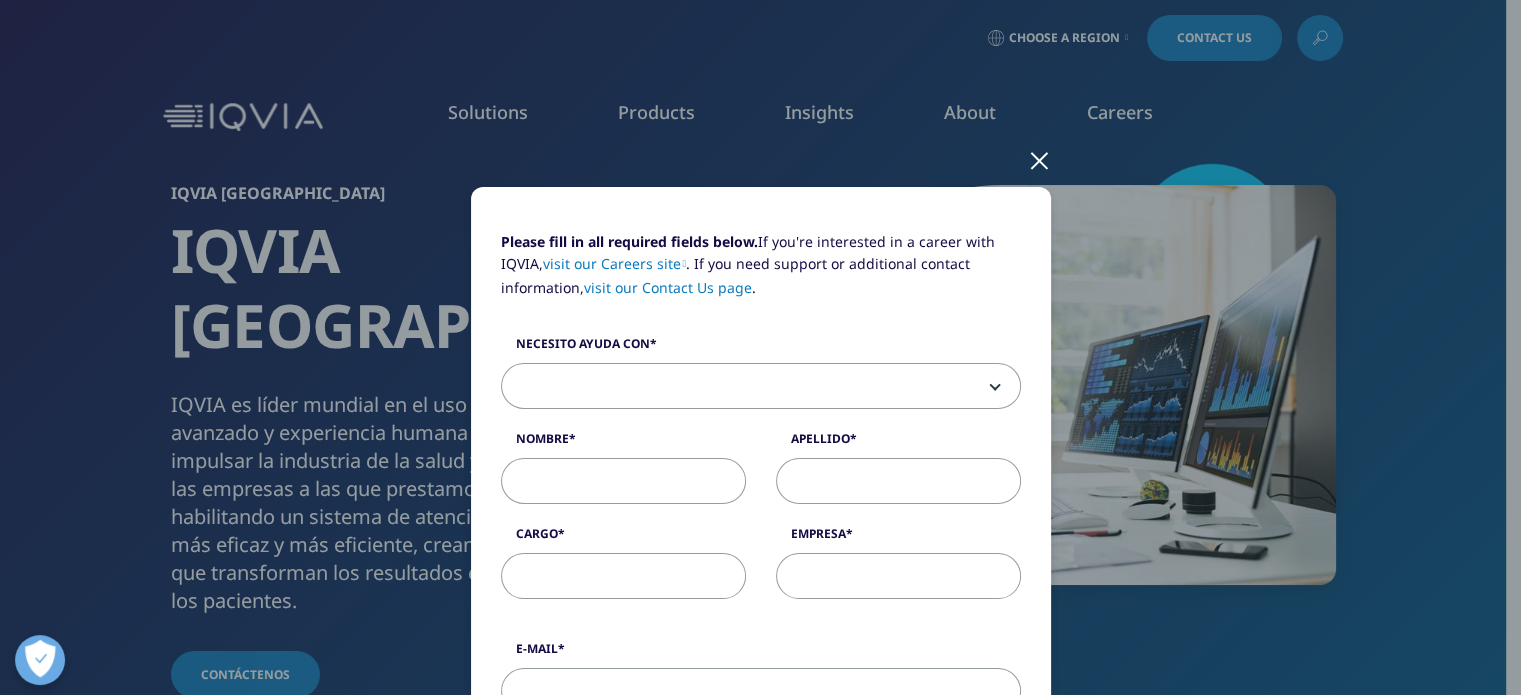 click at bounding box center [761, 387] 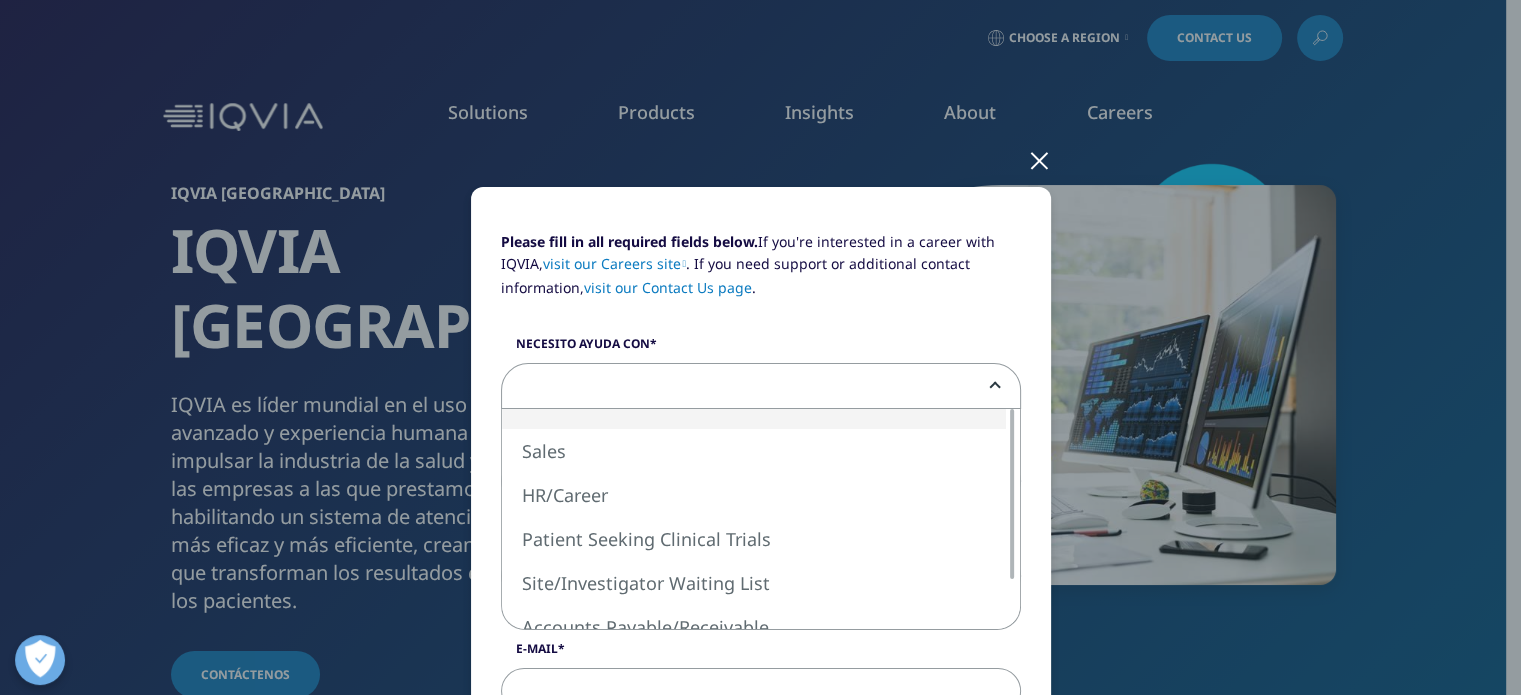 click at bounding box center (761, 387) 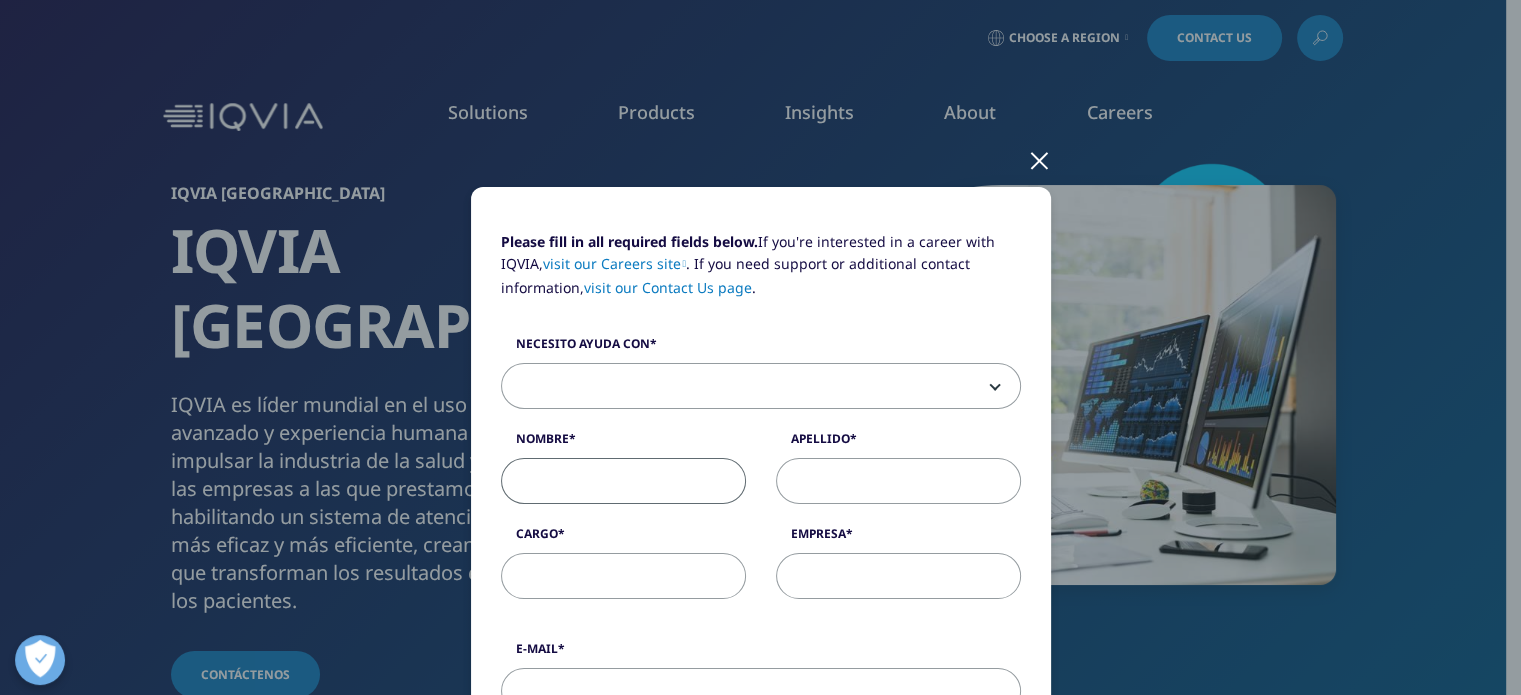 click on "Nombre" at bounding box center [623, 481] 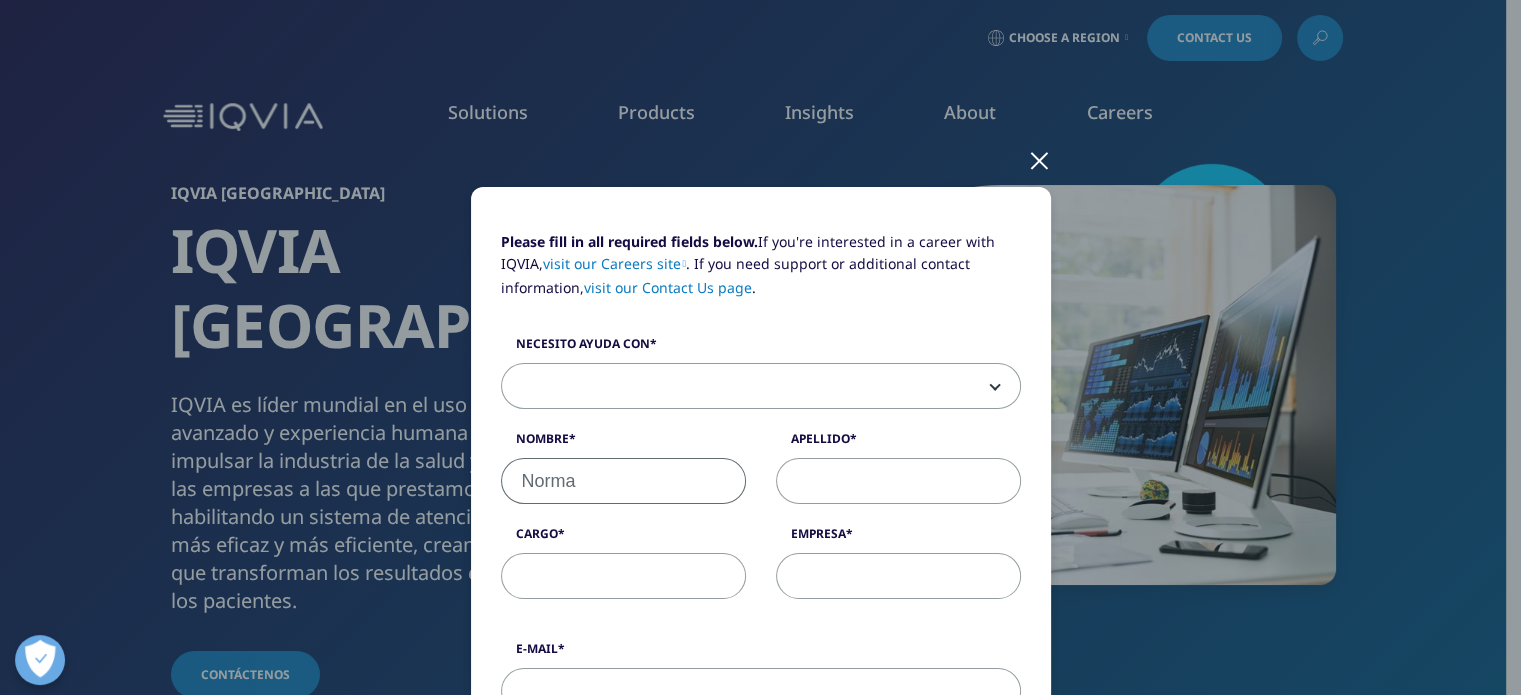 type on "Norma" 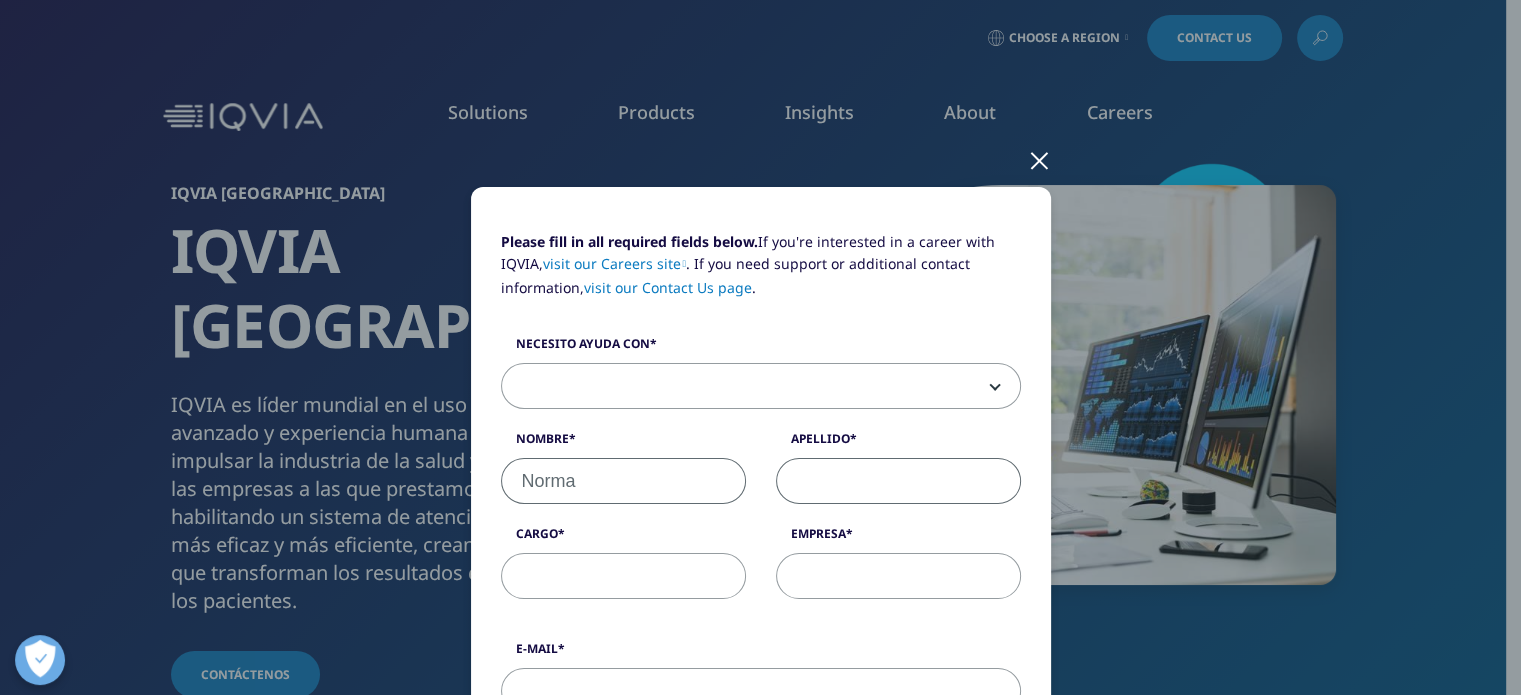 click on "Apellido" at bounding box center [898, 481] 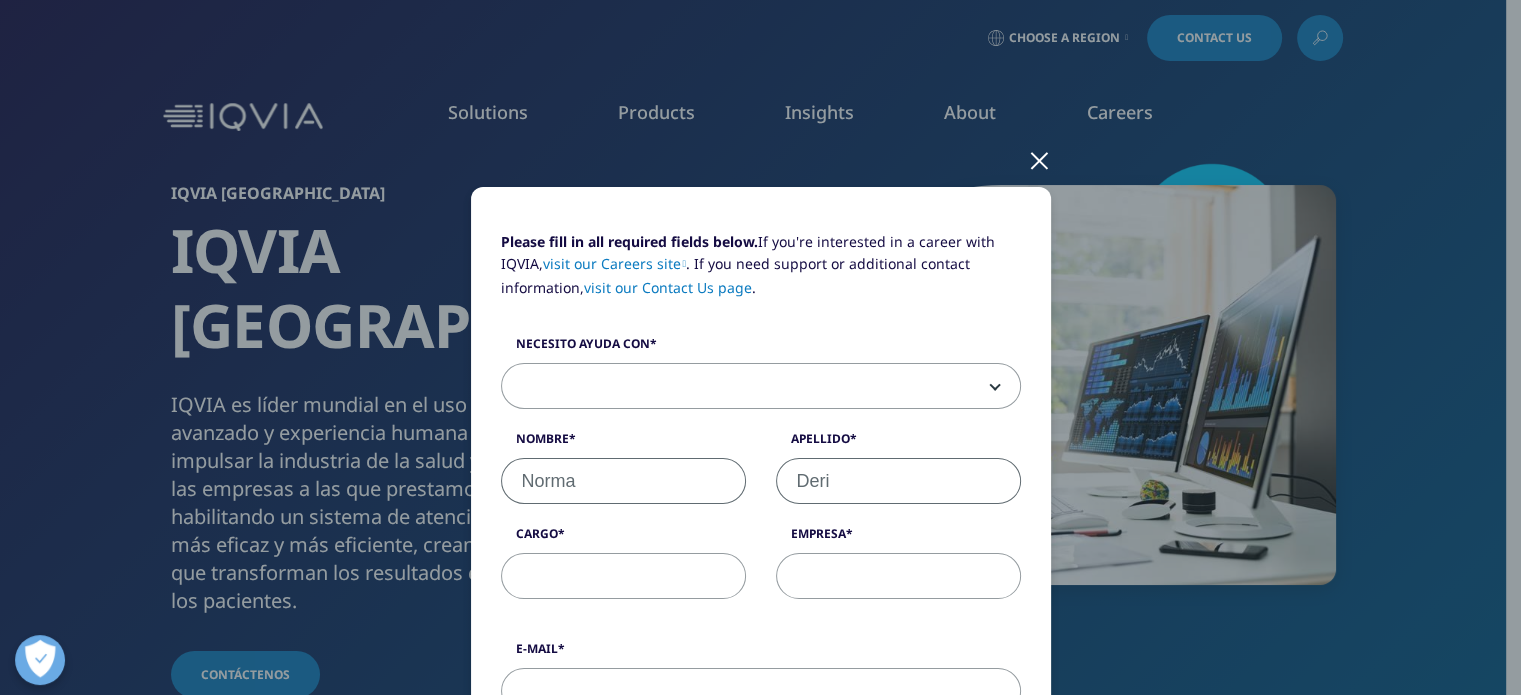 type on "Deri" 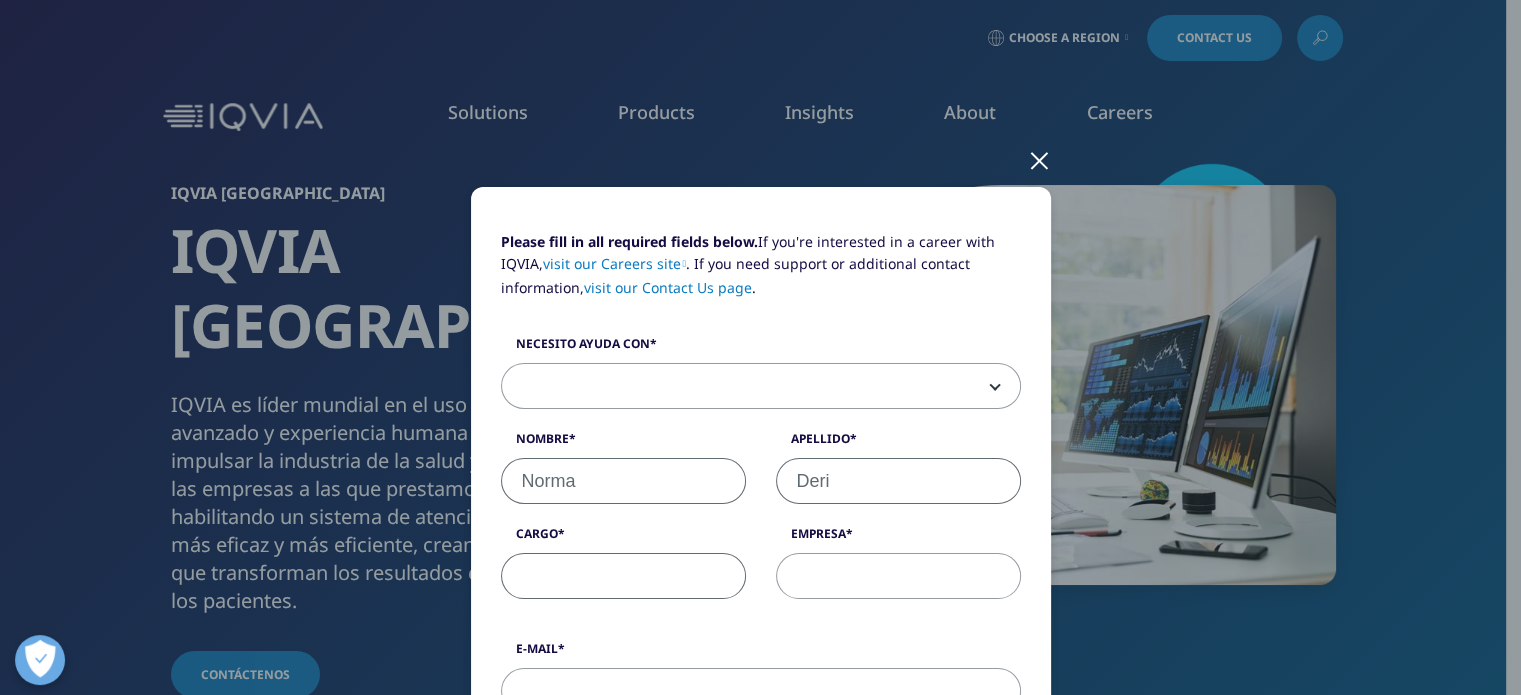 click on "Cargo" at bounding box center [623, 576] 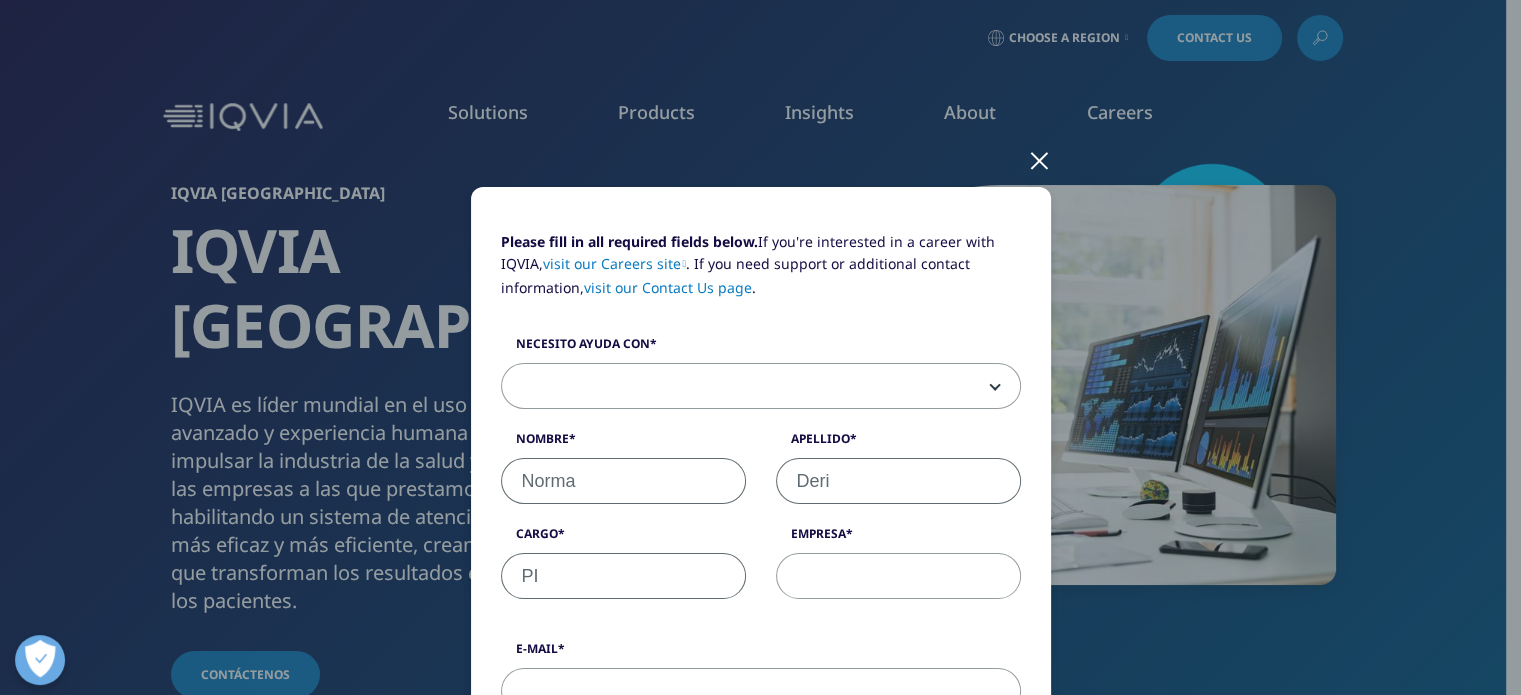 type on "PI" 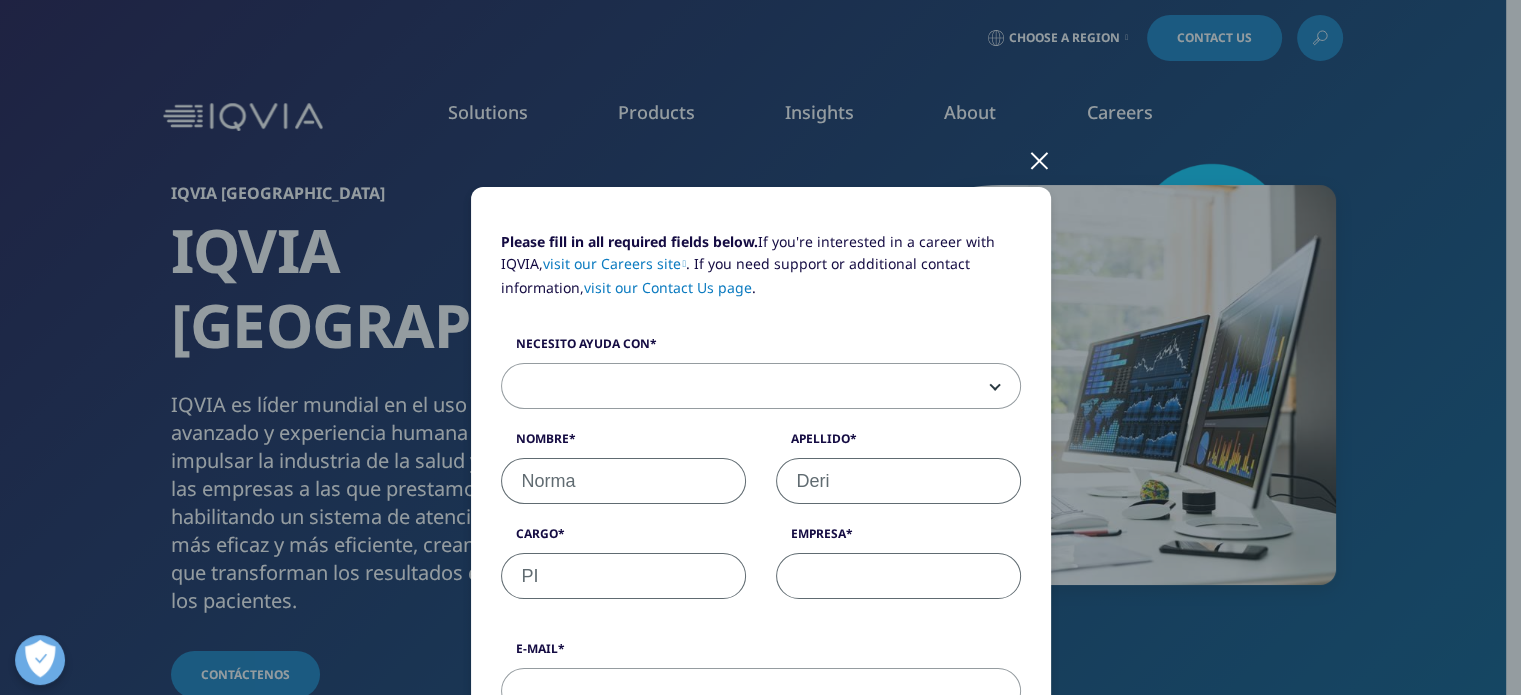 click on "Empresa" at bounding box center (898, 576) 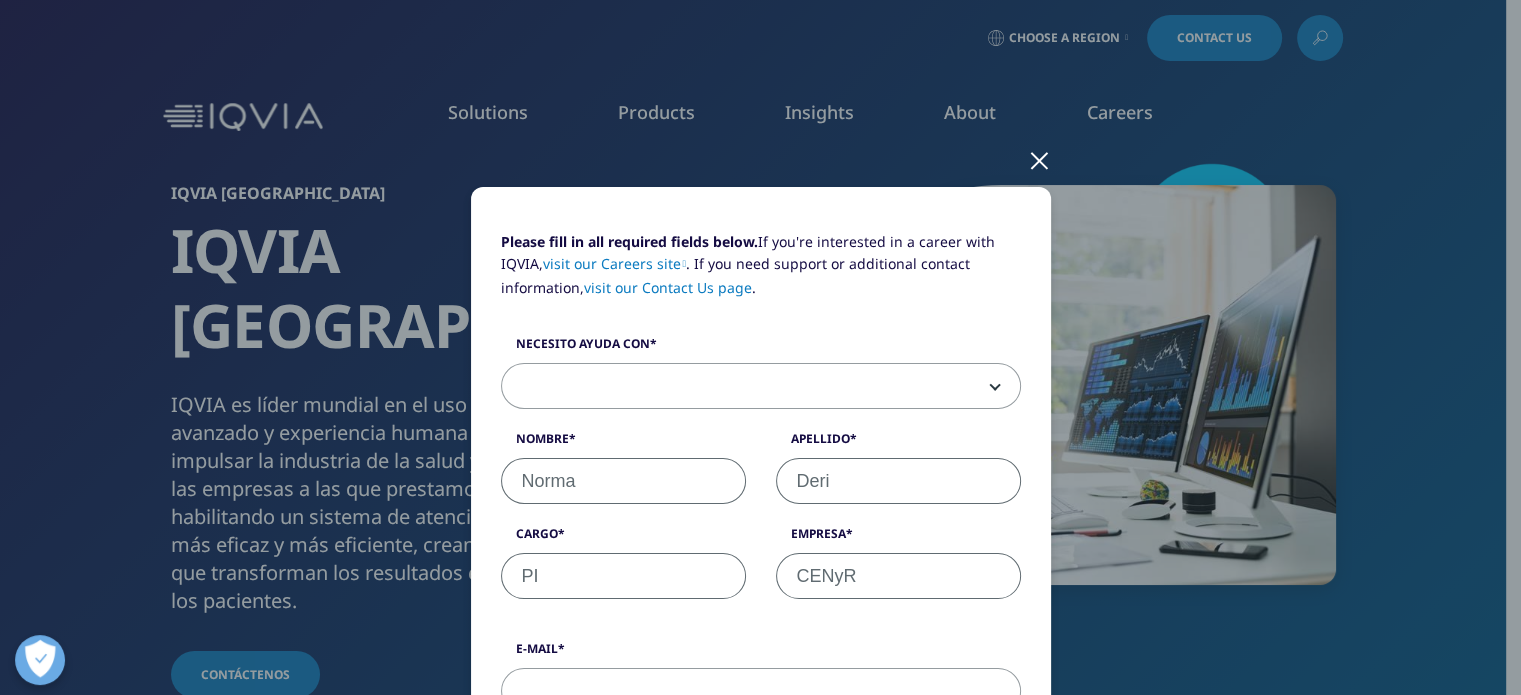 type on "CENyR" 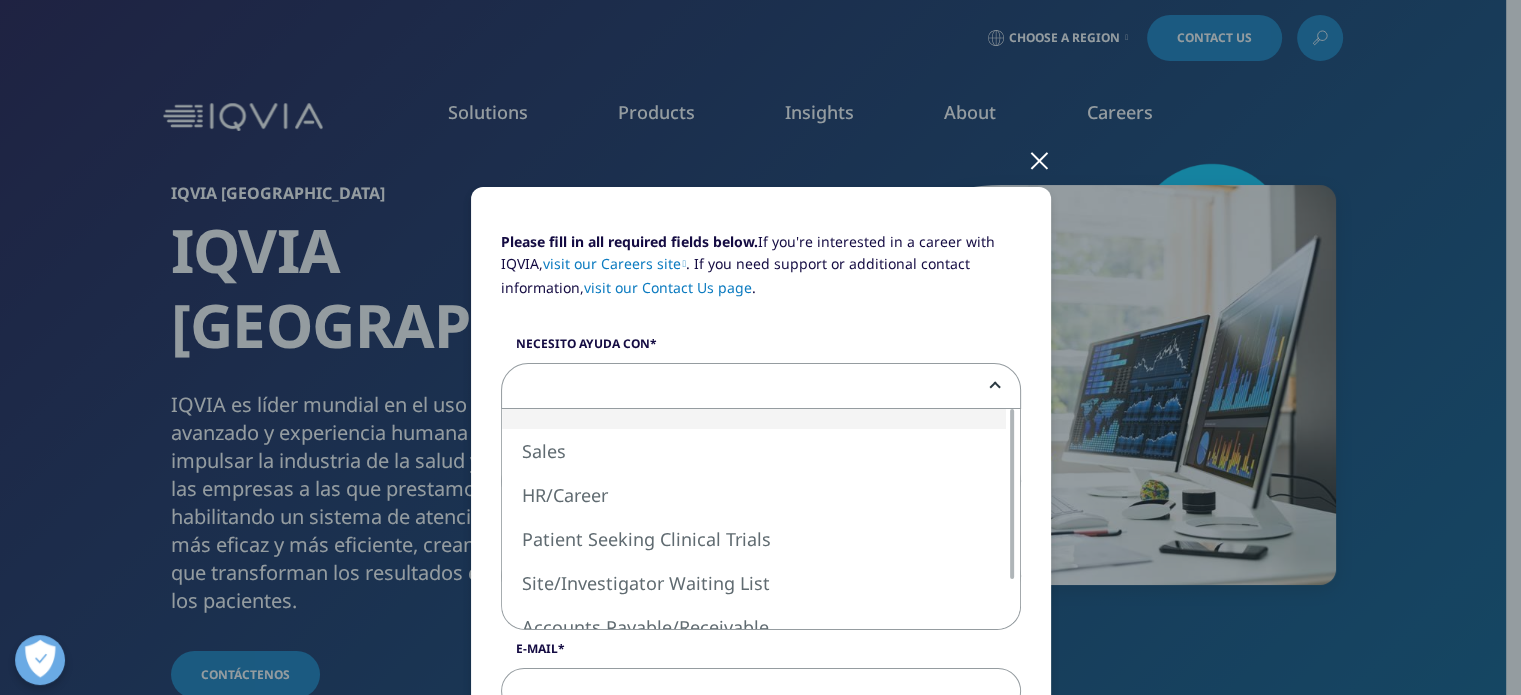 click at bounding box center (761, 387) 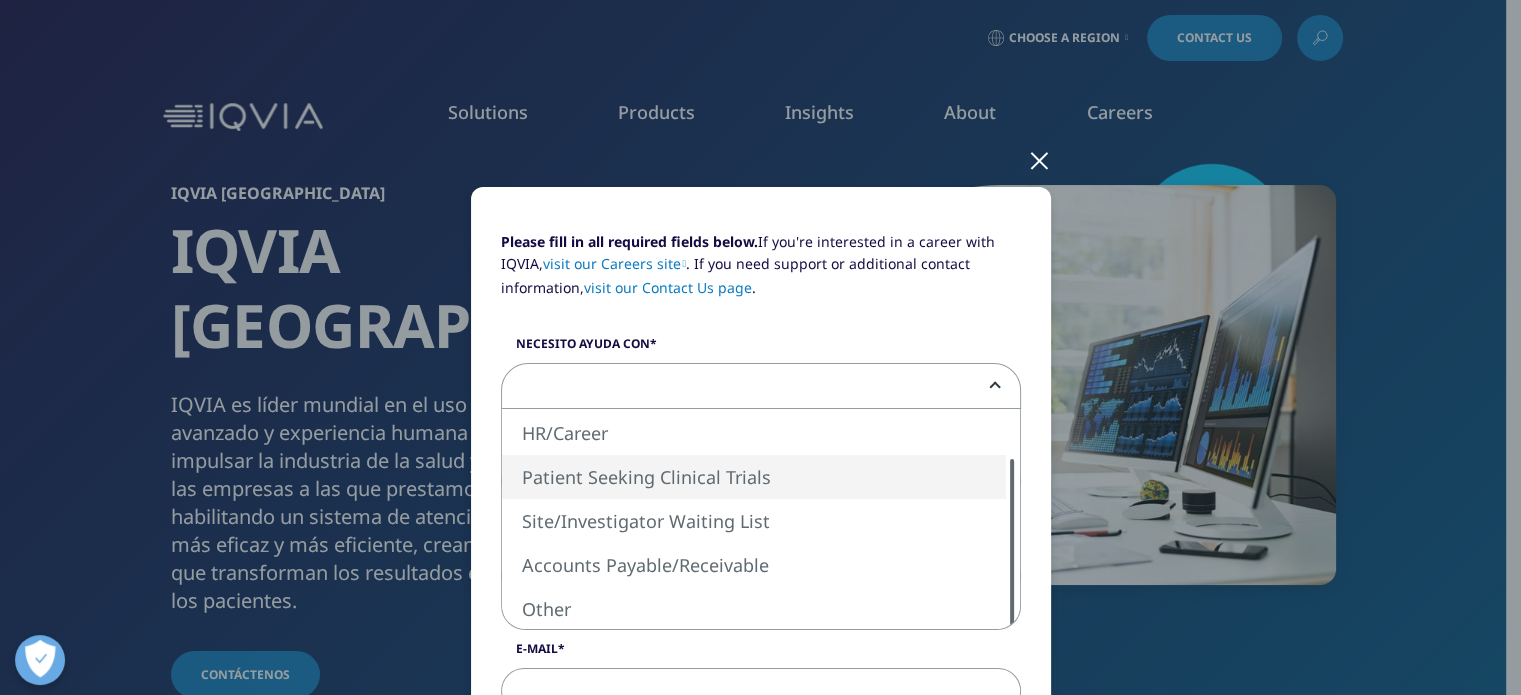click at bounding box center [1012, 544] 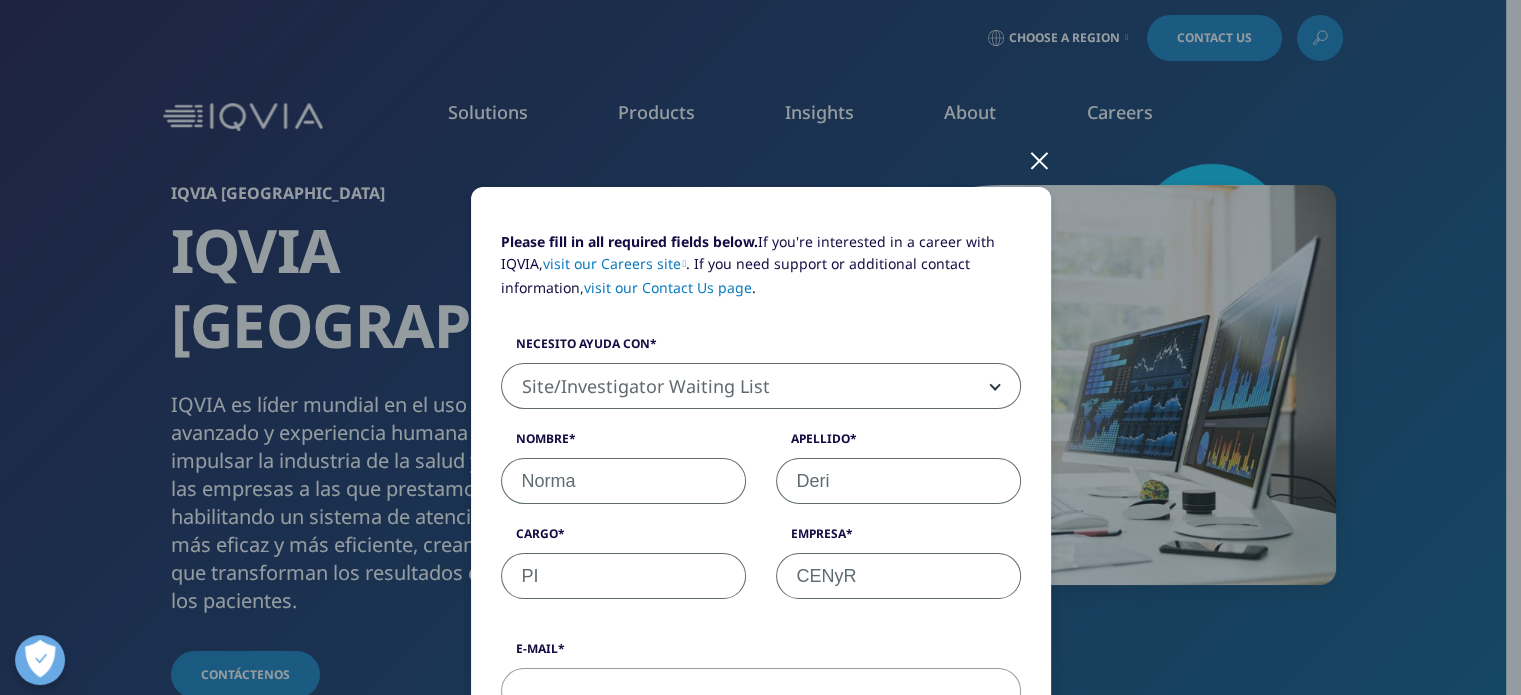 select on "Site Investigator Waiting List" 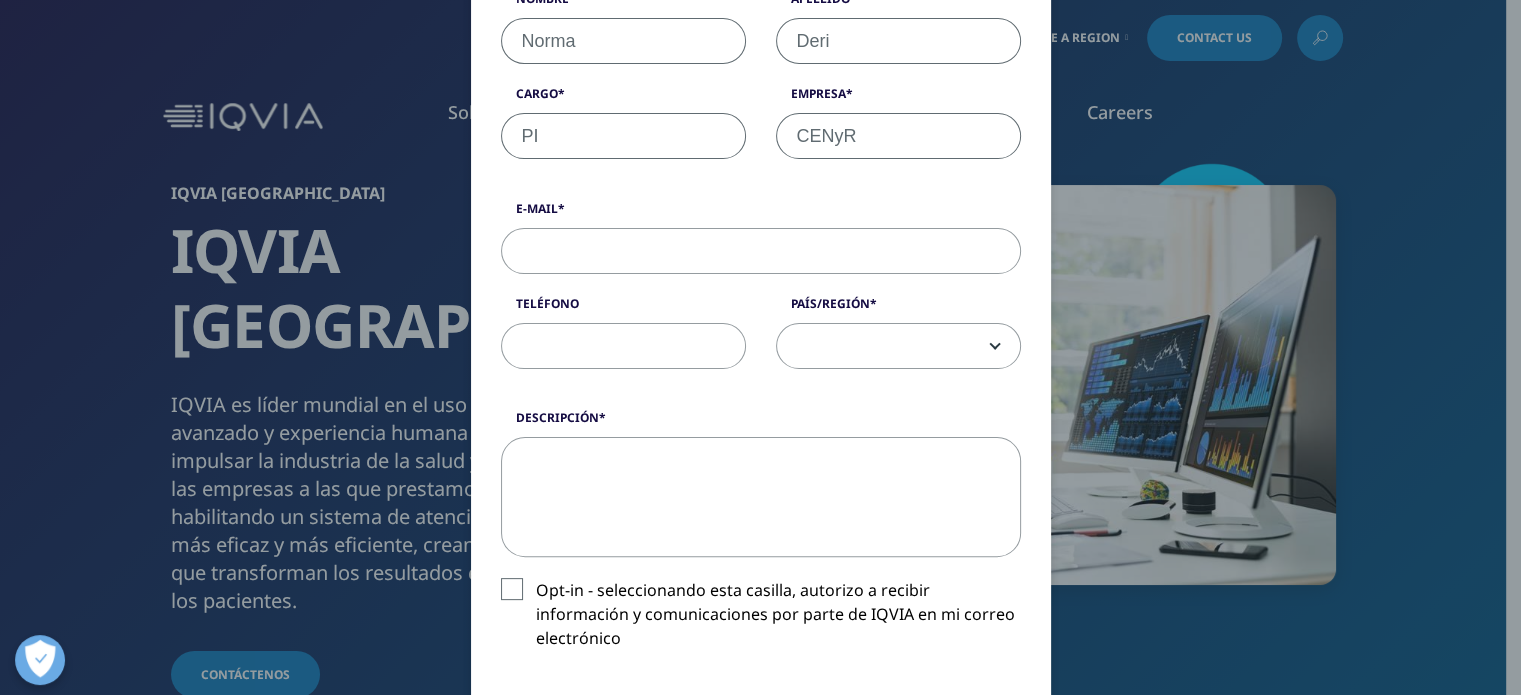scroll, scrollTop: 480, scrollLeft: 0, axis: vertical 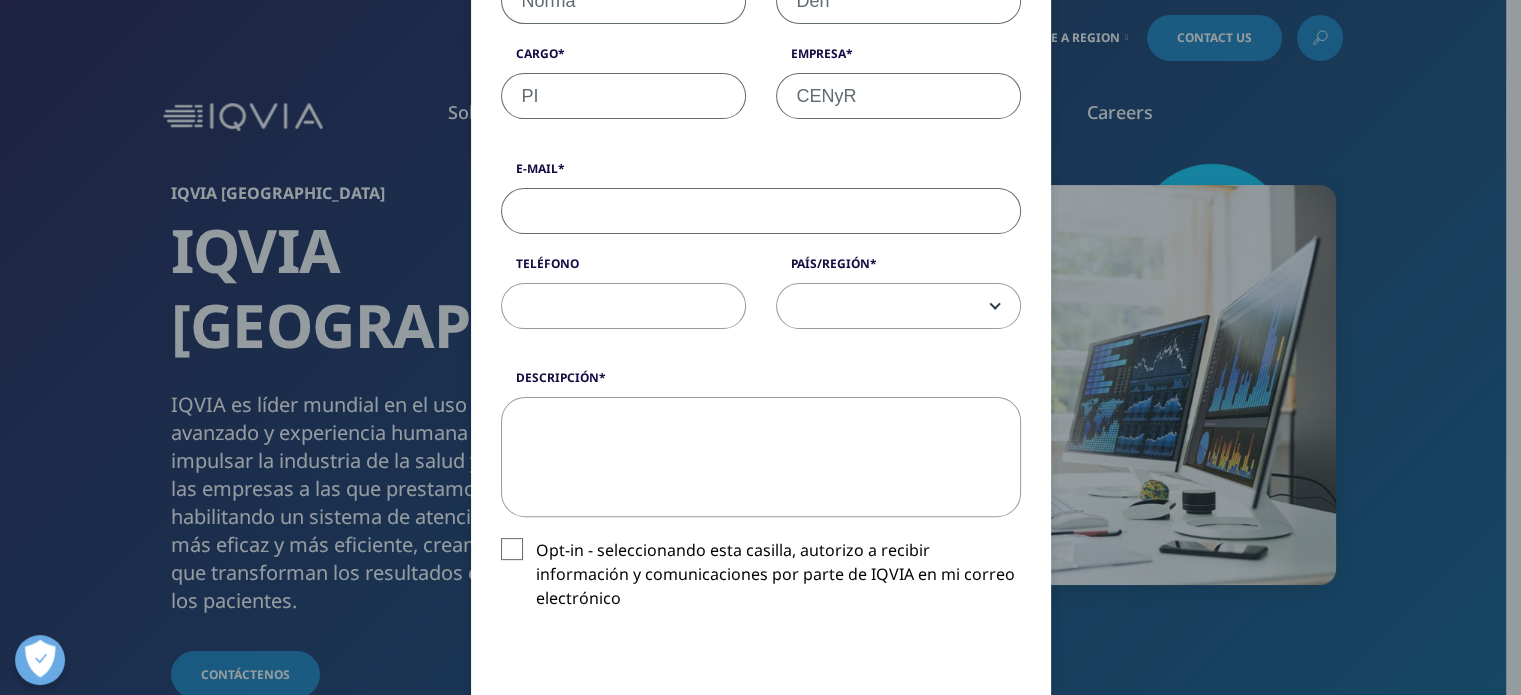 click on "E-Mail" at bounding box center (761, 211) 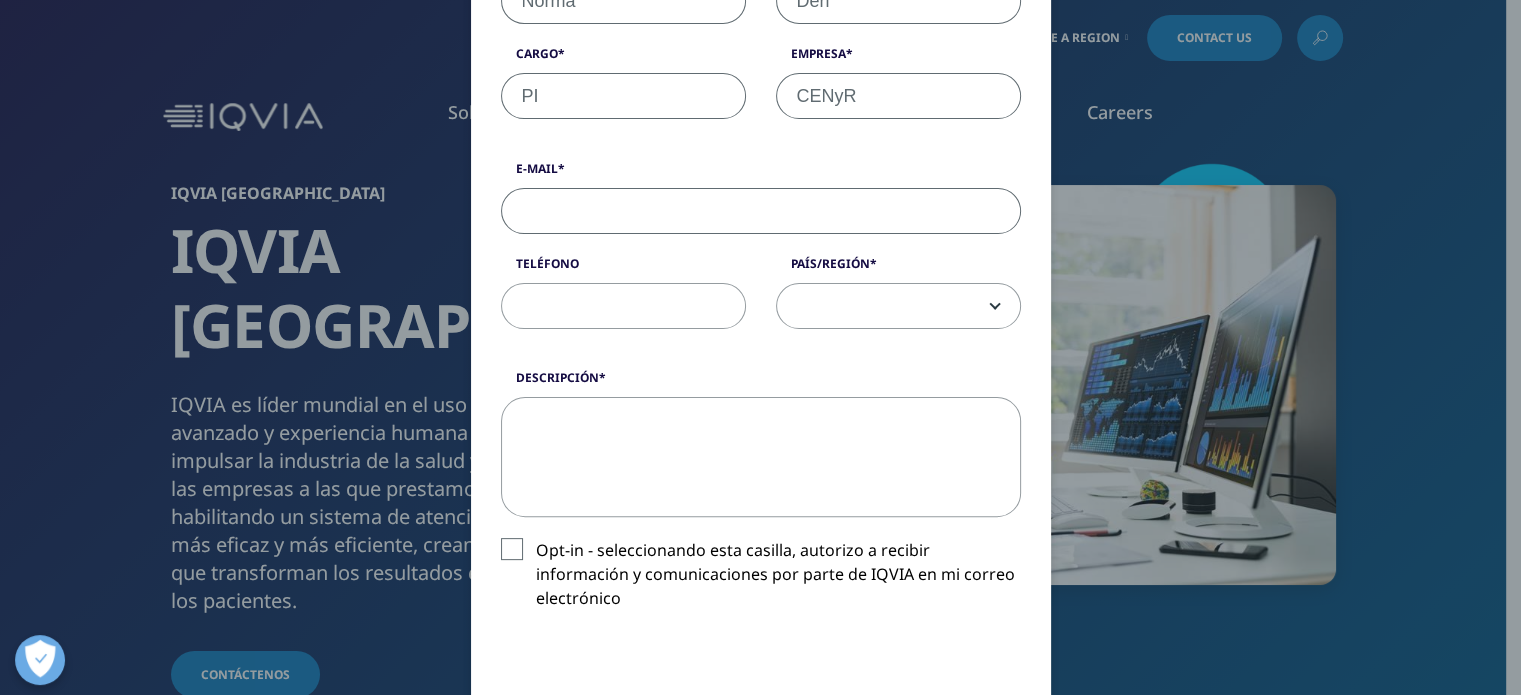 type on "[EMAIL_ADDRESS][DOMAIN_NAME]" 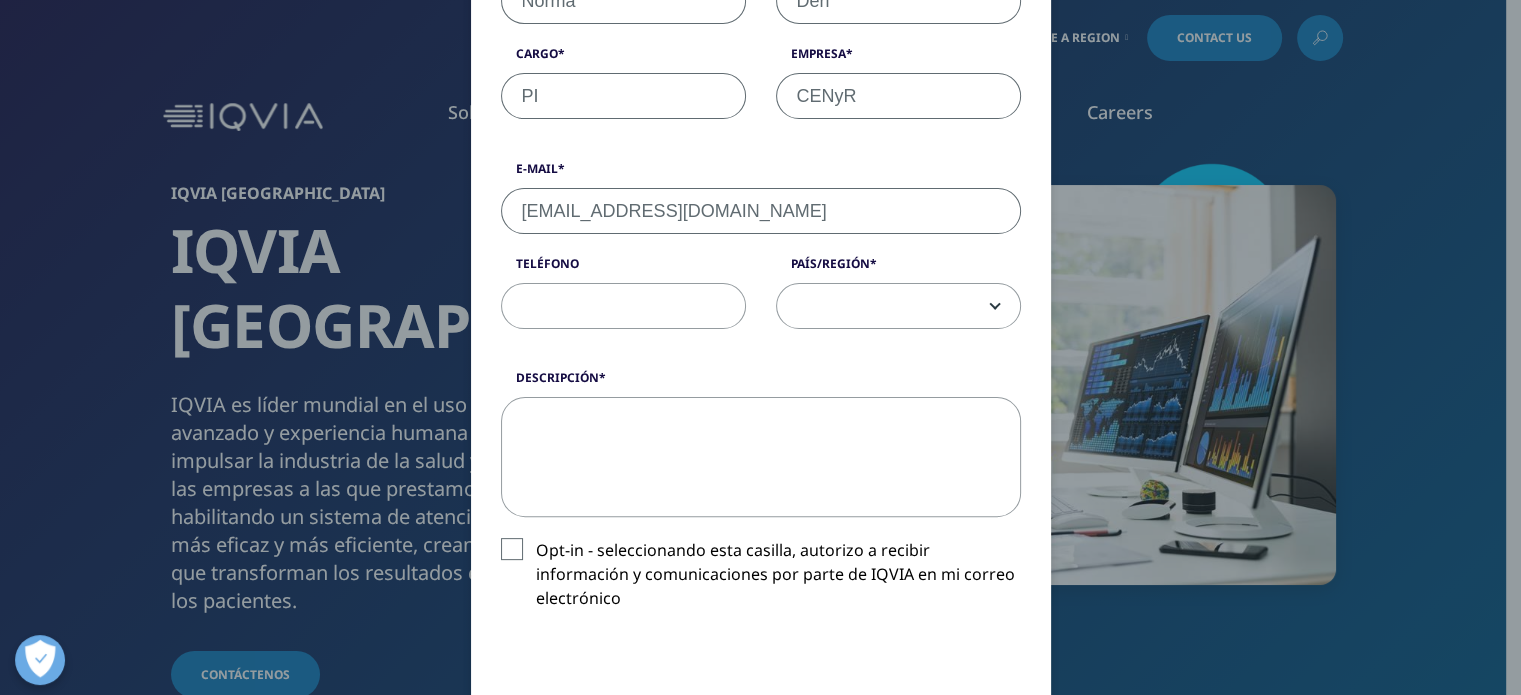 select on "[GEOGRAPHIC_DATA]" 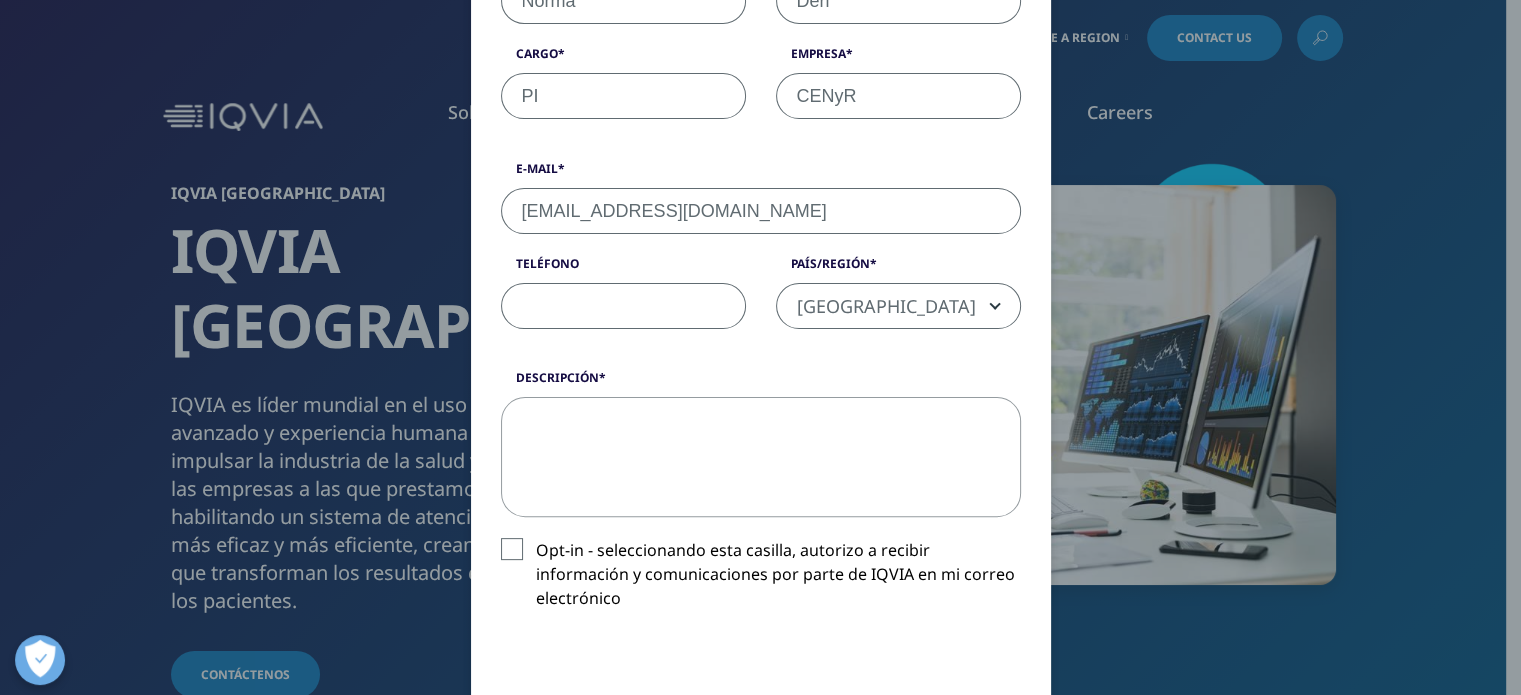 click on "Teléfono" at bounding box center [623, 306] 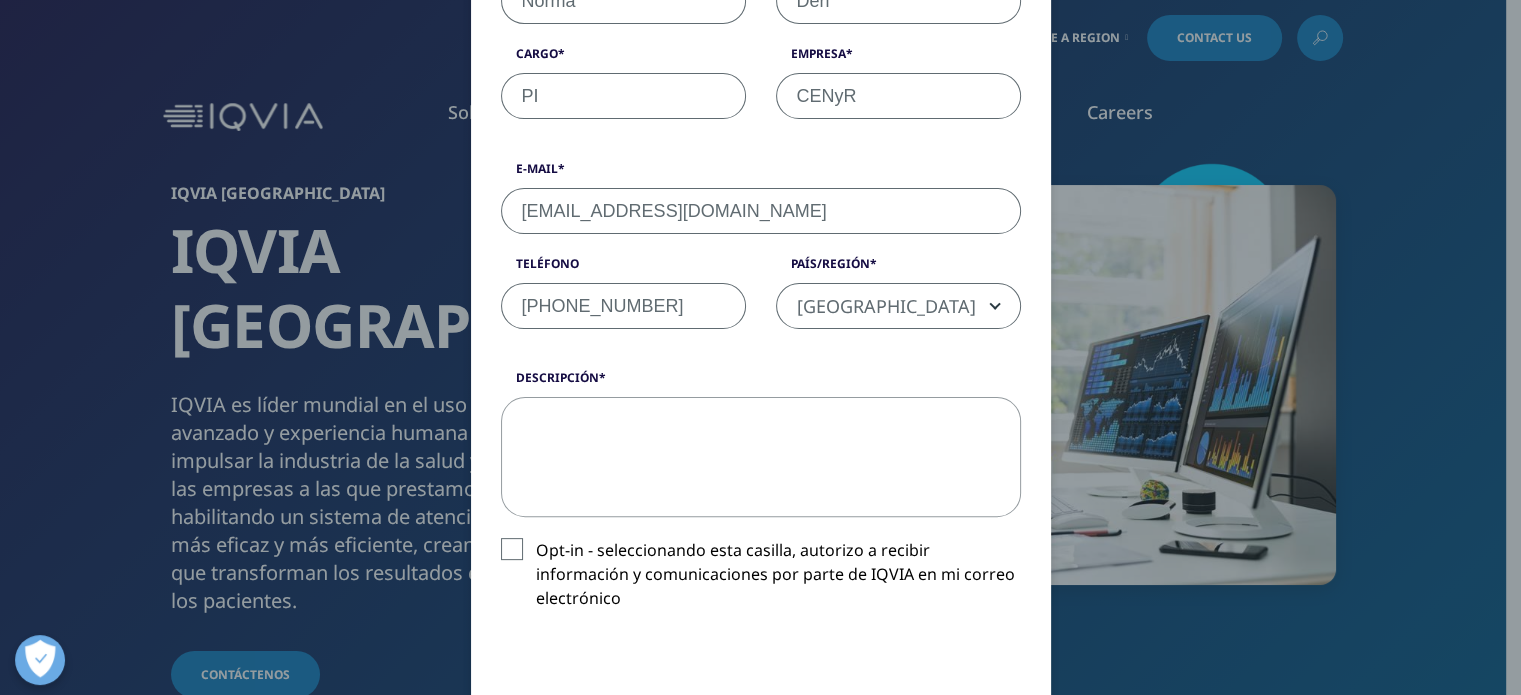type on "[PHONE_NUMBER]" 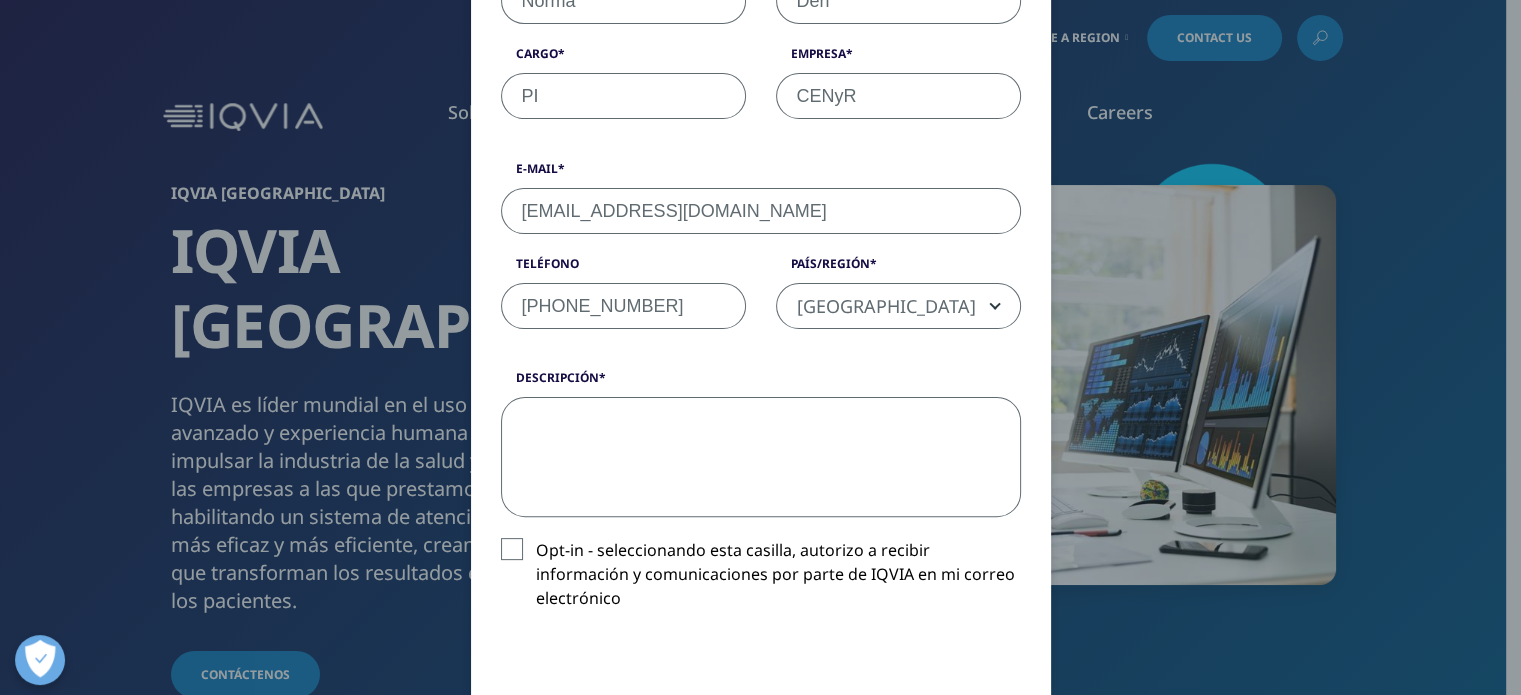 click on "Descripción" at bounding box center [761, 457] 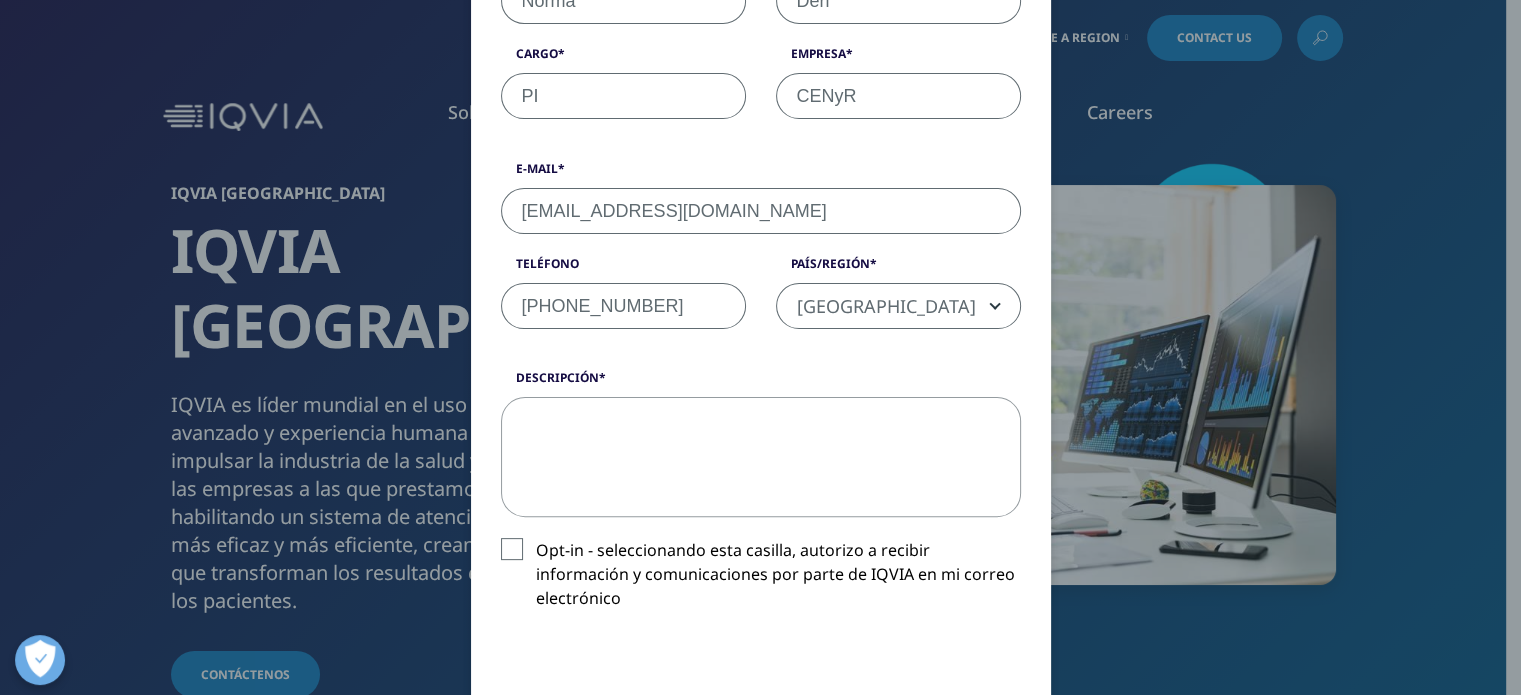 click on "Opt-in - seleccionando esta casilla, autorizo a recibir información y comunicaciones por parte de IQVIA en mi correo electrónico" at bounding box center (761, 579) 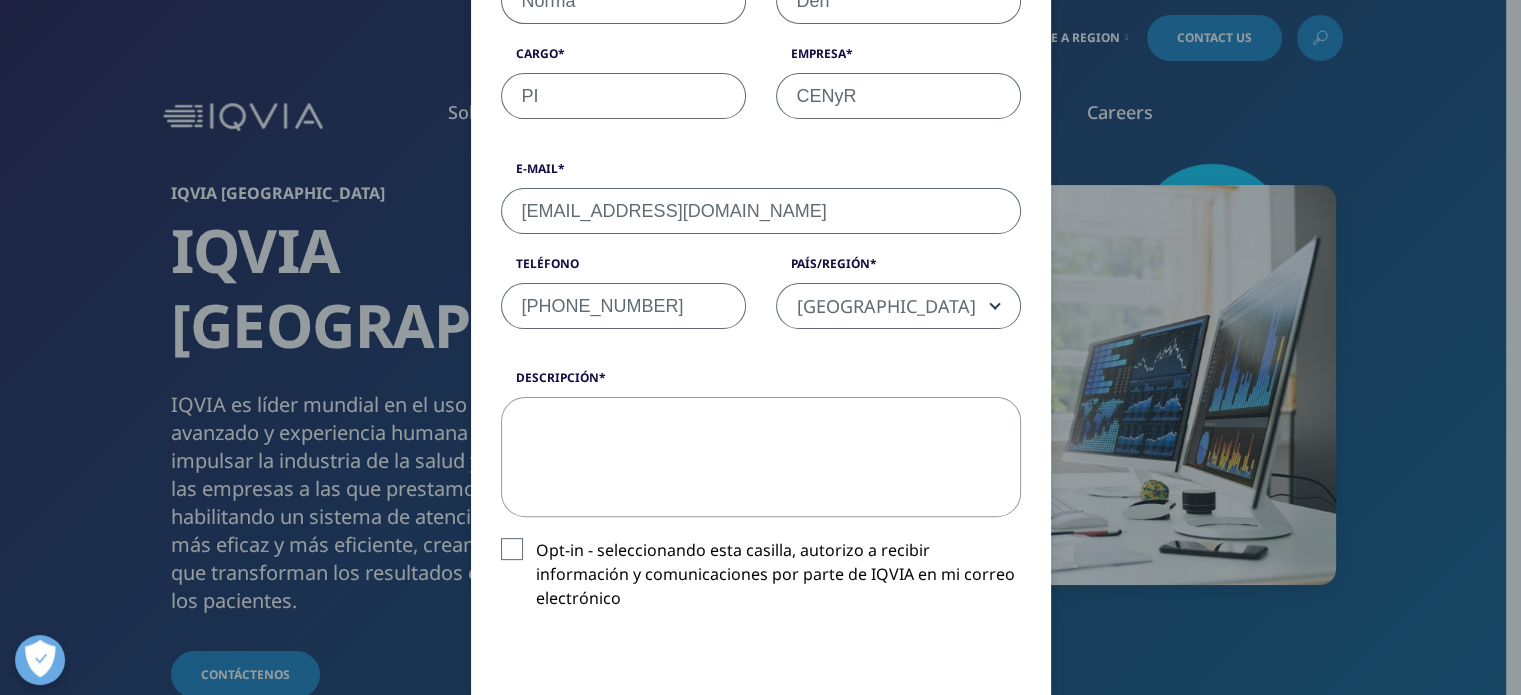 click on "Opt-in - seleccionando esta casilla, autorizo a recibir información y comunicaciones por parte de IQVIA en mi correo electrónico" at bounding box center (536, 538) 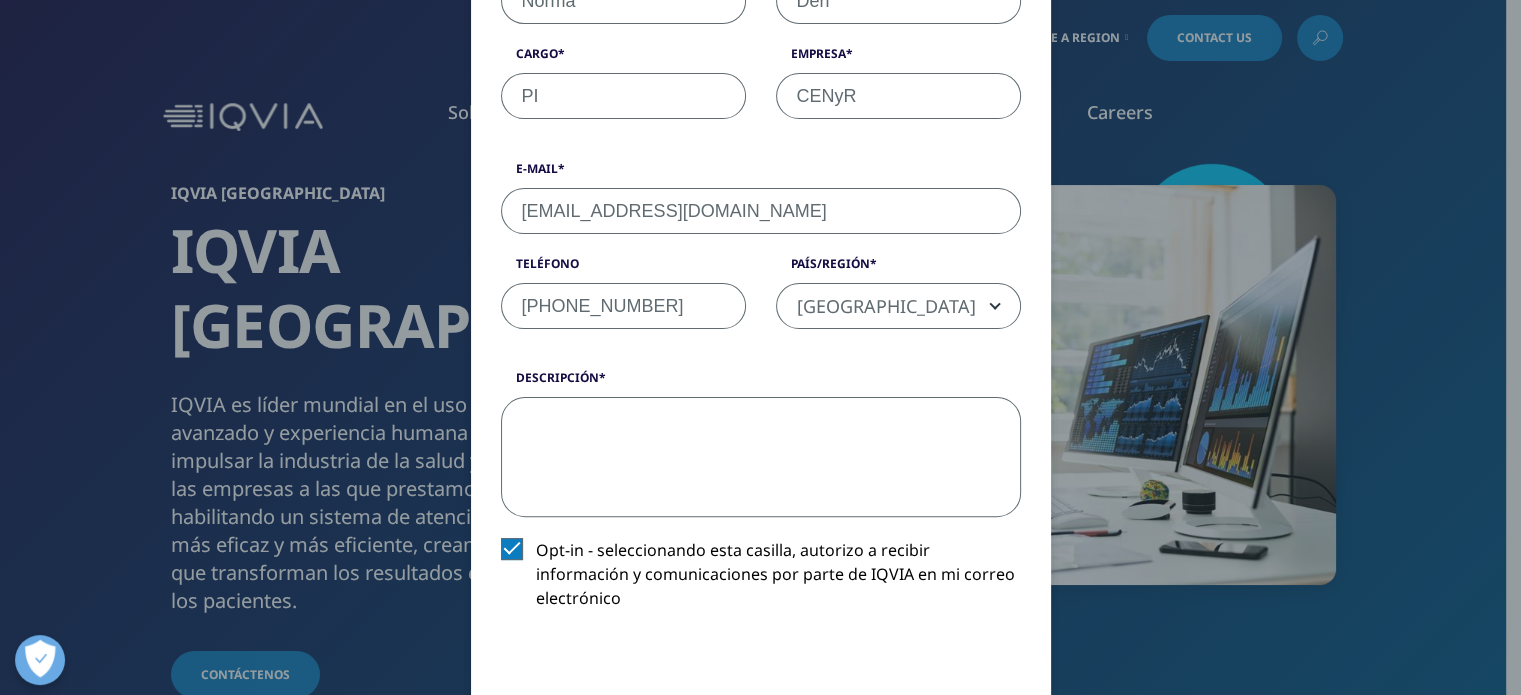 click on "Descripción" at bounding box center (761, 457) 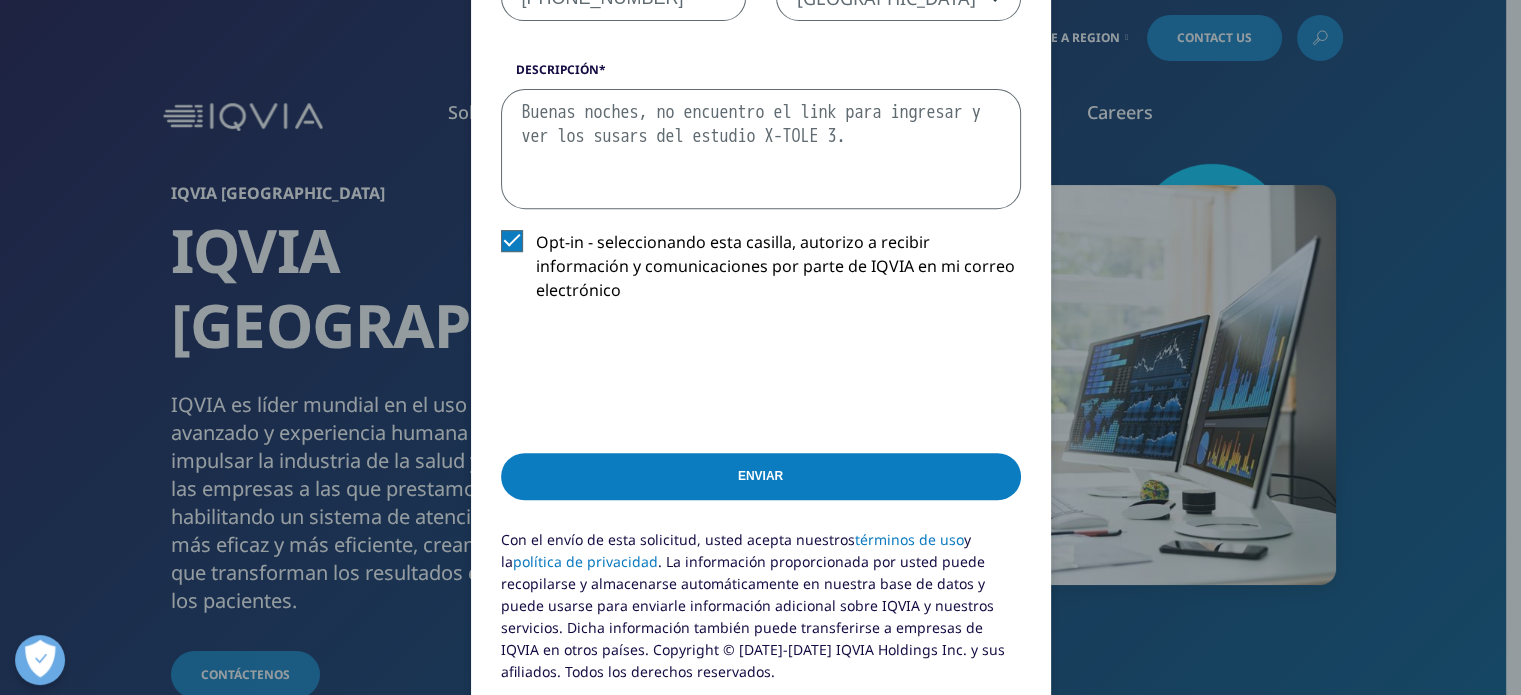 scroll, scrollTop: 804, scrollLeft: 0, axis: vertical 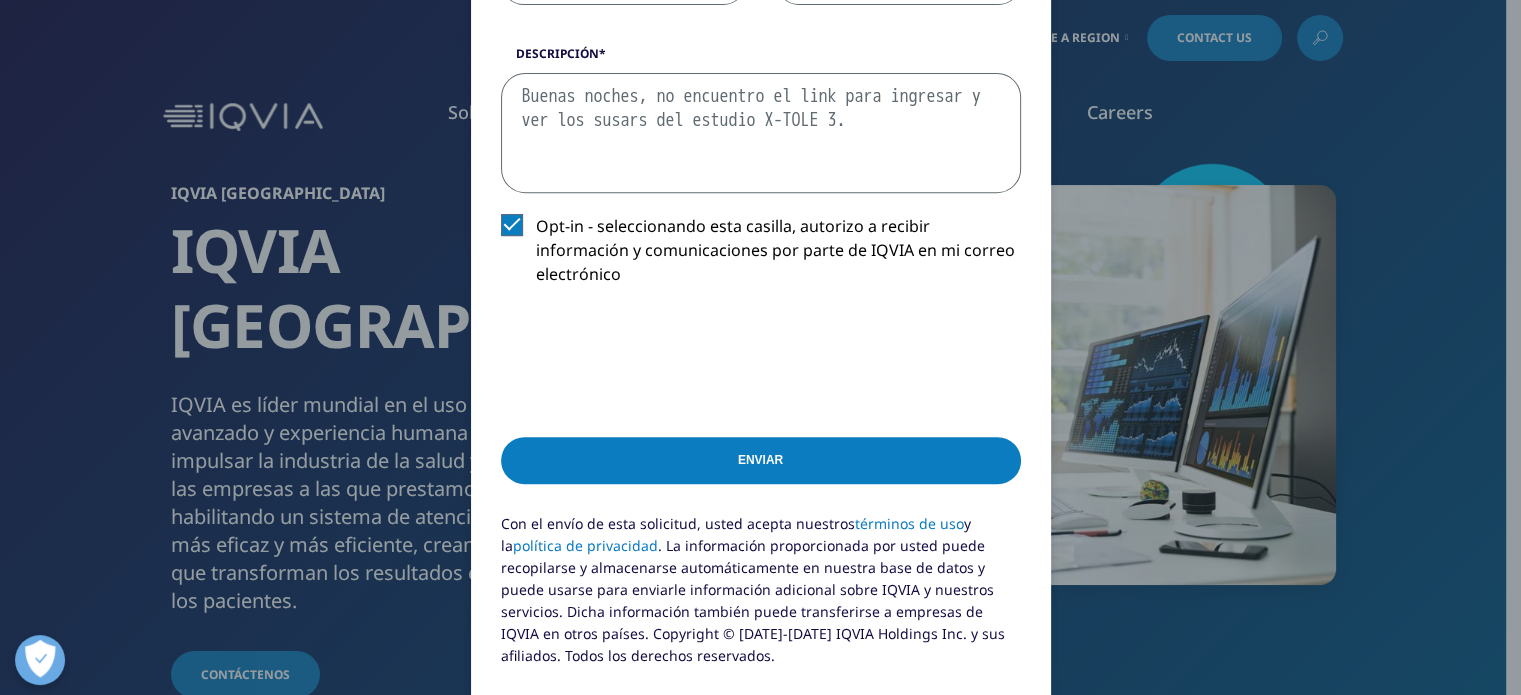 type on "Buenas noches, no encuentro el link para ingresar y ver los susars del estudio X-TOLE 3." 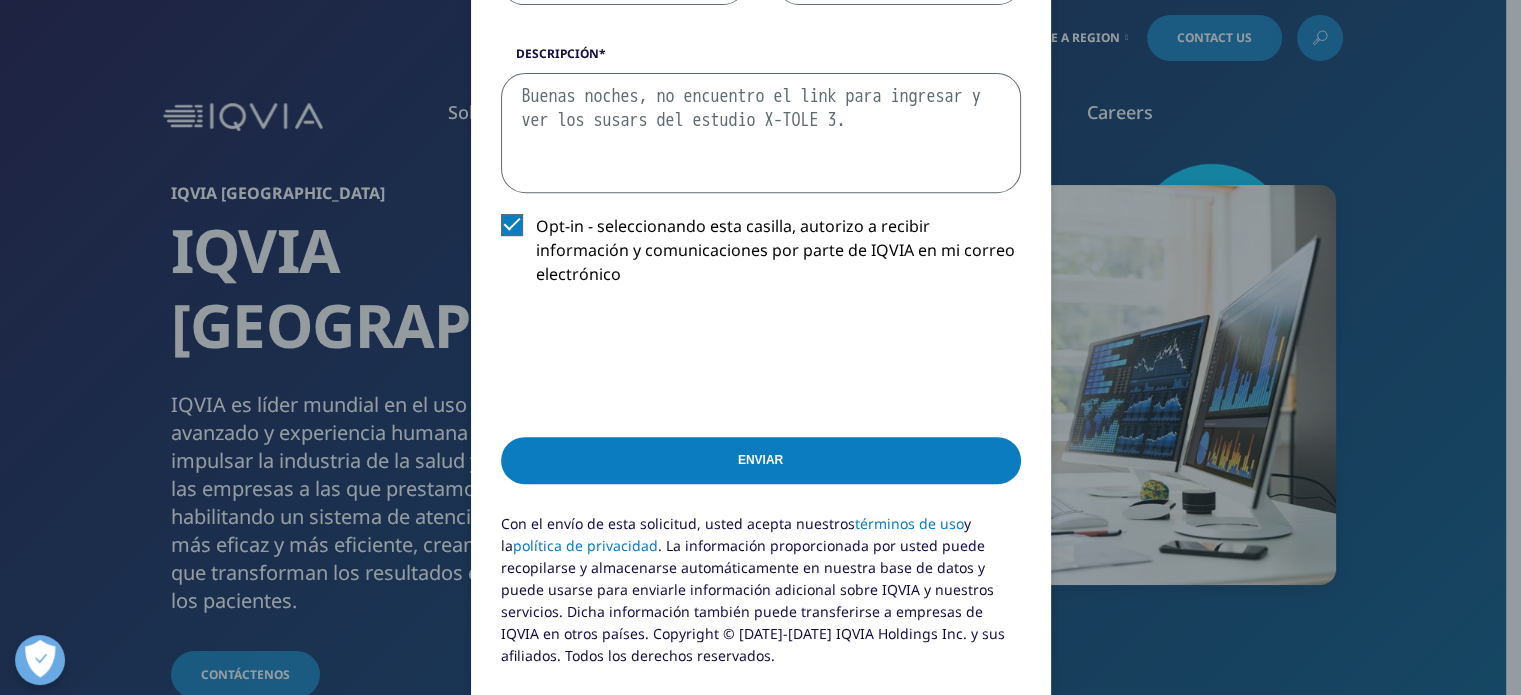 click on "Enviar" at bounding box center [761, 460] 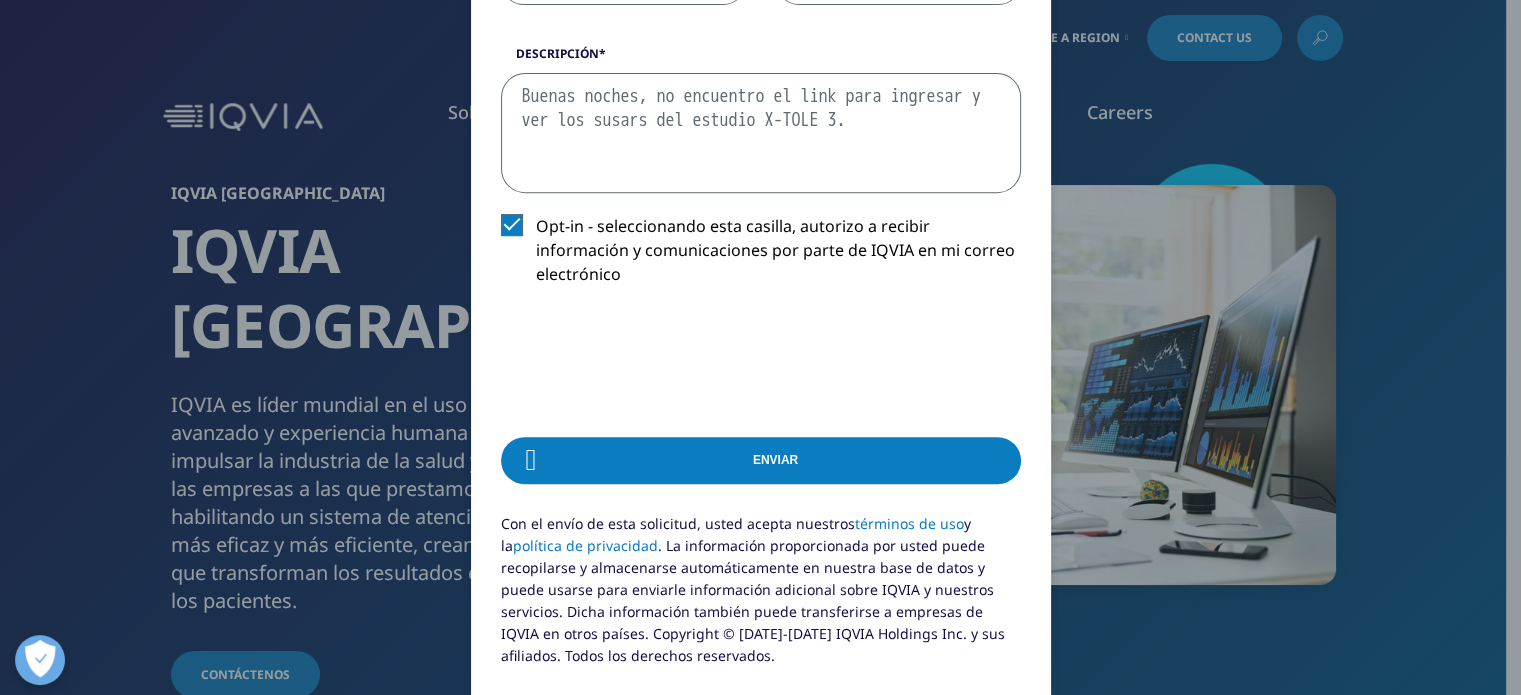 scroll, scrollTop: 0, scrollLeft: 0, axis: both 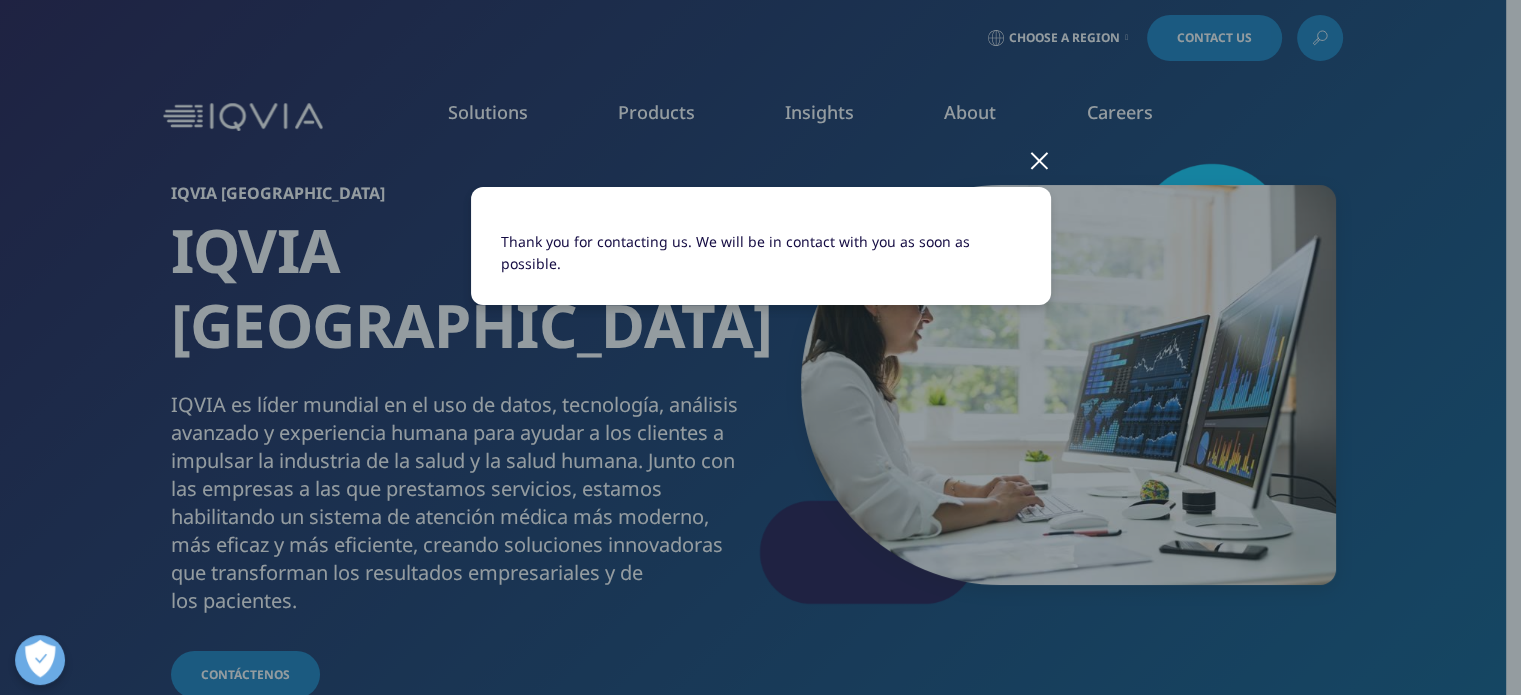 click at bounding box center [1039, 159] 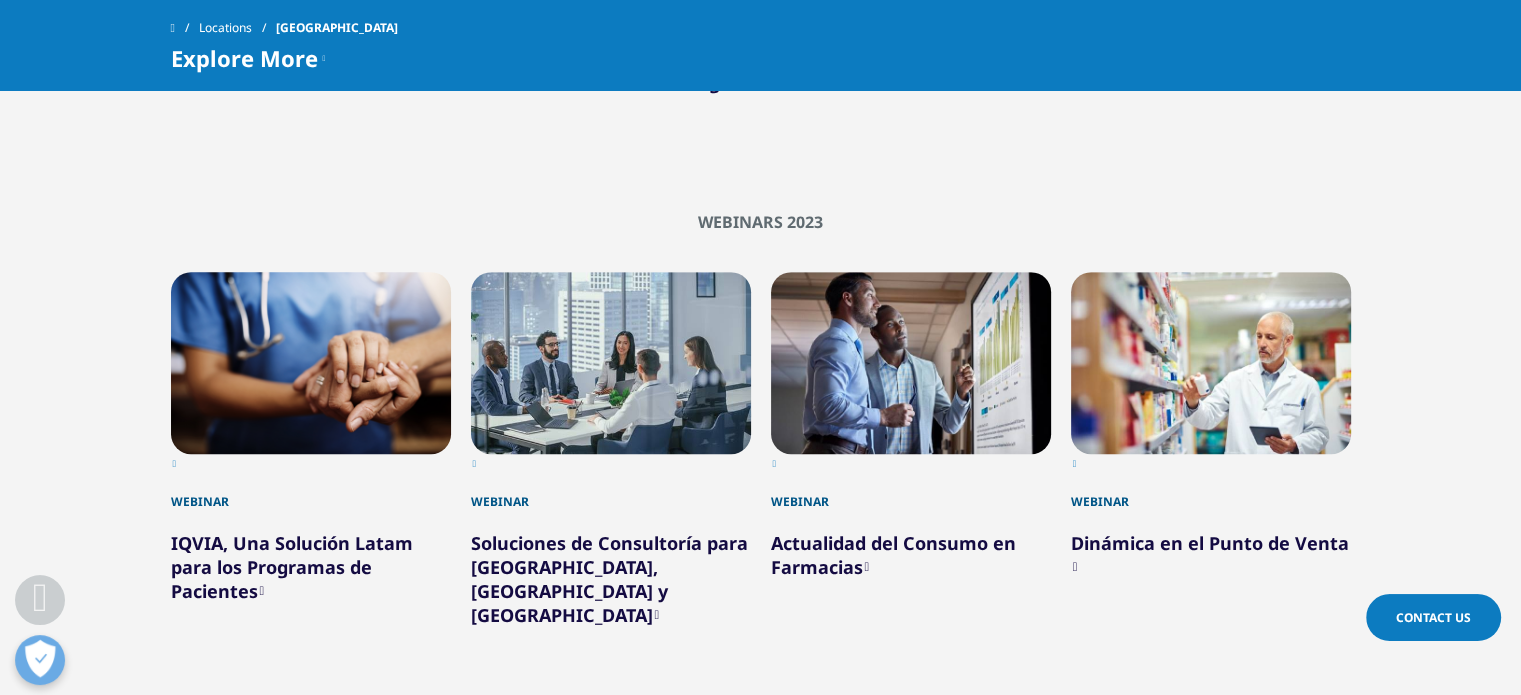 scroll, scrollTop: 1120, scrollLeft: 0, axis: vertical 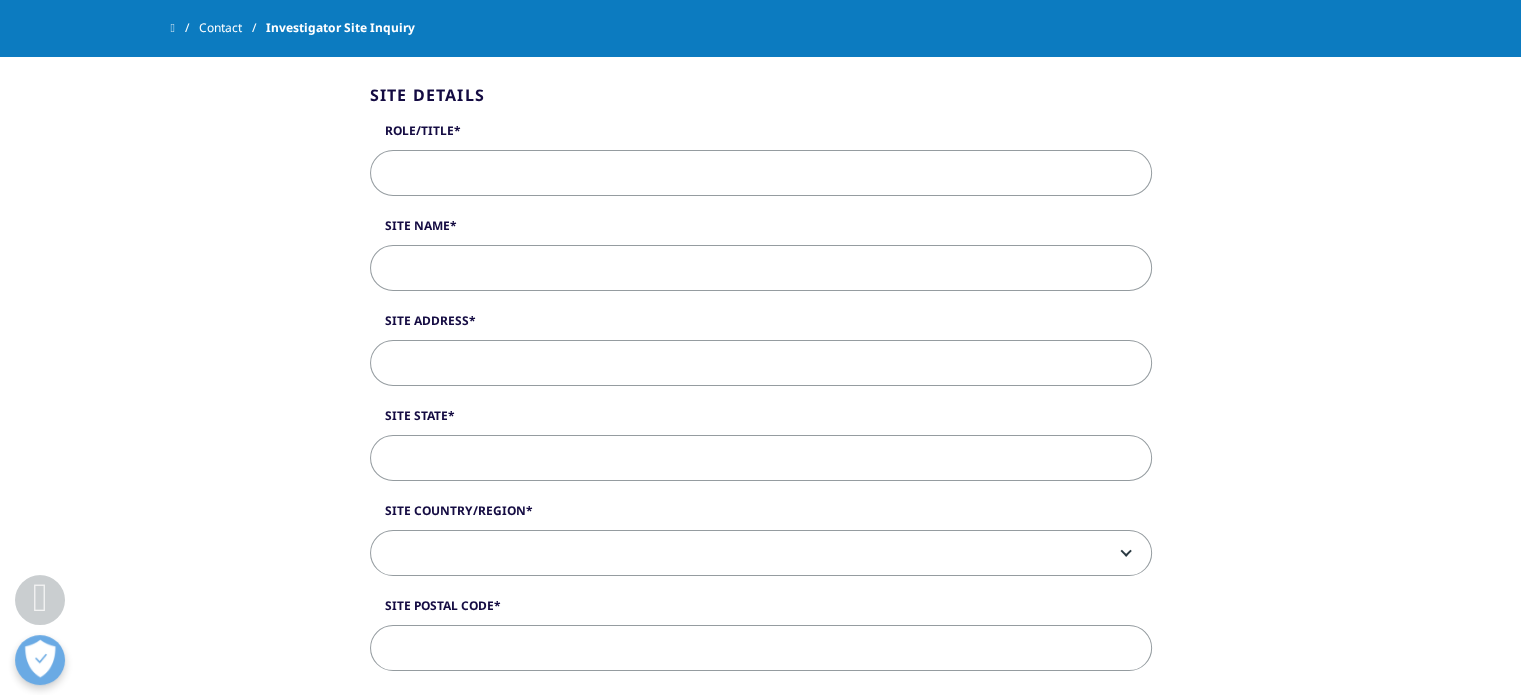 click on "Role/Title
Site Name
Site Address
Site State
Site Country/Region
[GEOGRAPHIC_DATA]
[GEOGRAPHIC_DATA]
[GEOGRAPHIC_DATA]
[GEOGRAPHIC_DATA]
[GEOGRAPHIC_DATA]
[GEOGRAPHIC_DATA]
[US_STATE]
[GEOGRAPHIC_DATA]
[GEOGRAPHIC_DATA]
[GEOGRAPHIC_DATA]
[GEOGRAPHIC_DATA]
[GEOGRAPHIC_DATA]
[GEOGRAPHIC_DATA]
[GEOGRAPHIC_DATA]
[GEOGRAPHIC_DATA]
[GEOGRAPHIC_DATA]
[GEOGRAPHIC_DATA]
[GEOGRAPHIC_DATA]
[GEOGRAPHIC_DATA]
[GEOGRAPHIC_DATA]
[GEOGRAPHIC_DATA]
[GEOGRAPHIC_DATA]
[GEOGRAPHIC_DATA]
[GEOGRAPHIC_DATA]
[GEOGRAPHIC_DATA]
[GEOGRAPHIC_DATA]
[GEOGRAPHIC_DATA]
[GEOGRAPHIC_DATA]
[GEOGRAPHIC_DATA]
[GEOGRAPHIC_DATA]
[GEOGRAPHIC_DATA]
[GEOGRAPHIC_DATA]
[GEOGRAPHIC_DATA]
[GEOGRAPHIC_DATA]
[GEOGRAPHIC_DATA]
[GEOGRAPHIC_DATA]
[GEOGRAPHIC_DATA]
[GEOGRAPHIC_DATA]
[GEOGRAPHIC_DATA]
[GEOGRAPHIC_DATA]
[GEOGRAPHIC_DATA]
[GEOGRAPHIC_DATA]" at bounding box center (761, 769) 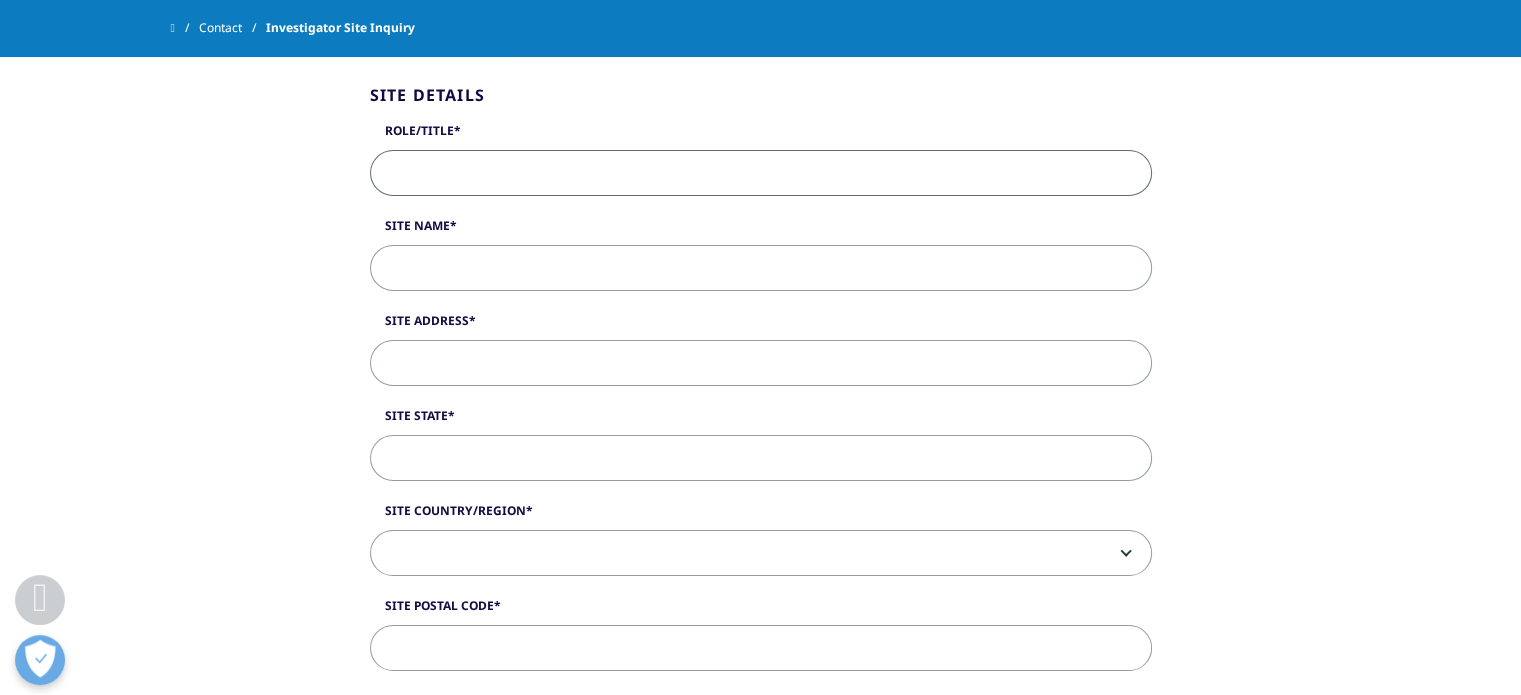 click on "Role/Title" at bounding box center [761, 173] 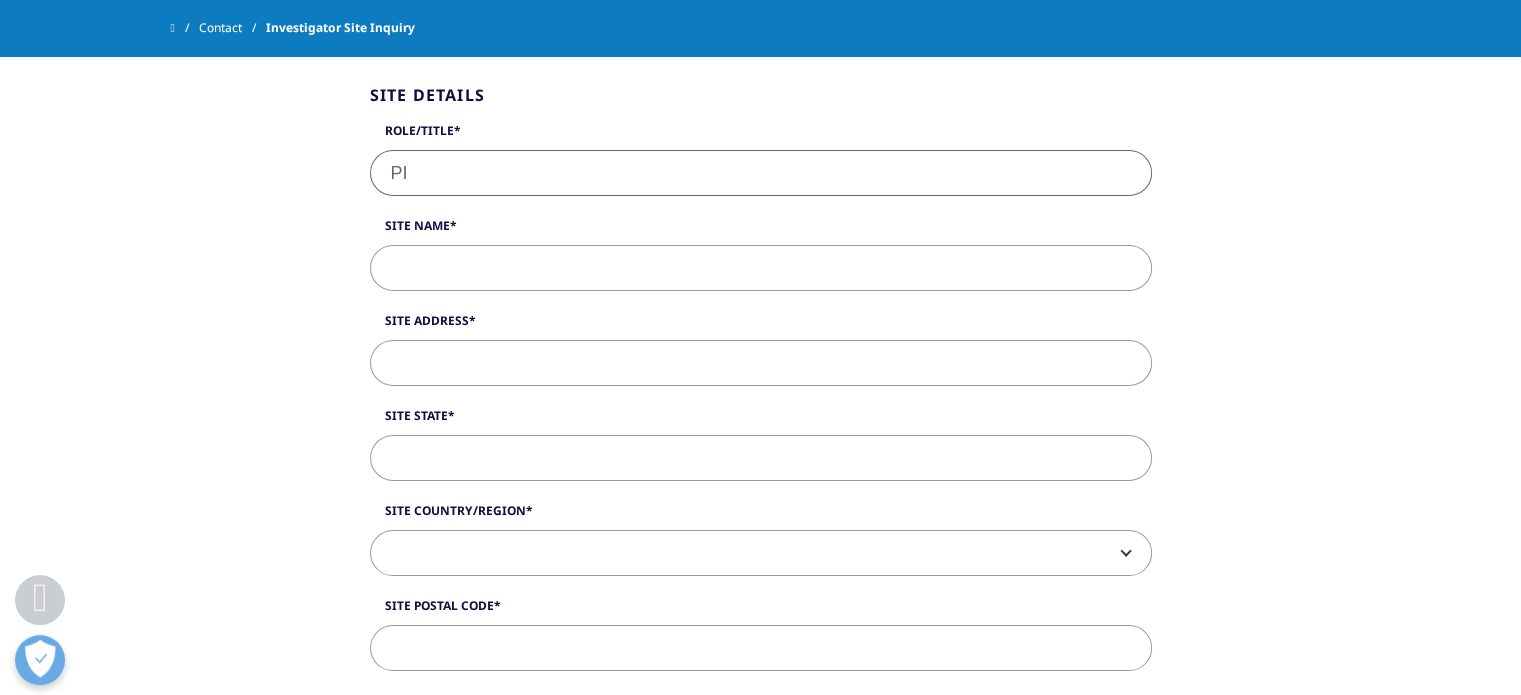 type on "PI" 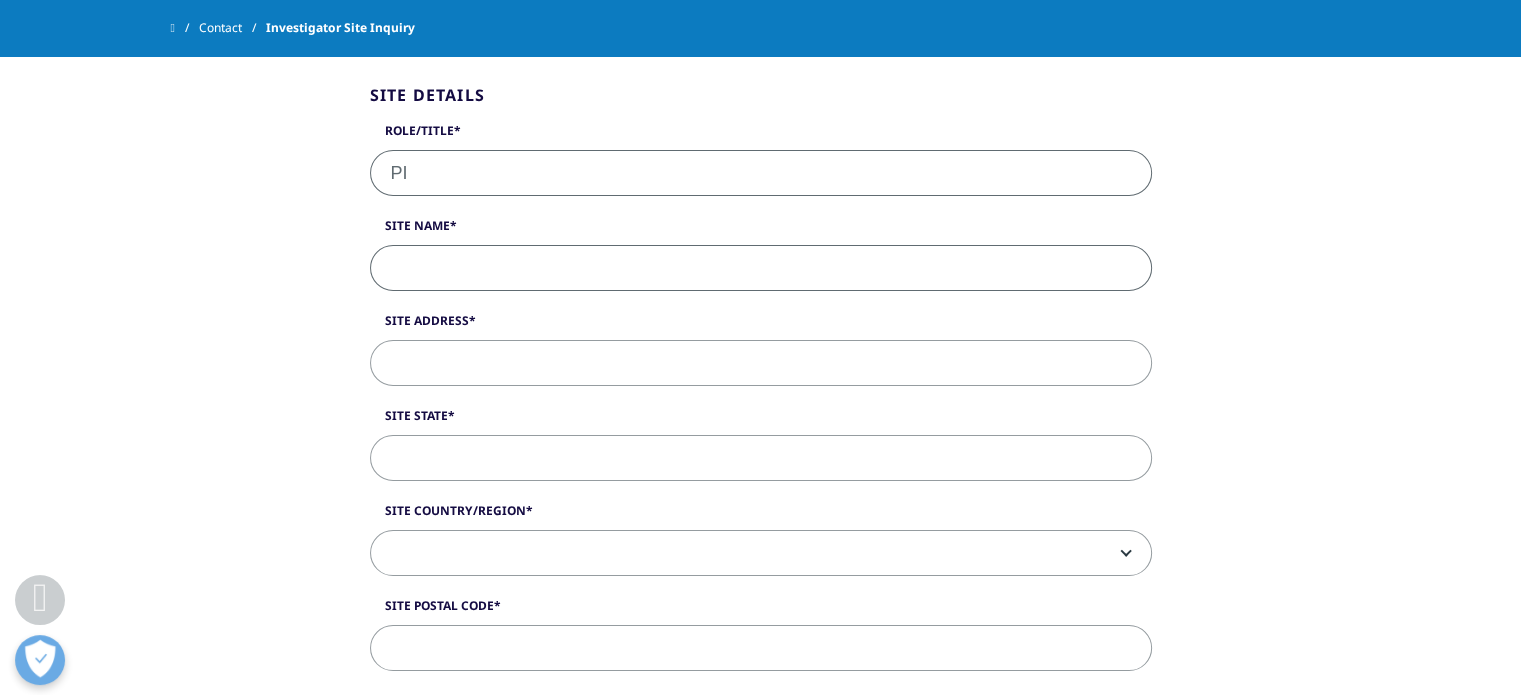 click on "Site Name" at bounding box center [761, 268] 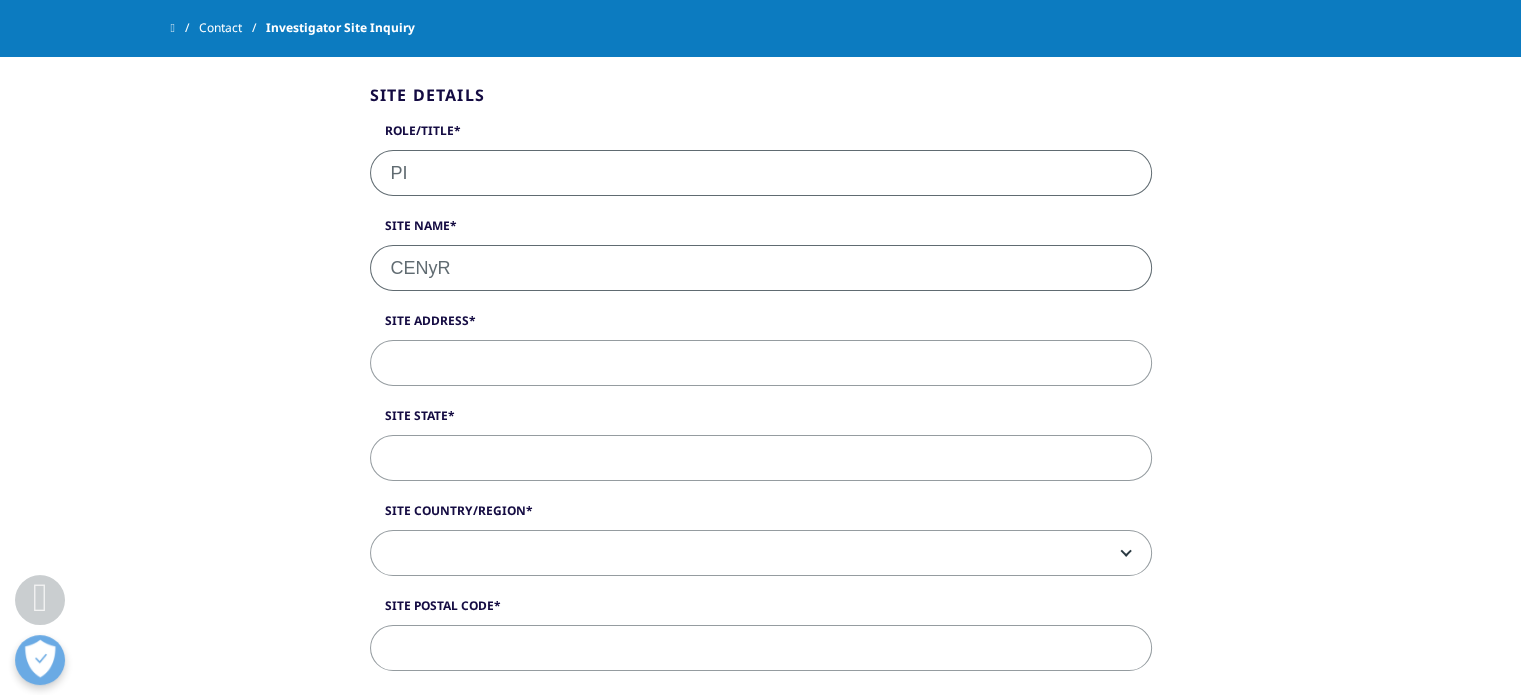 type on "CENyR" 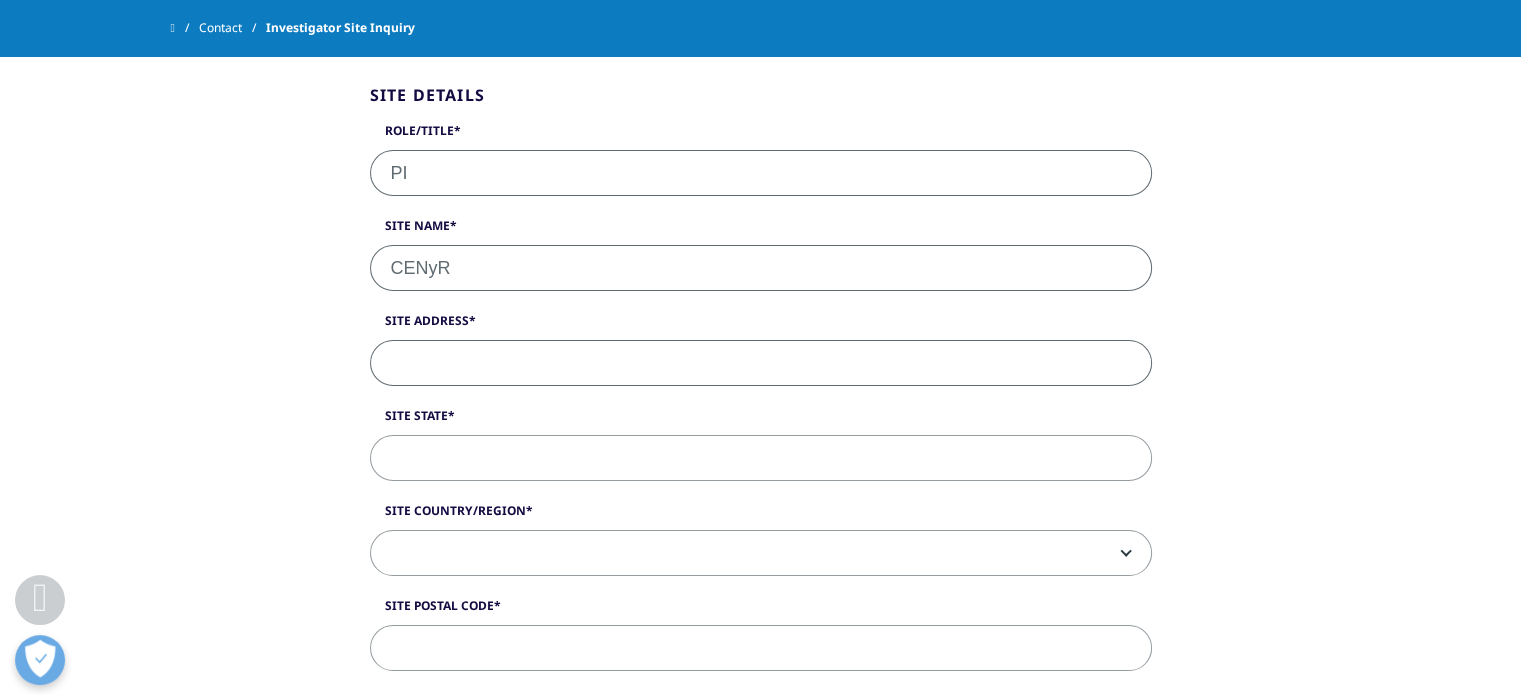 click on "Site Address" at bounding box center (761, 363) 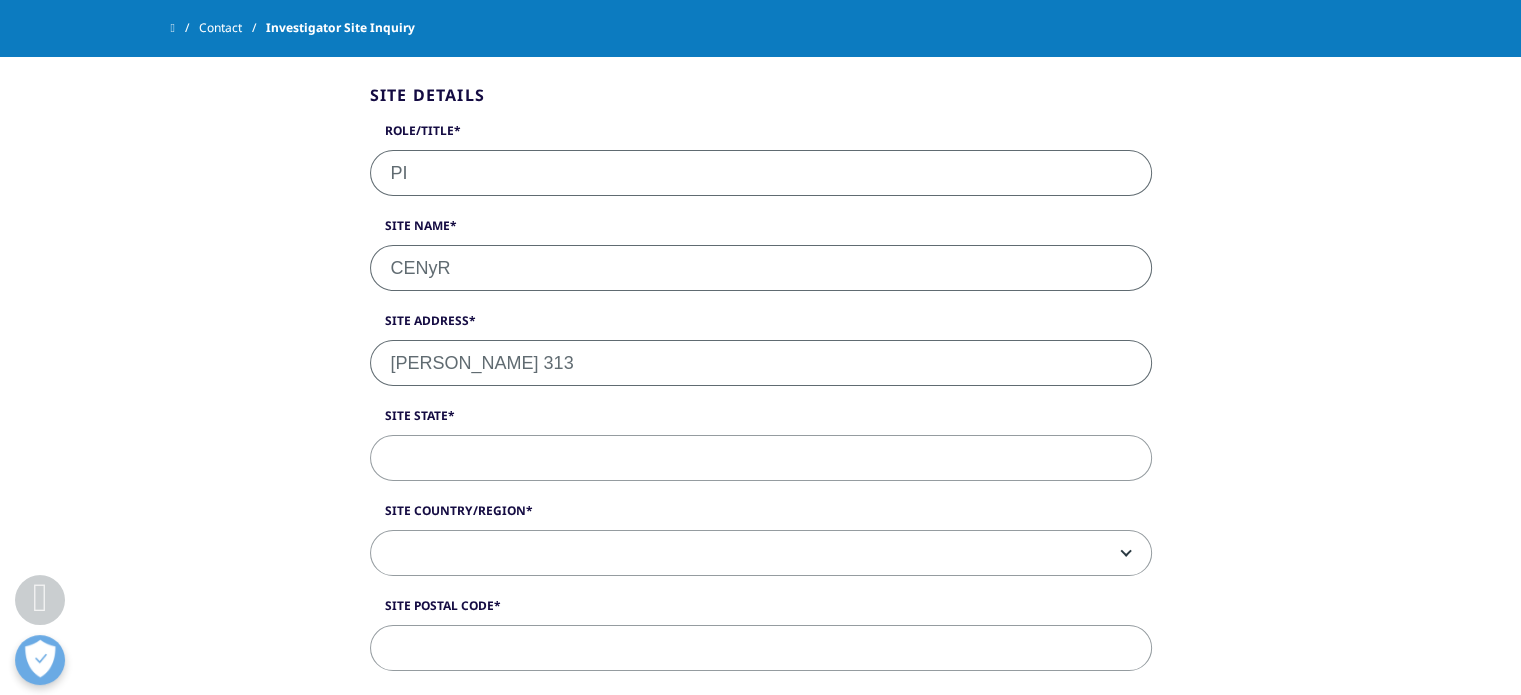 type on "[PERSON_NAME] 313" 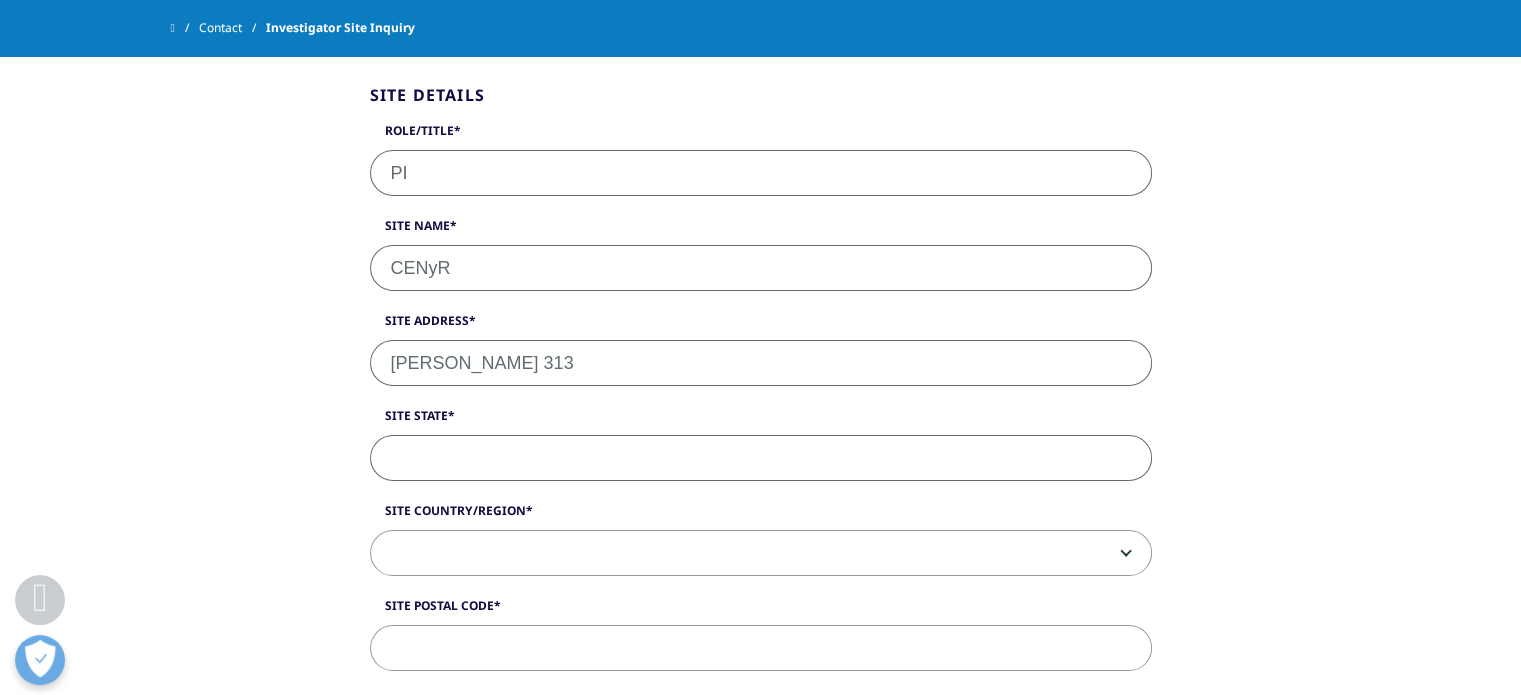 click on "Site State" at bounding box center [761, 458] 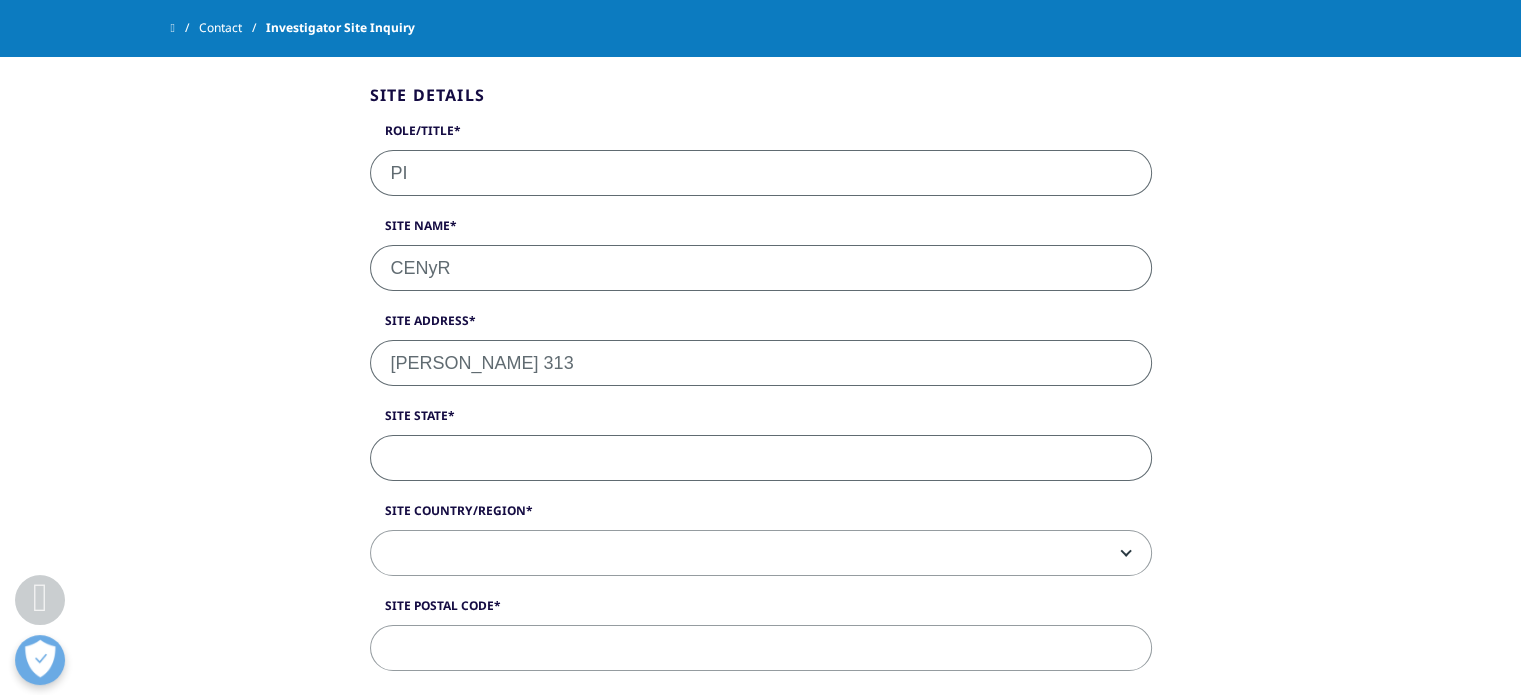 type on "[GEOGRAPHIC_DATA]" 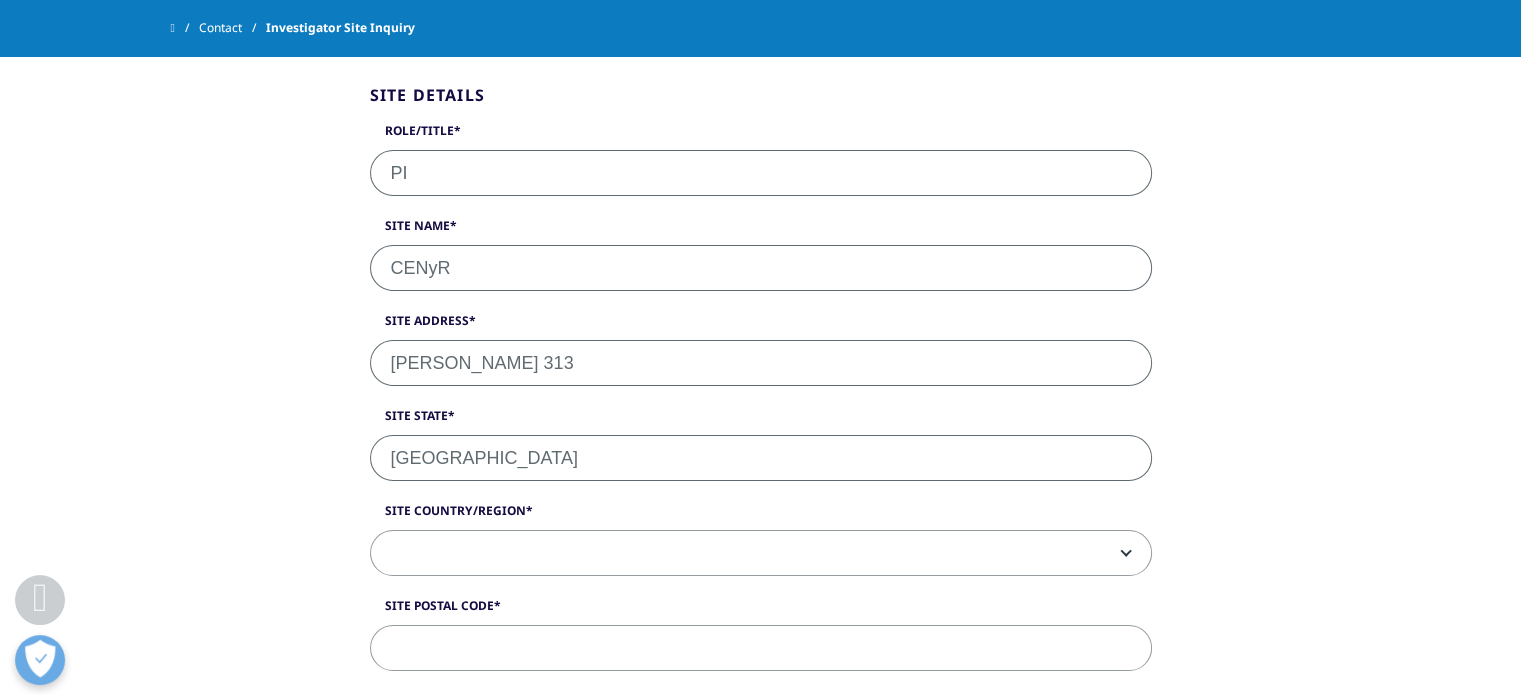 select on "[GEOGRAPHIC_DATA]" 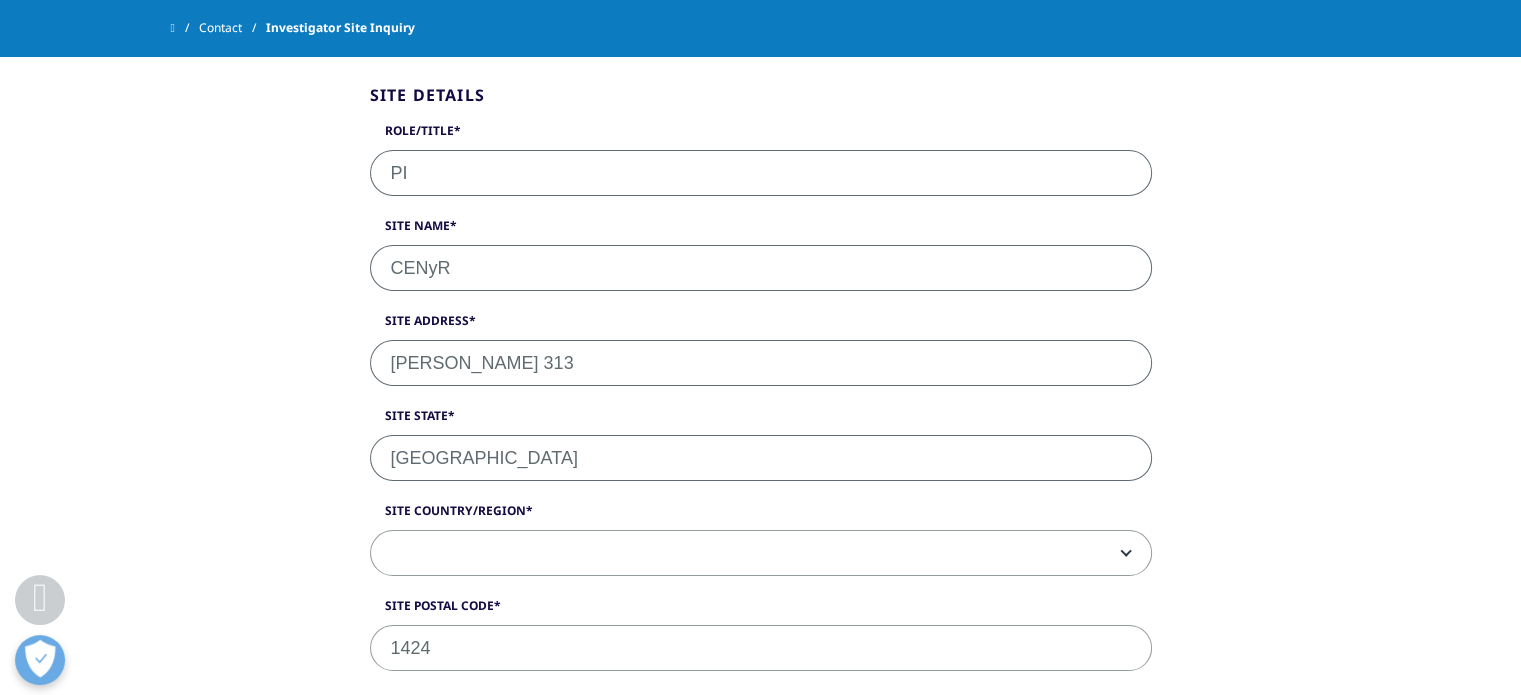 type on "[EMAIL_ADDRESS][DOMAIN_NAME]" 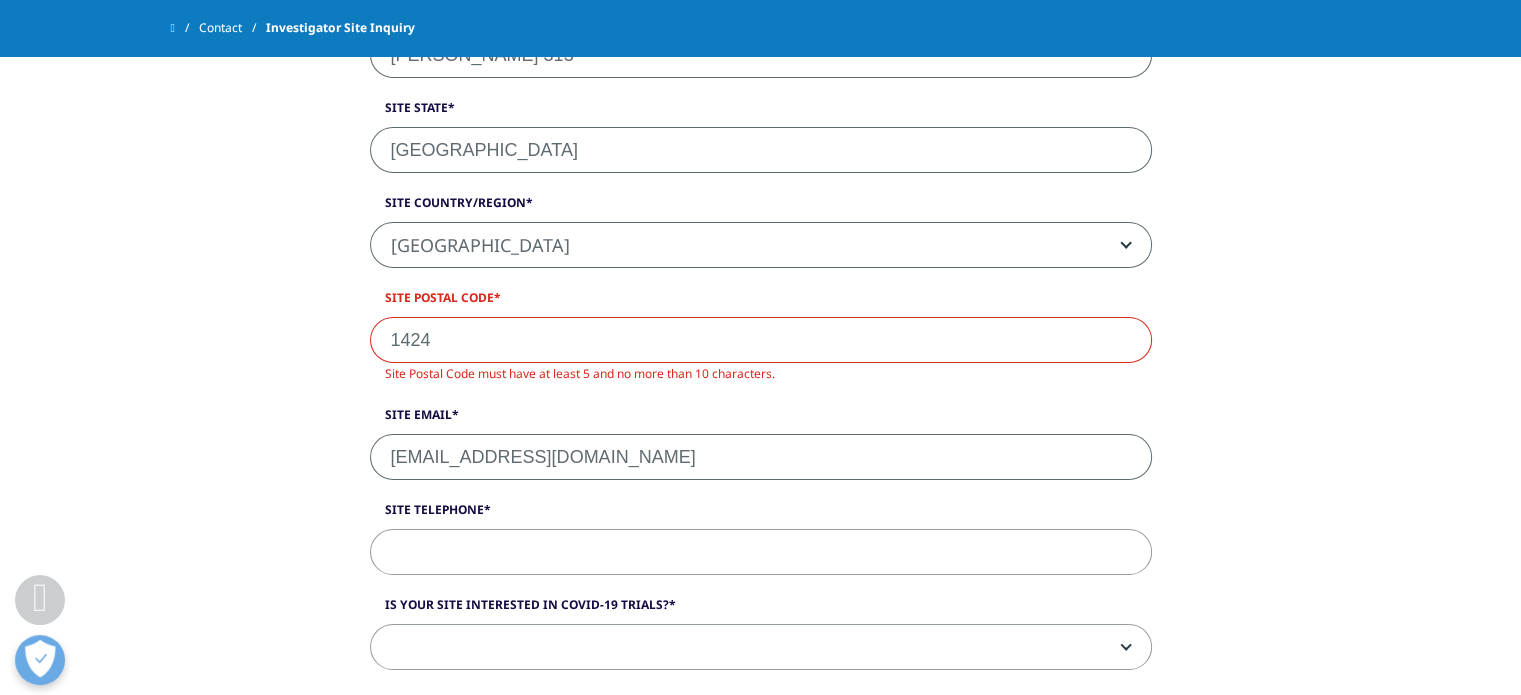 scroll, scrollTop: 932, scrollLeft: 0, axis: vertical 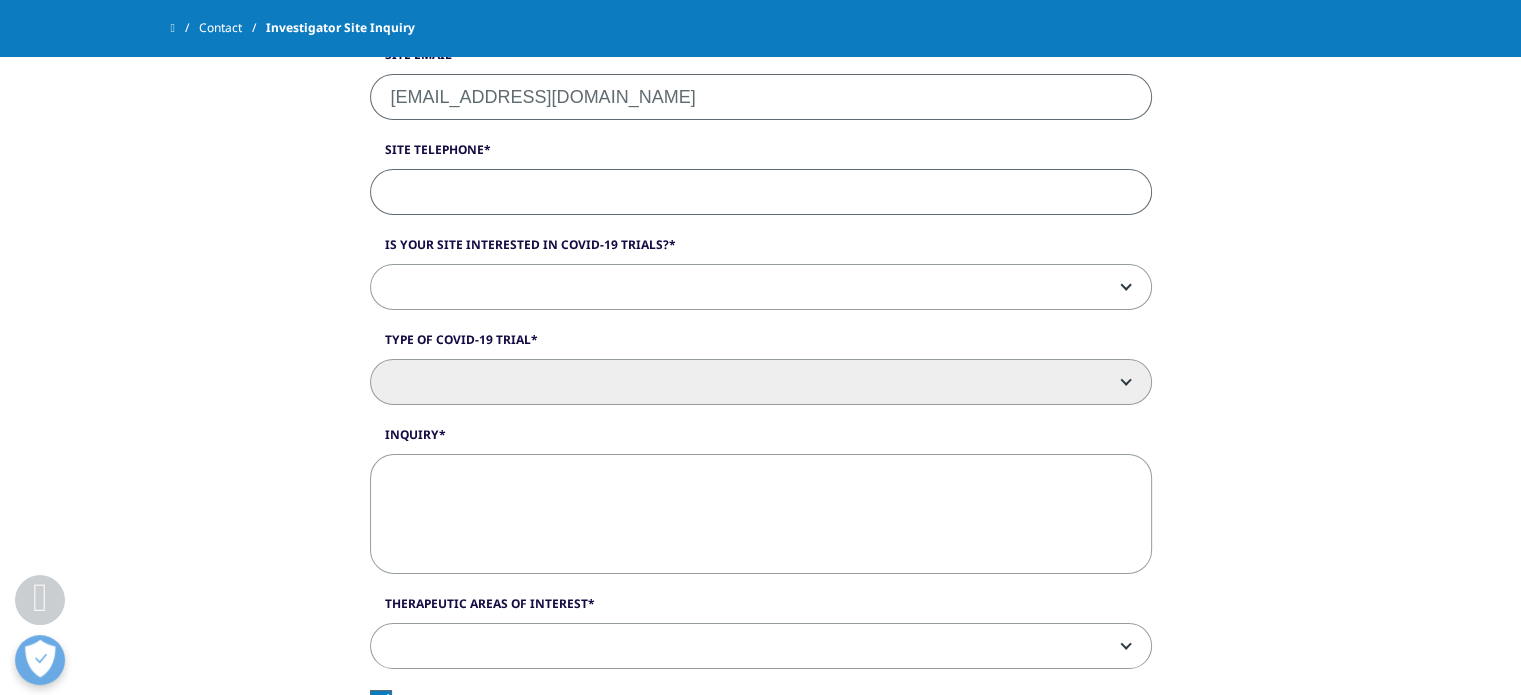click on "Site Telephone" at bounding box center (761, 192) 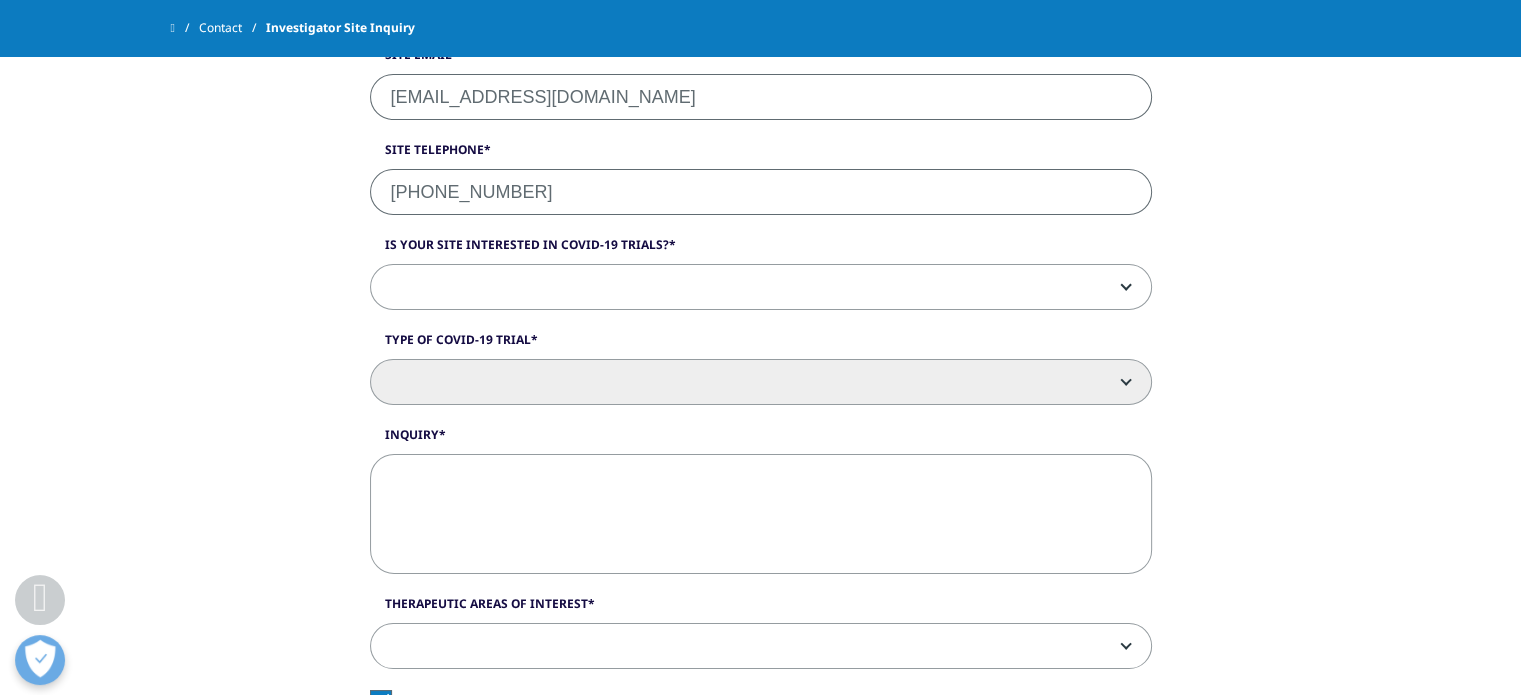 type on "[PHONE_NUMBER]" 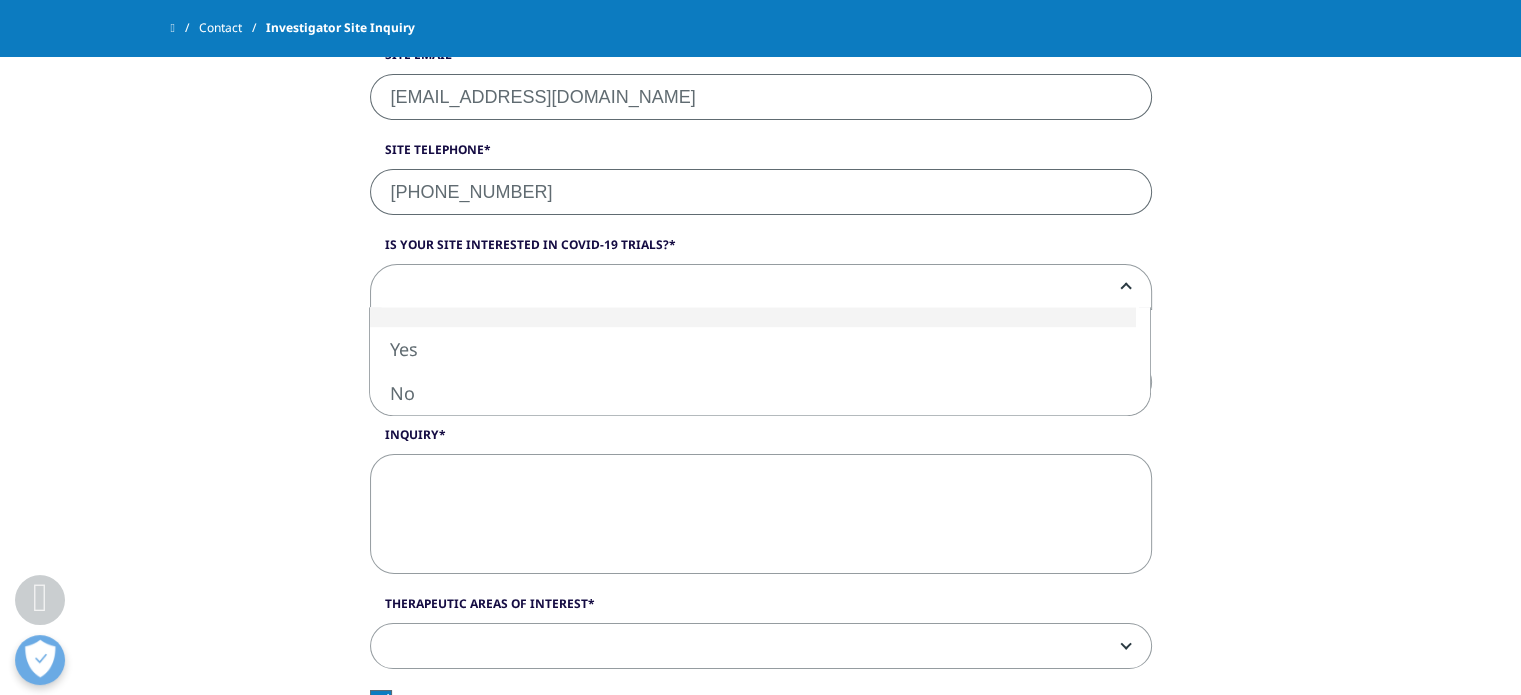 click at bounding box center [761, 288] 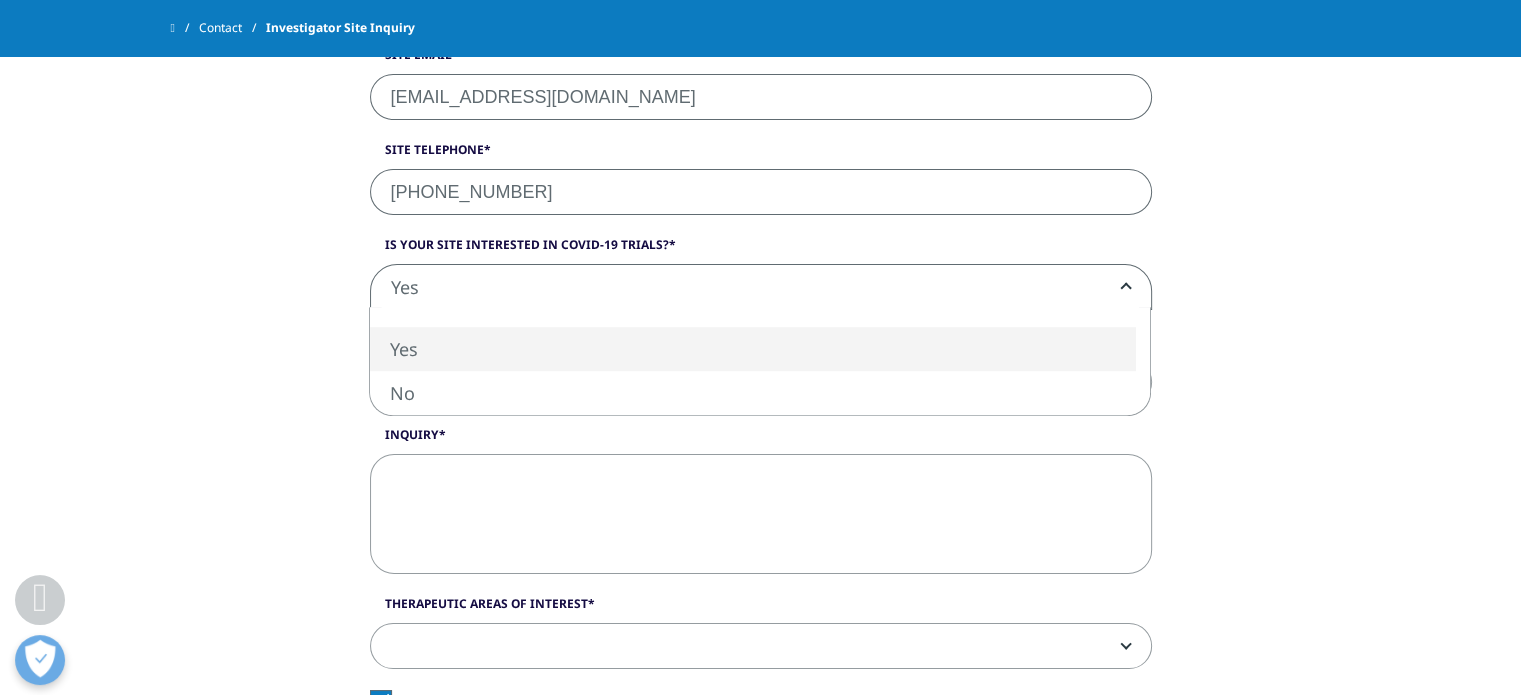 click on "Yes" at bounding box center [761, 288] 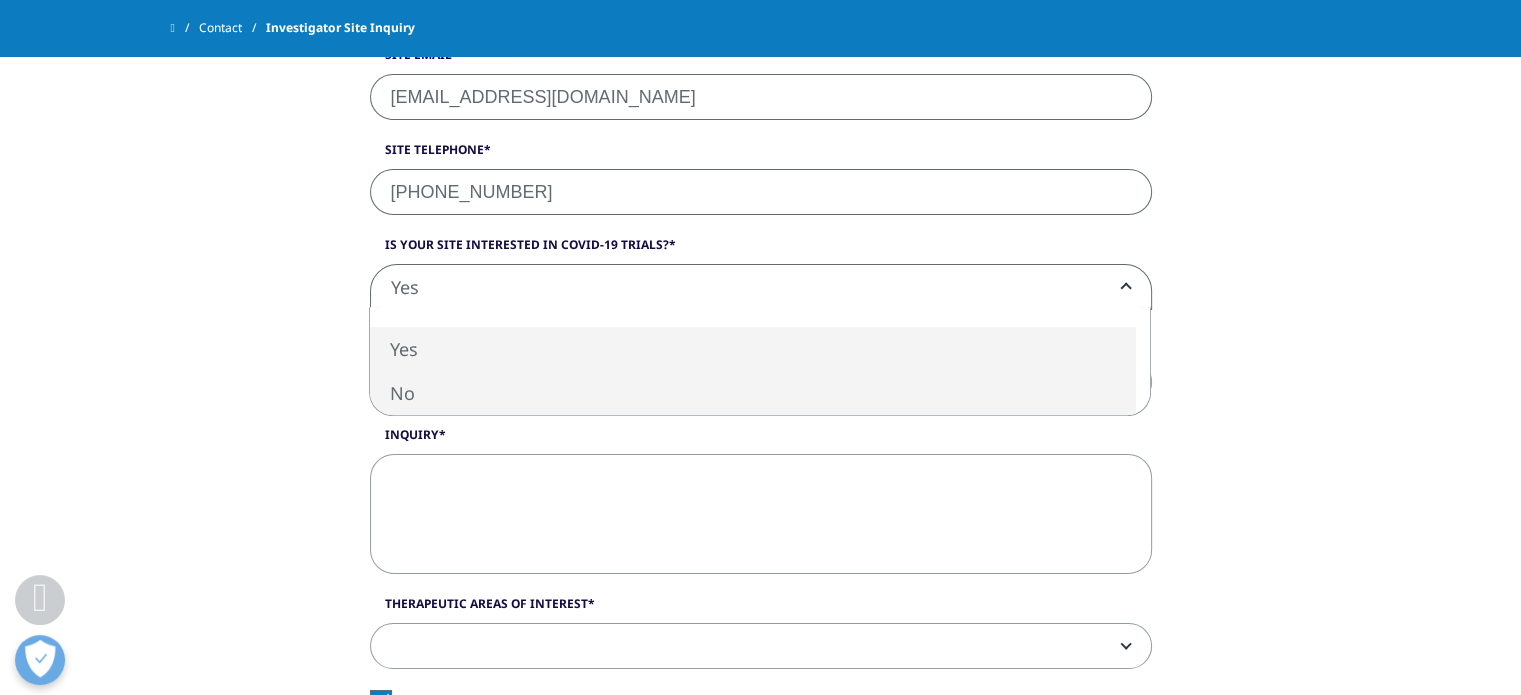 select on "No" 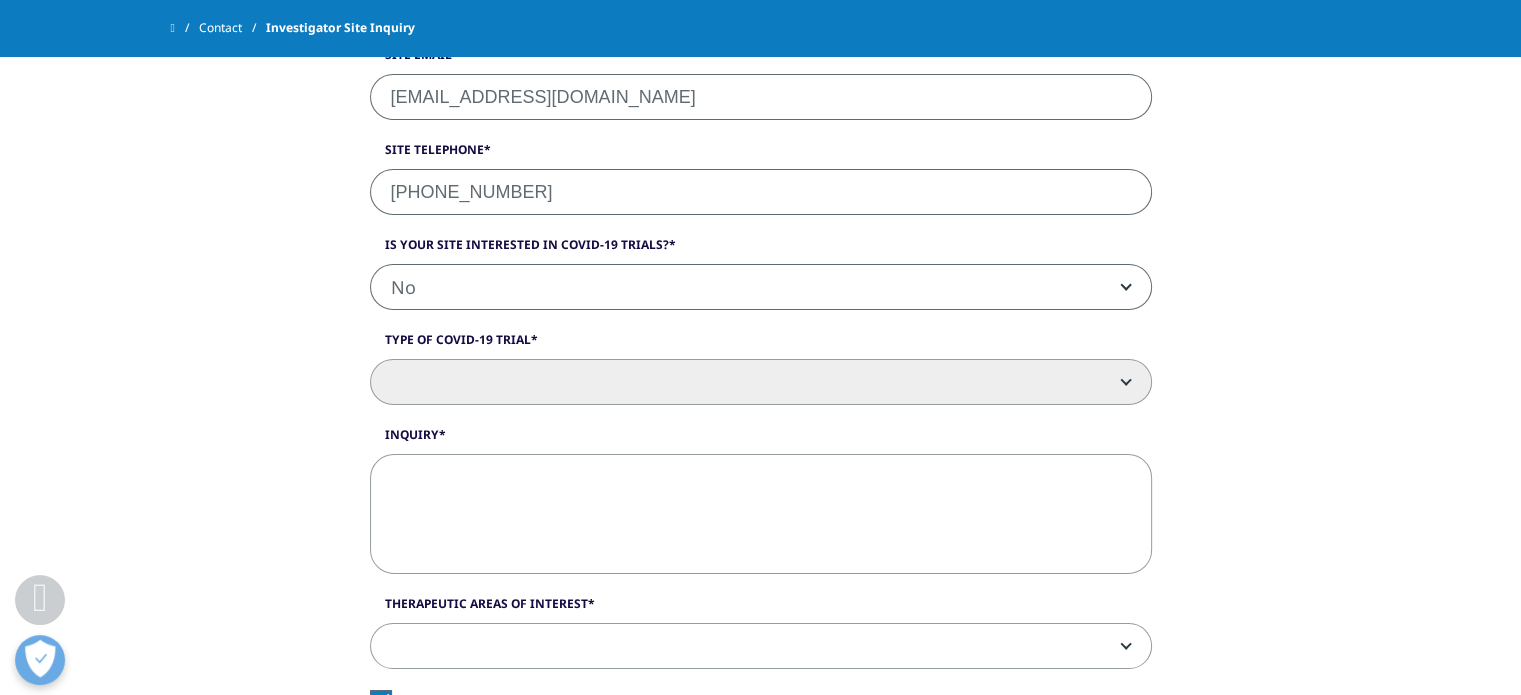 click at bounding box center [761, 383] 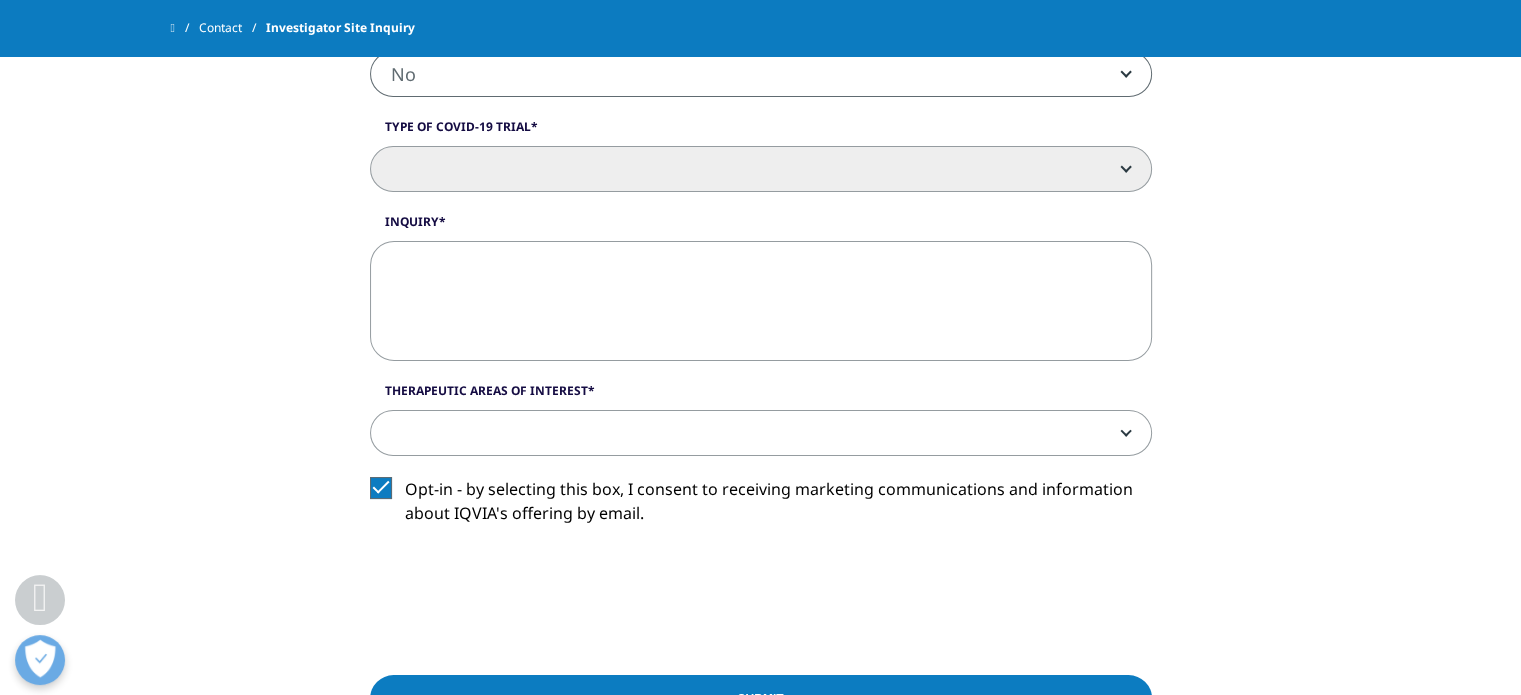 scroll, scrollTop: 1520, scrollLeft: 0, axis: vertical 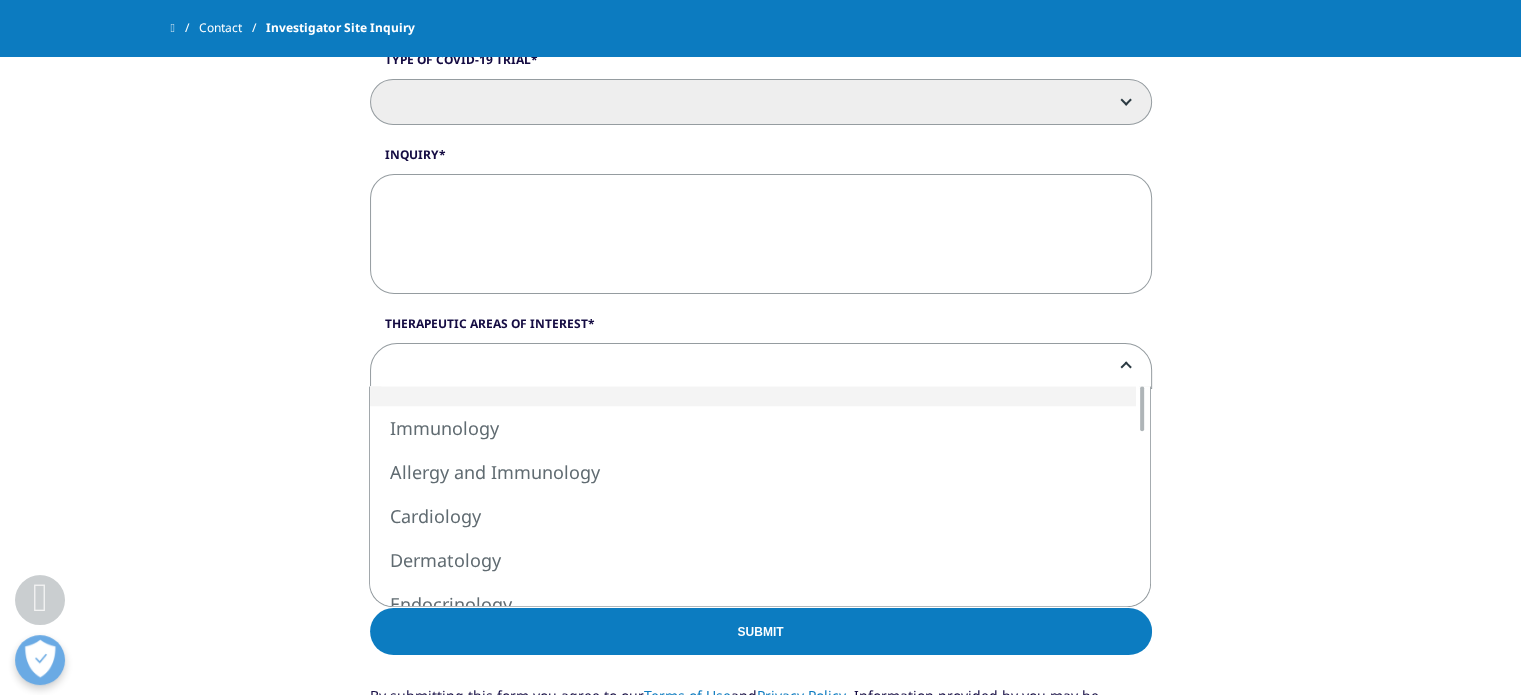 click at bounding box center [761, 367] 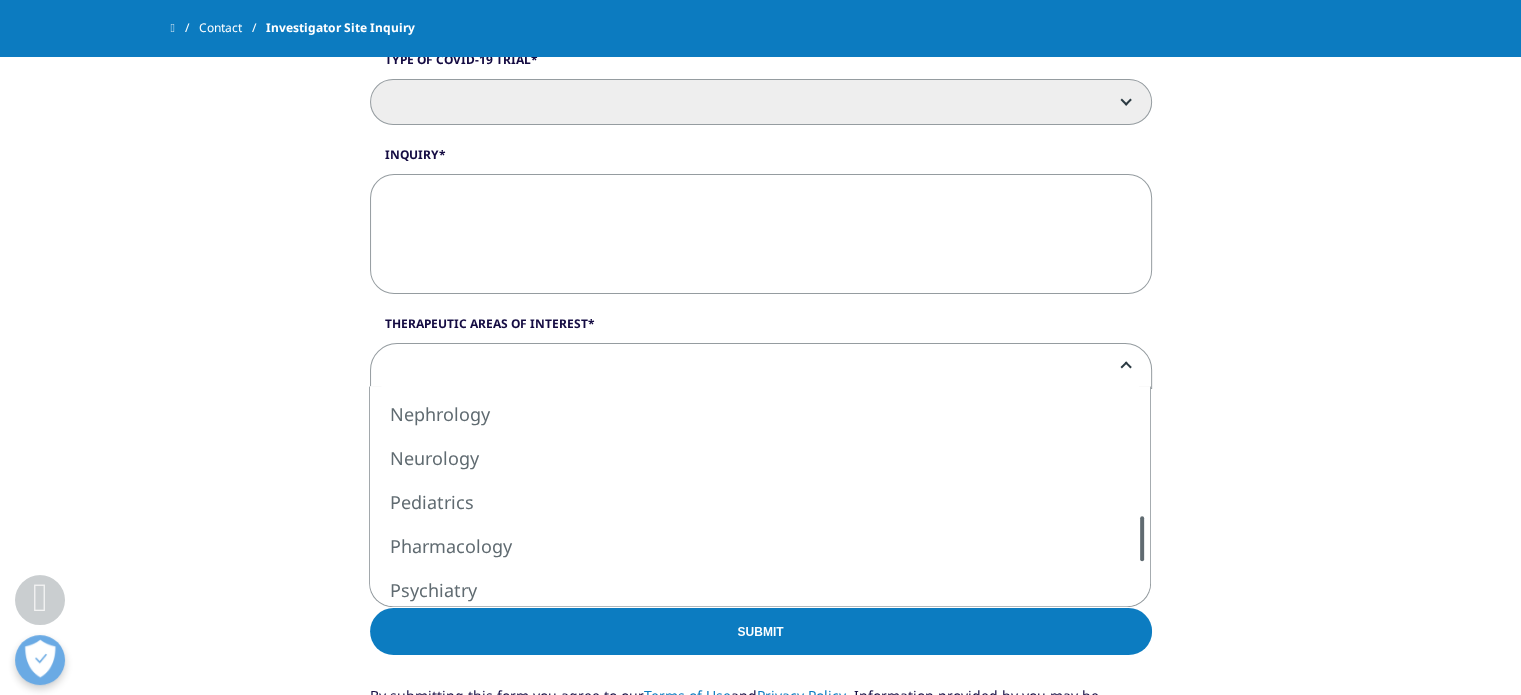 click at bounding box center (1142, 538) 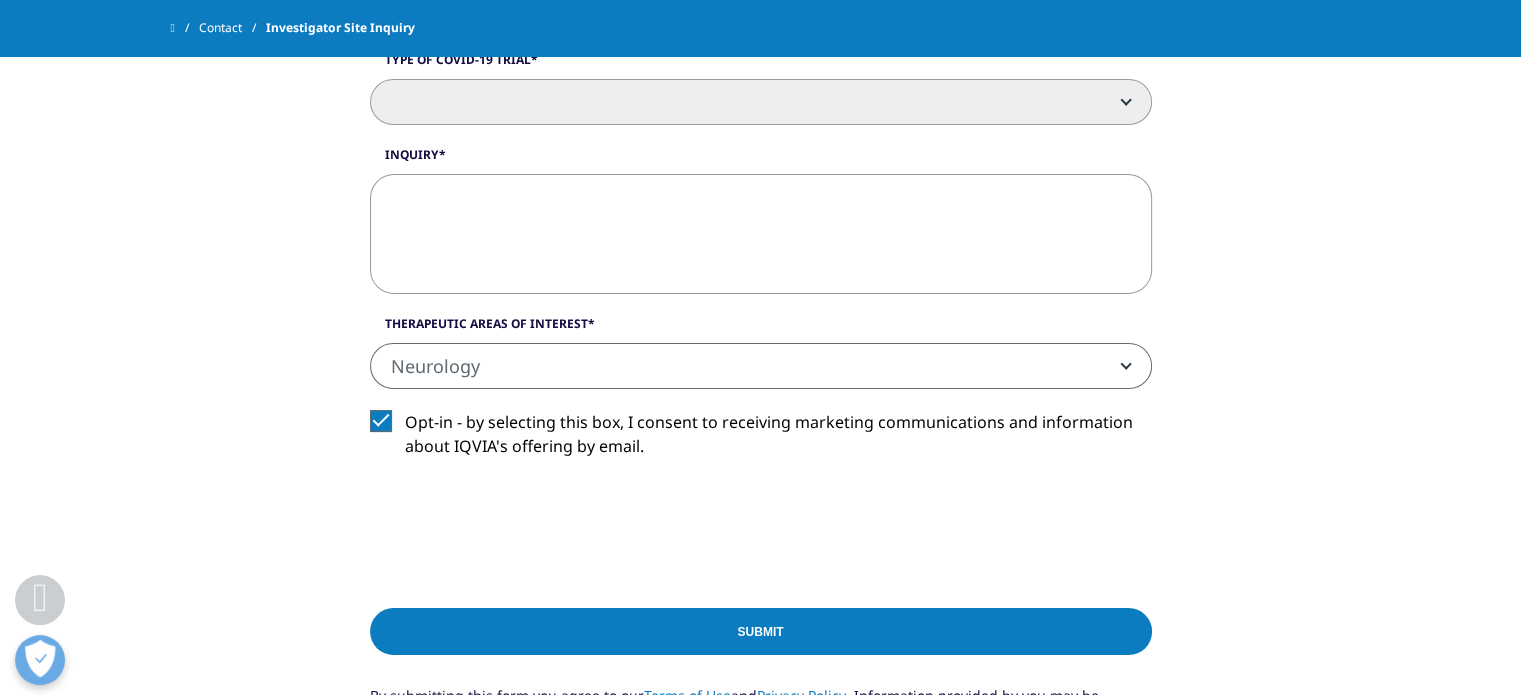 click on "Neurology" at bounding box center [761, 367] 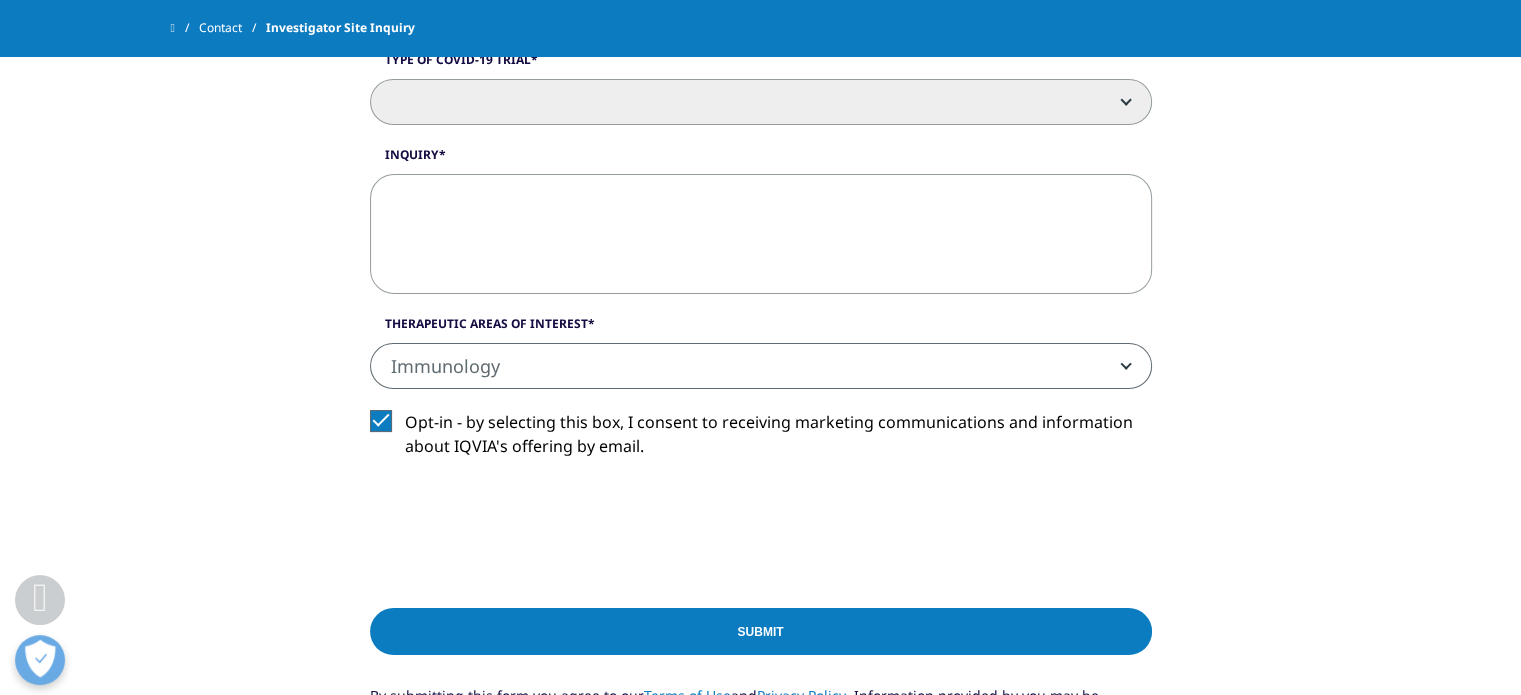 click on "Immunology" at bounding box center (761, 367) 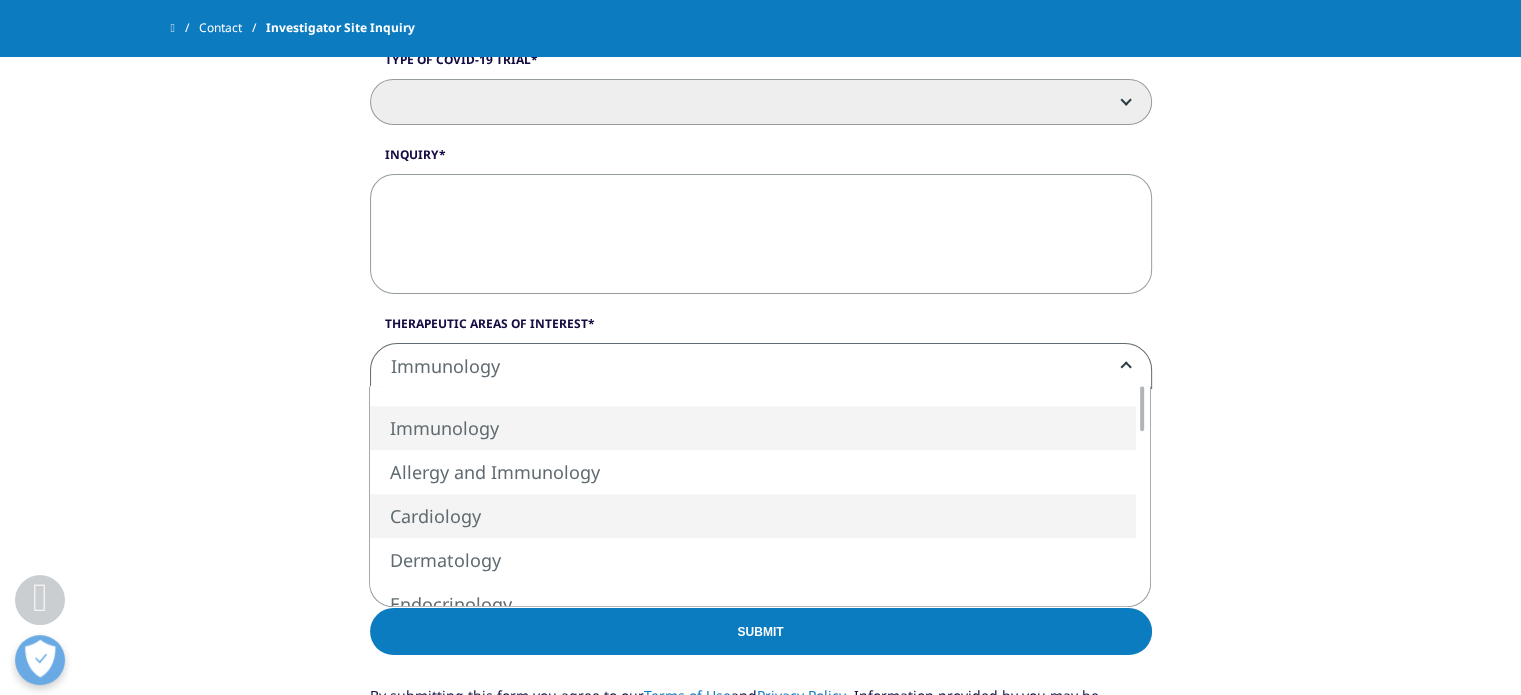 click at bounding box center [1142, 496] 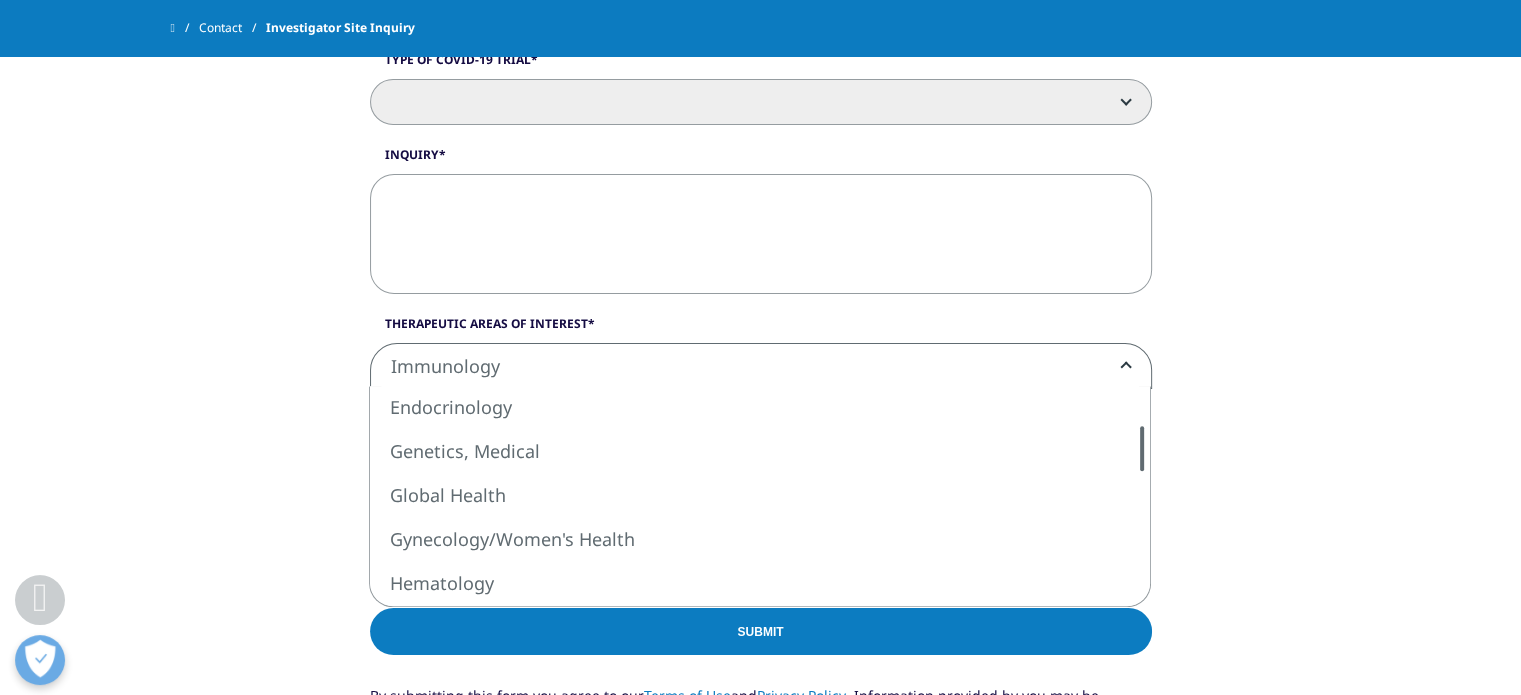 click at bounding box center (1142, 496) 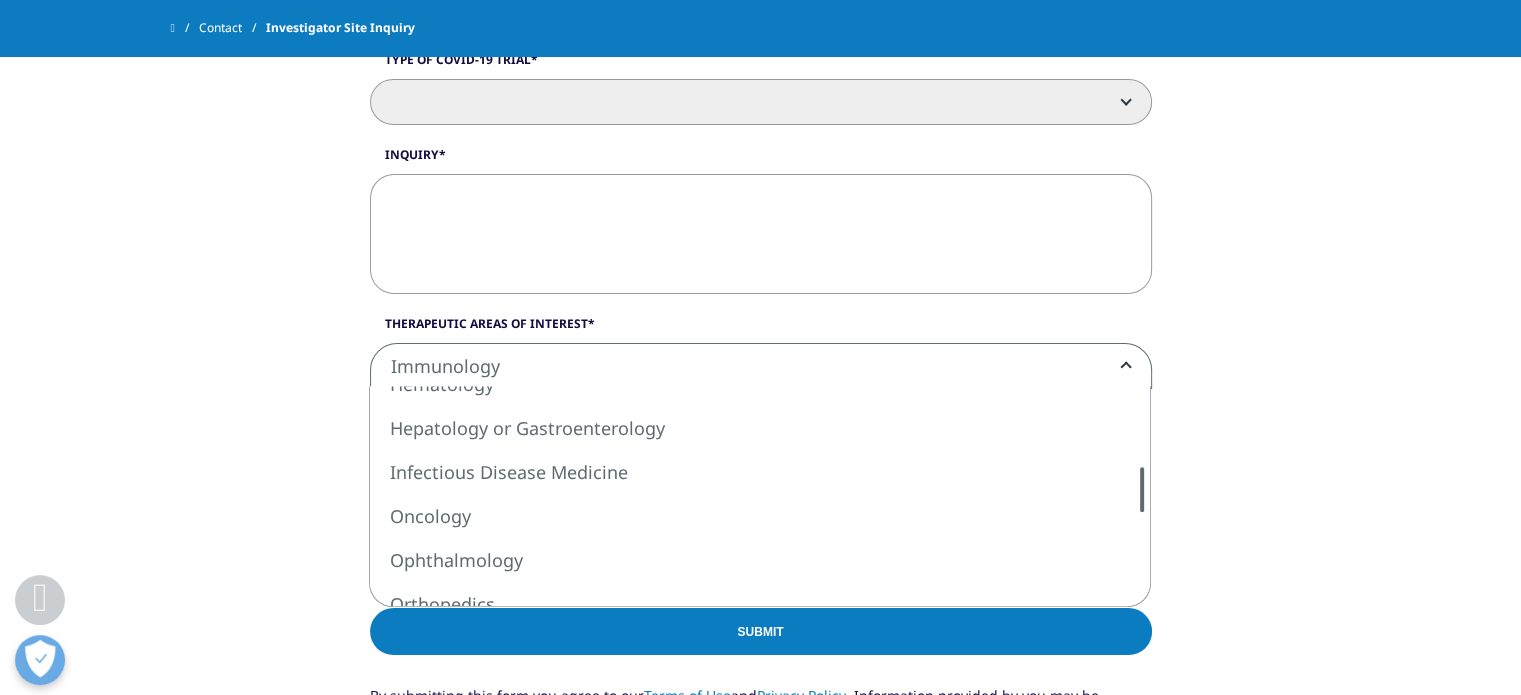 click at bounding box center (1142, 489) 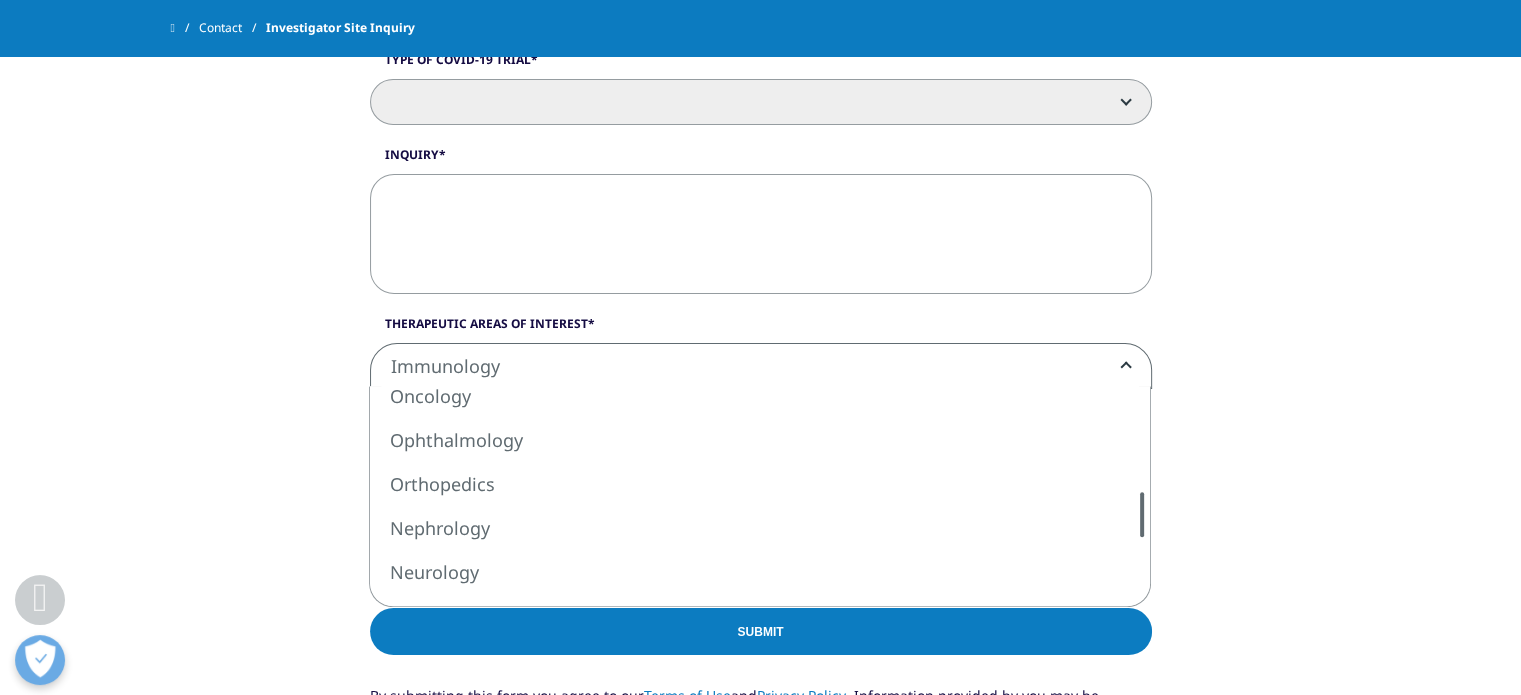 click at bounding box center [1142, 514] 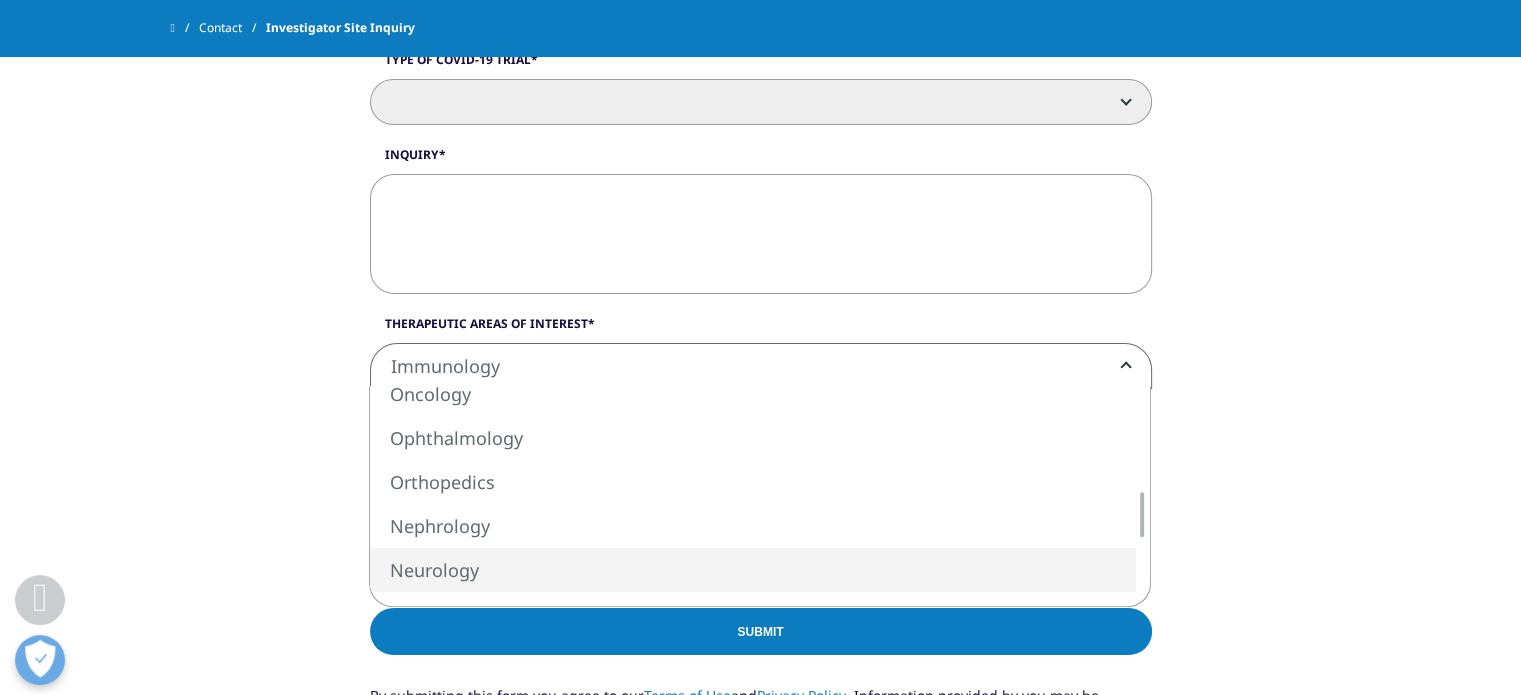 select on "Neurology" 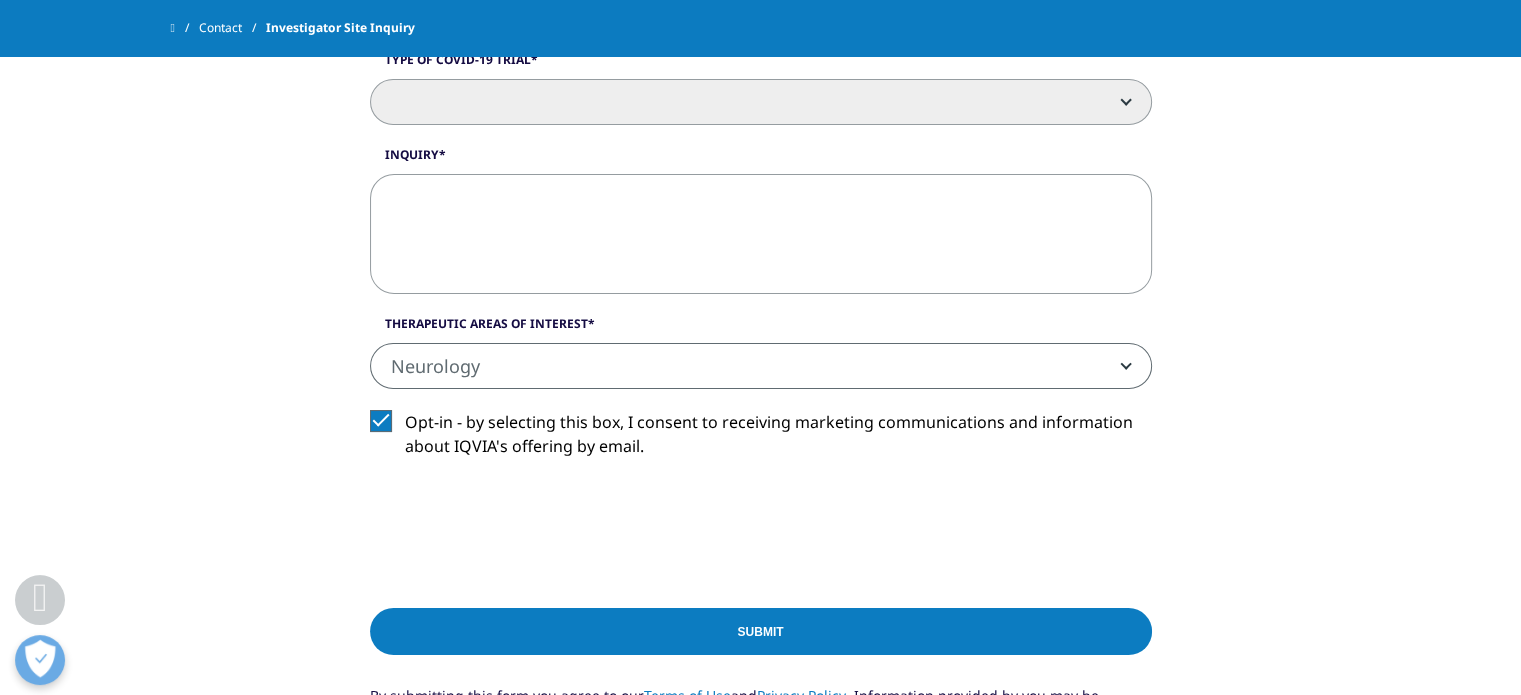 click on "Inquiry" at bounding box center (761, 234) 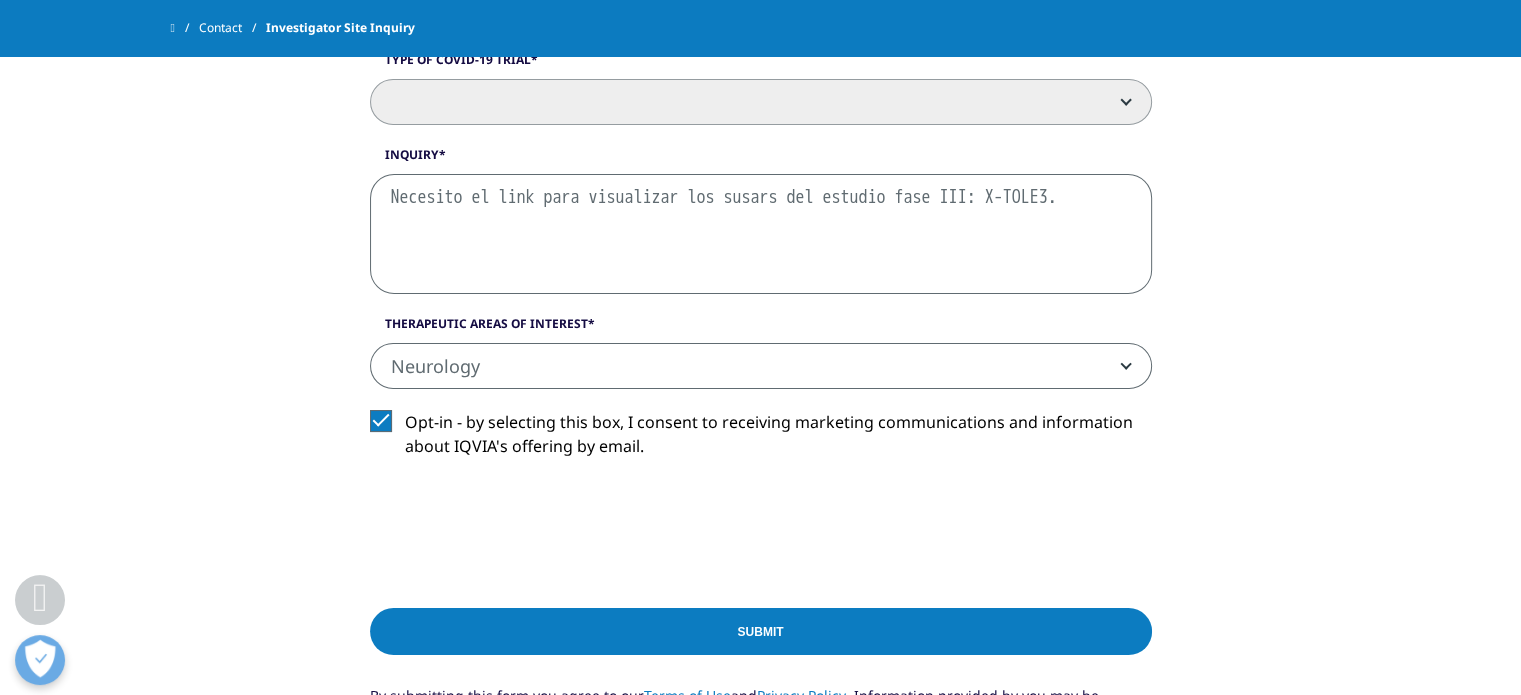 type on "Necesito el link para visualizar los susars del estudio fase III: X-TOLE3." 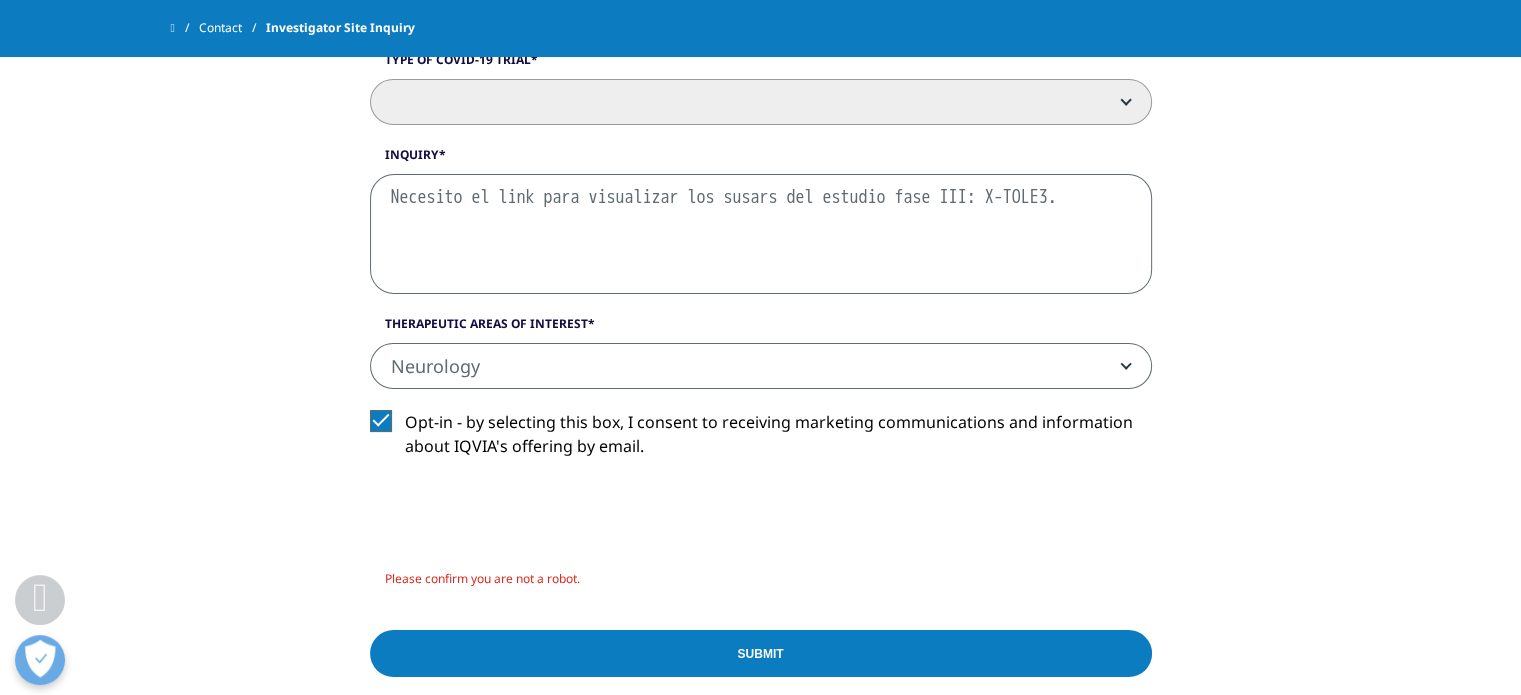 scroll, scrollTop: 870, scrollLeft: 0, axis: vertical 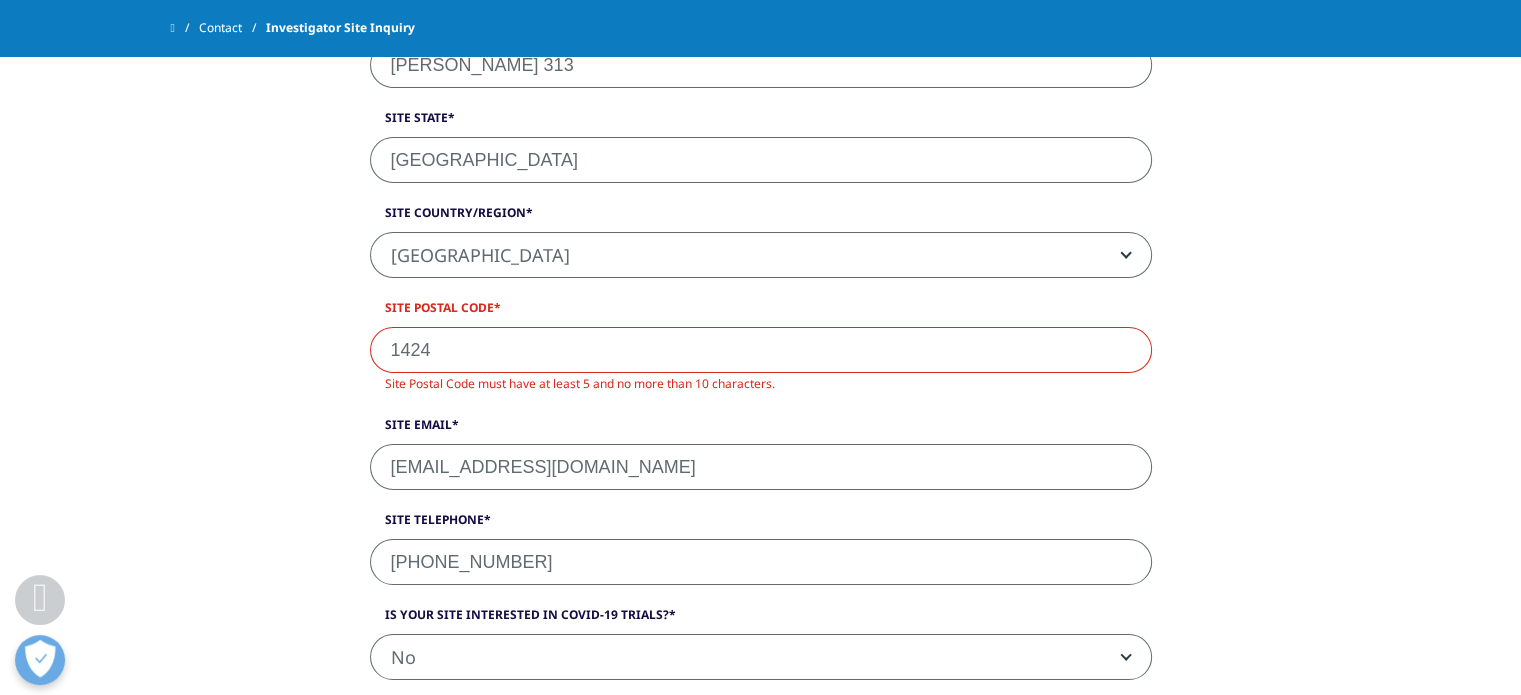 click on "1424" at bounding box center [761, 350] 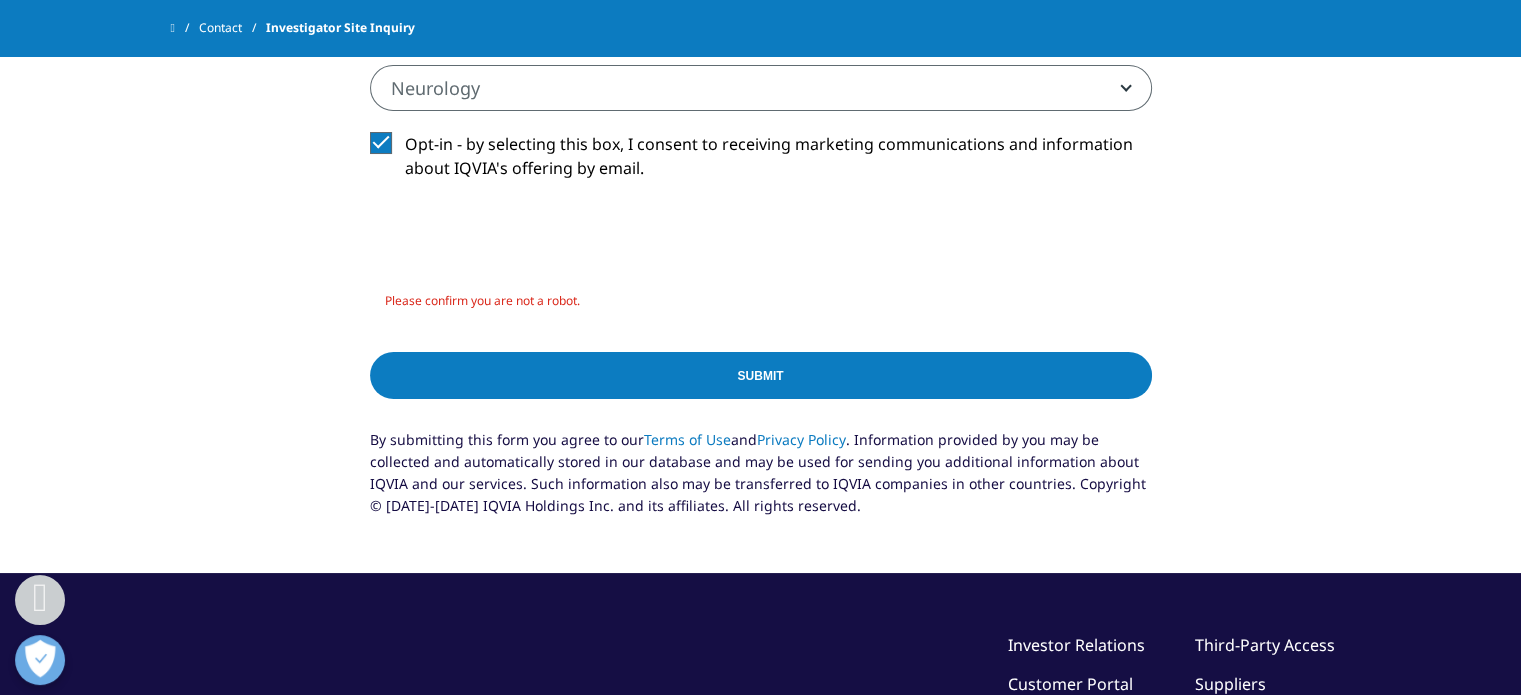 scroll, scrollTop: 1789, scrollLeft: 0, axis: vertical 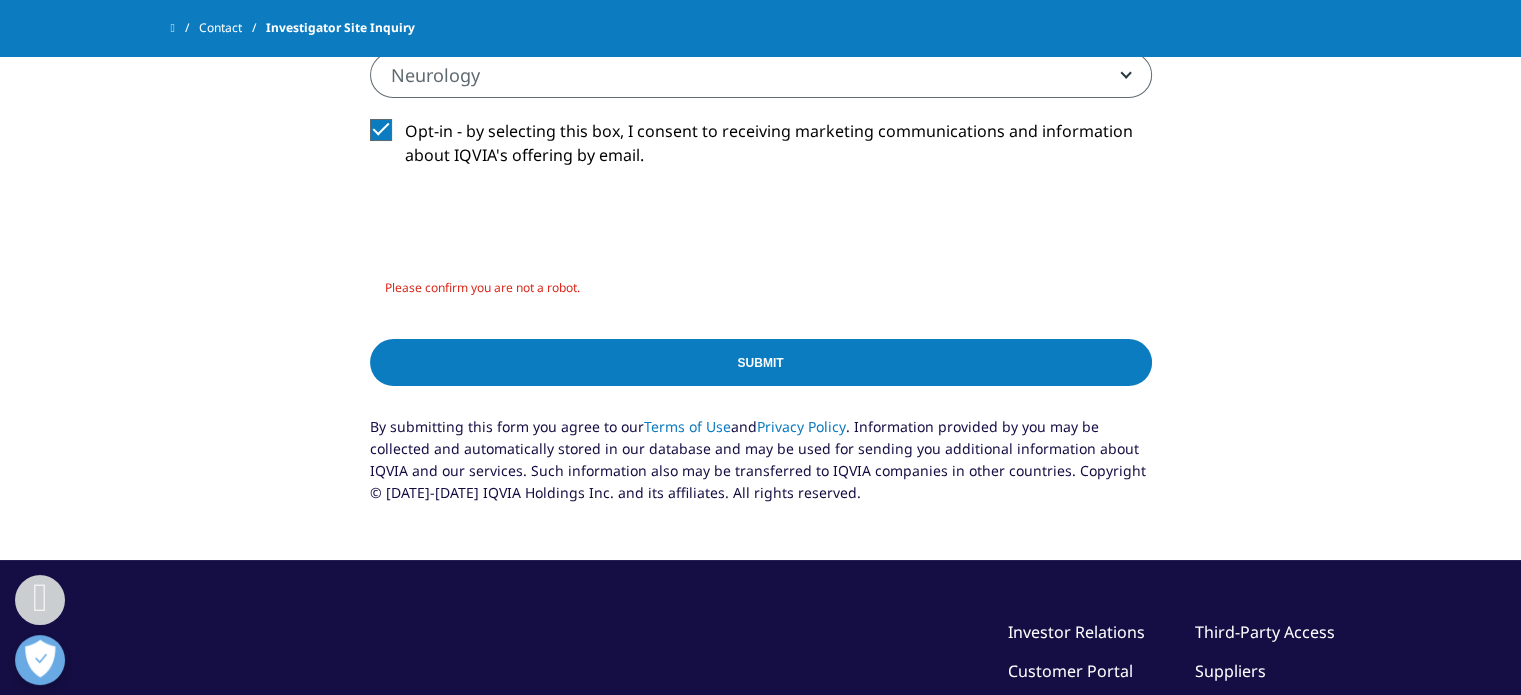 type on "C1424" 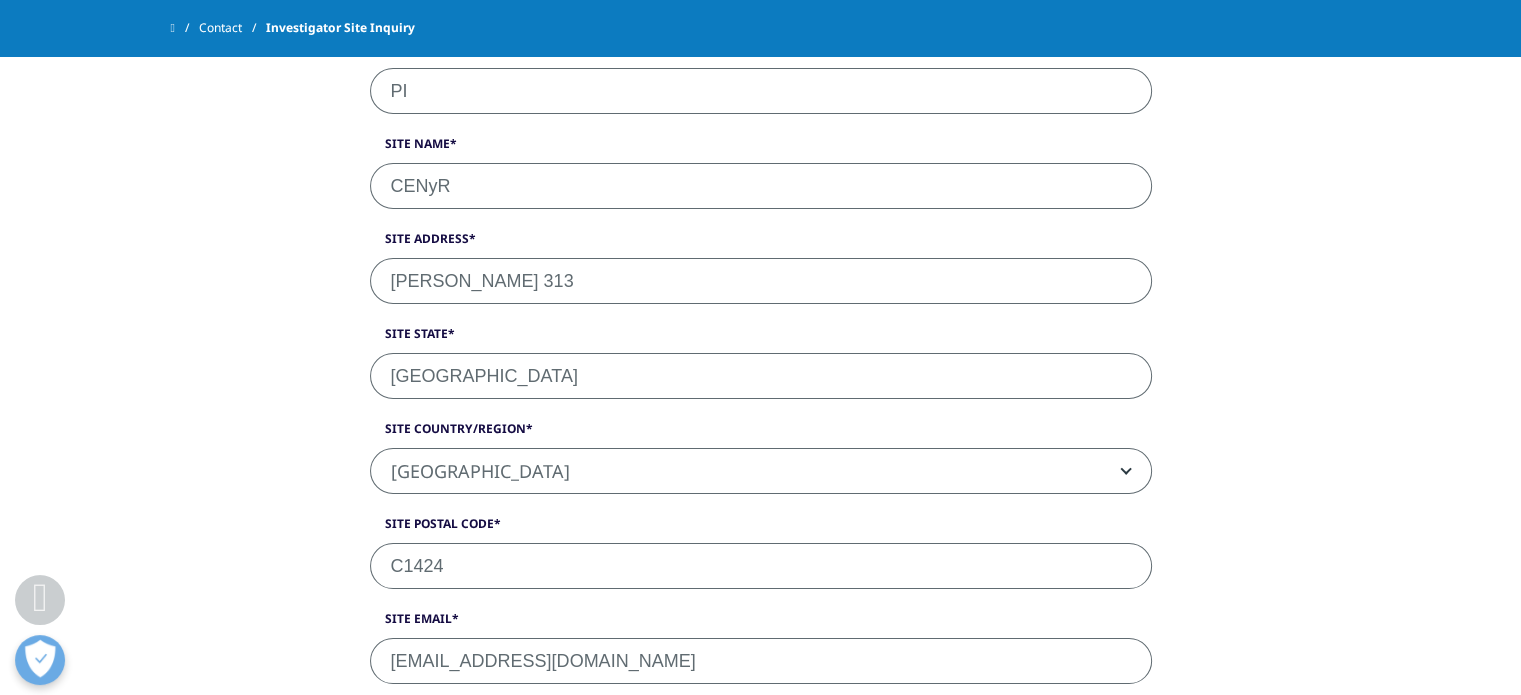 scroll, scrollTop: 552, scrollLeft: 0, axis: vertical 